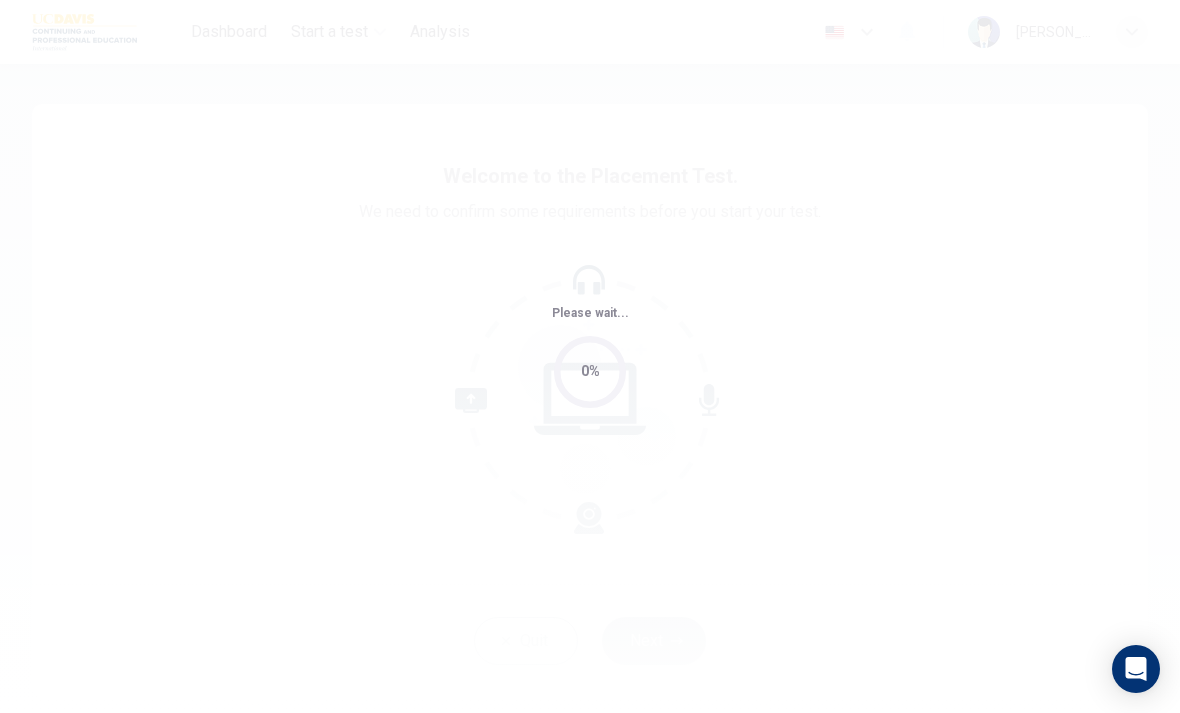scroll, scrollTop: 0, scrollLeft: 0, axis: both 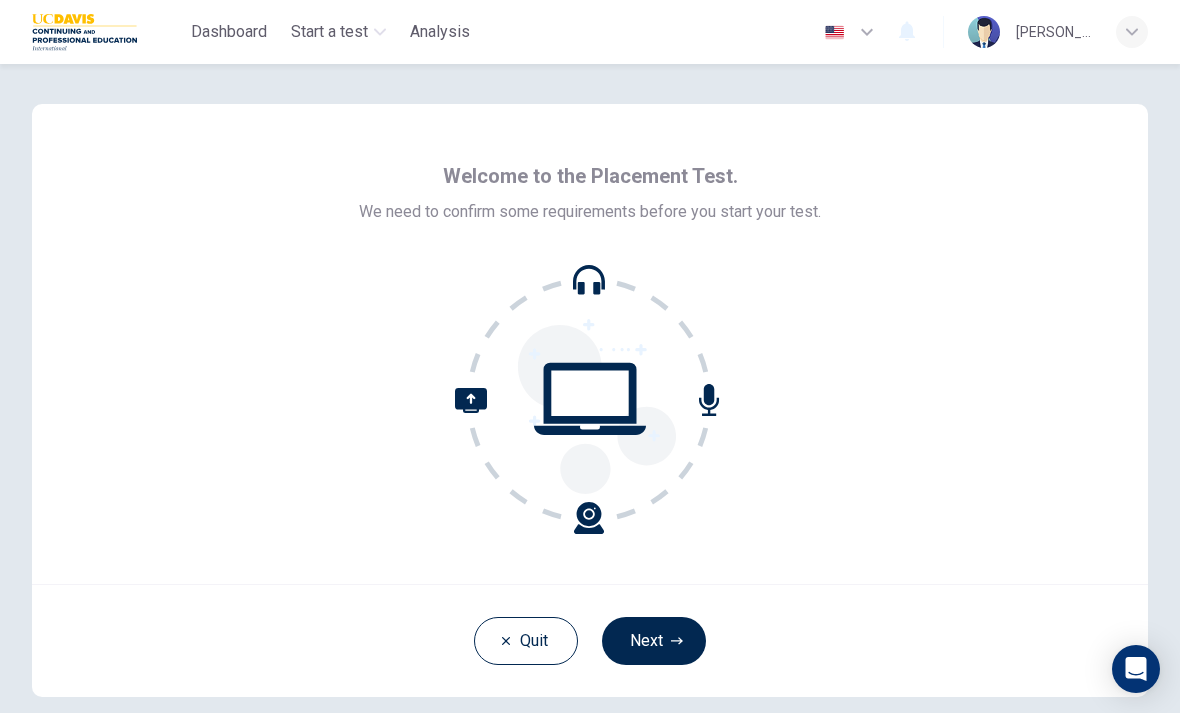 click on "Next" at bounding box center [654, 641] 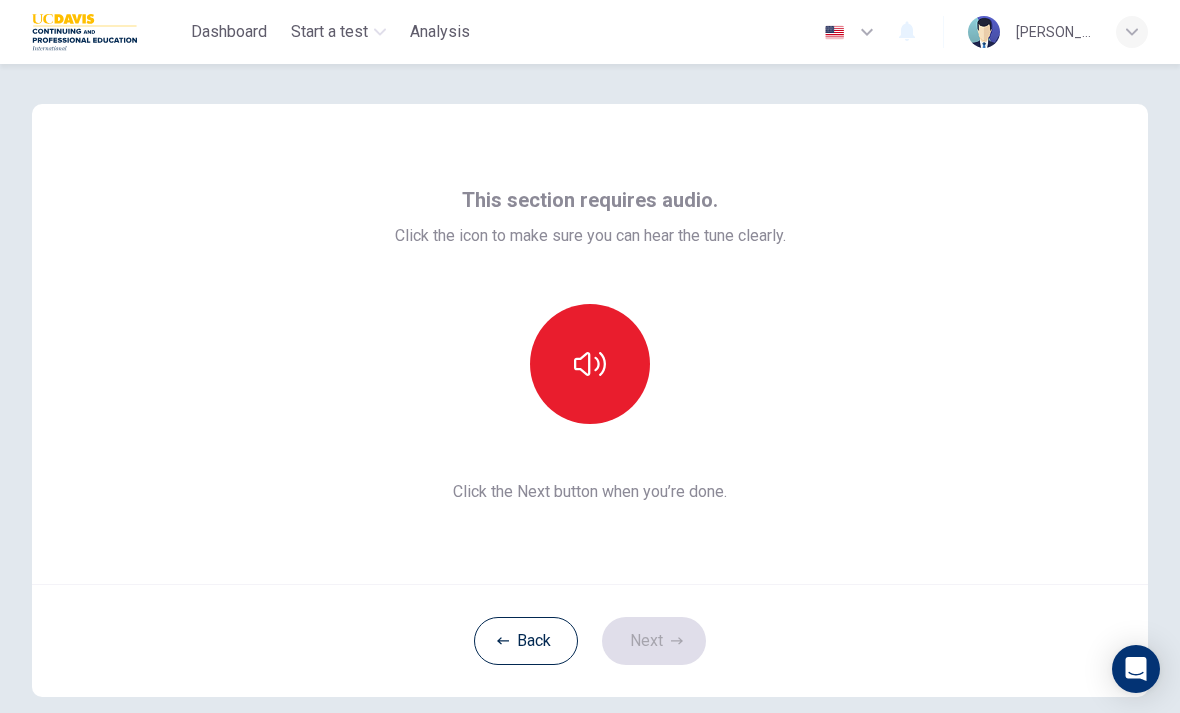 click 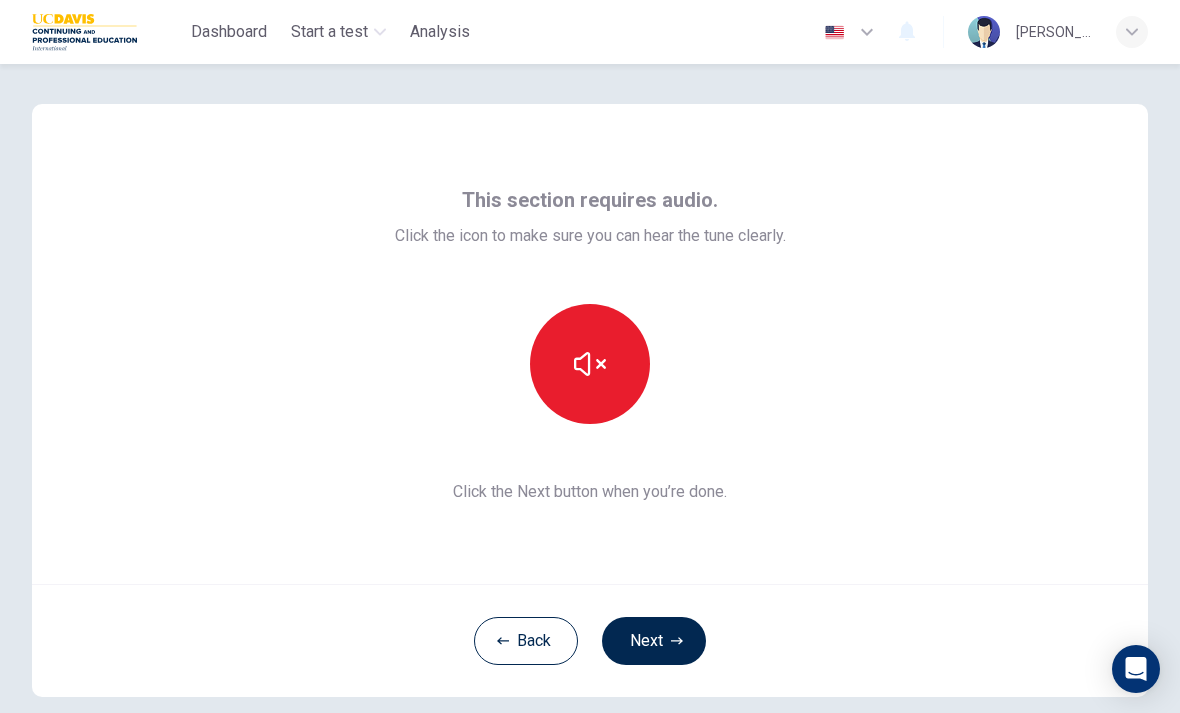 click 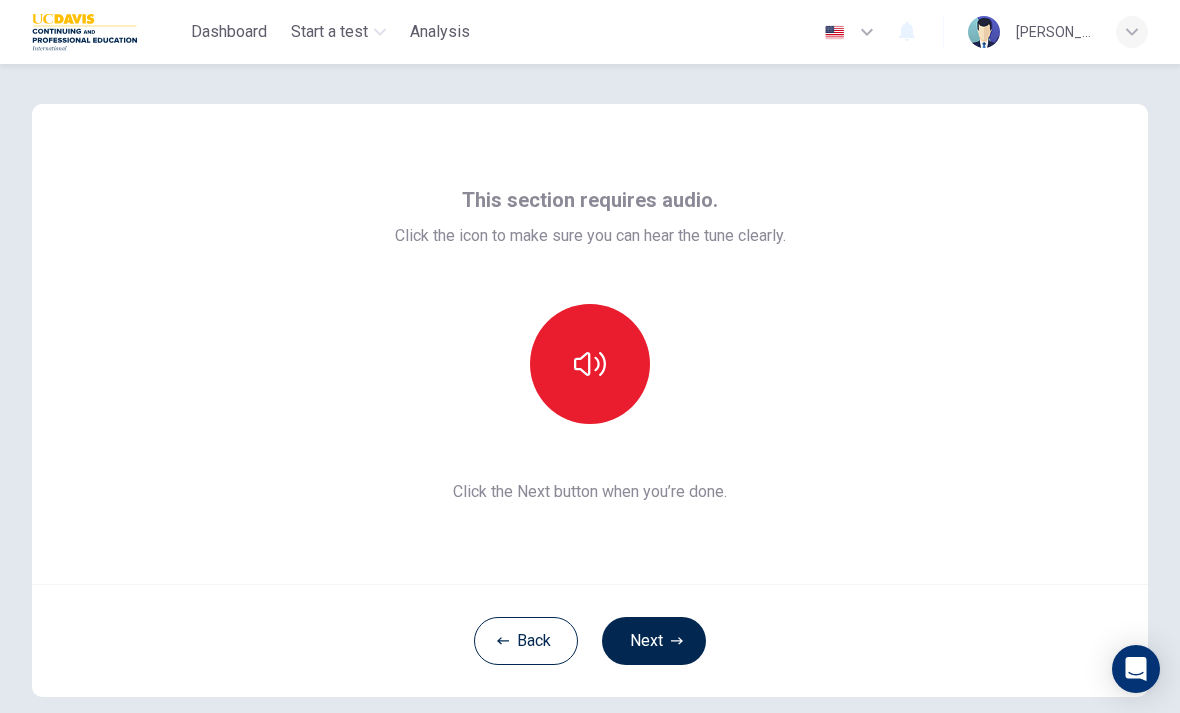 click at bounding box center [590, 364] 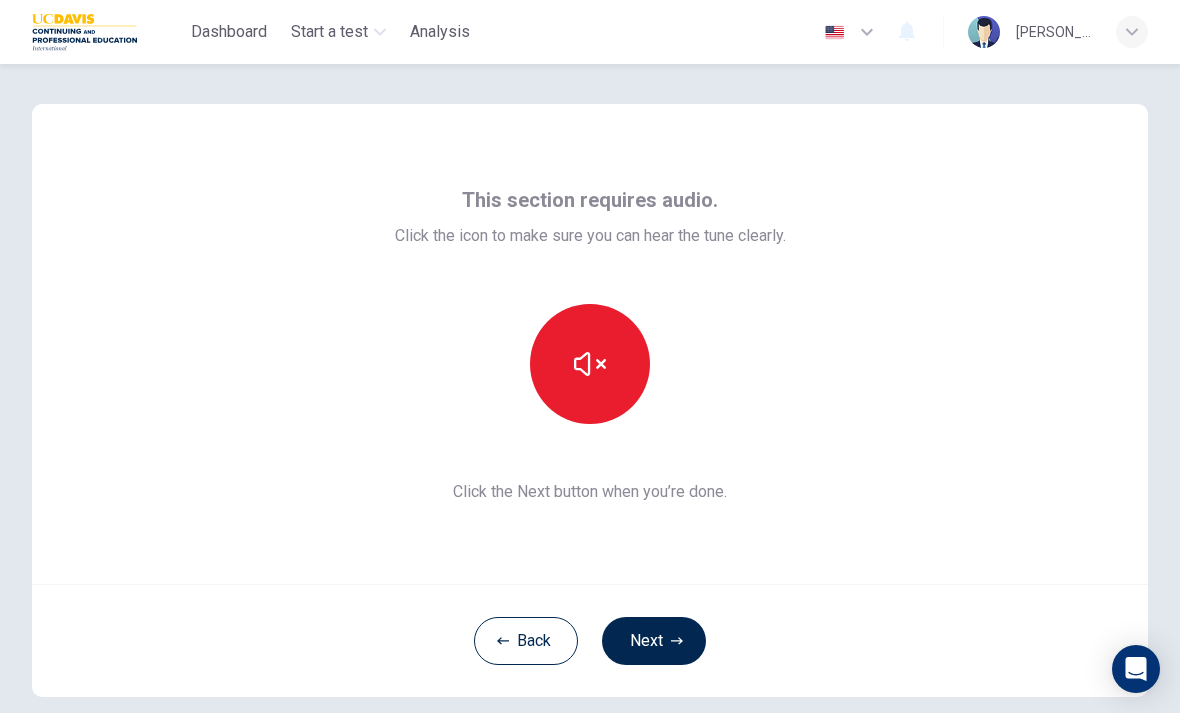 click on "Next" at bounding box center (654, 641) 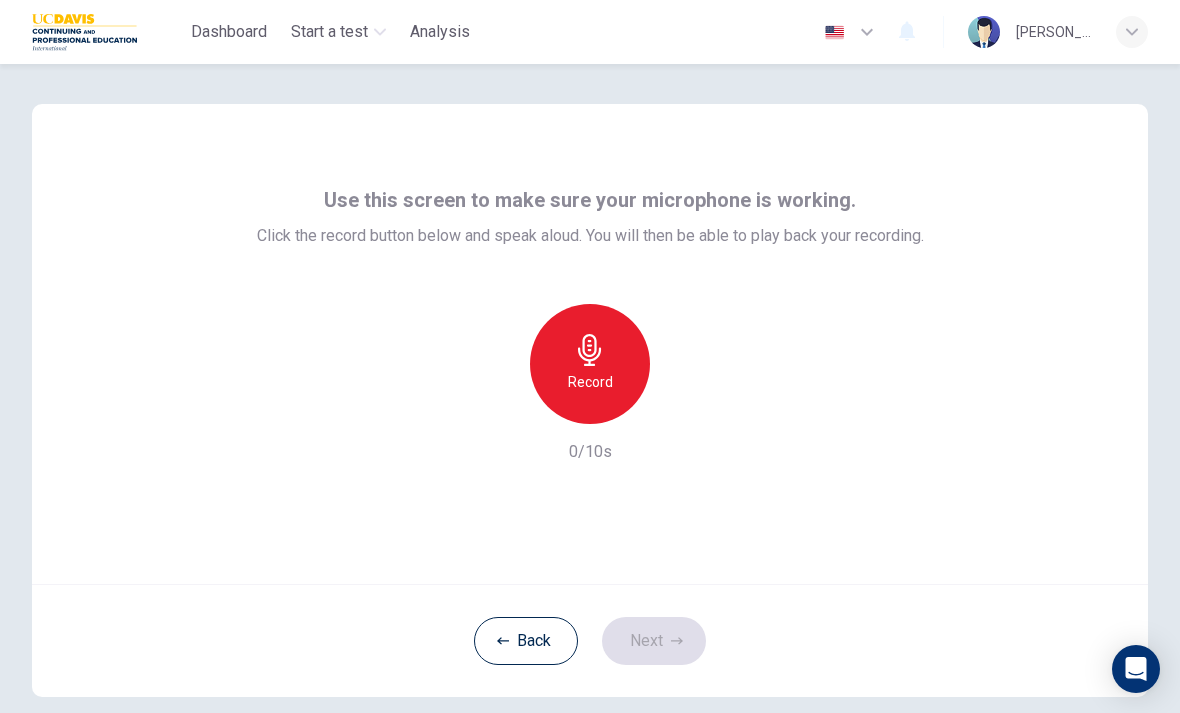 click on "Record" at bounding box center [590, 364] 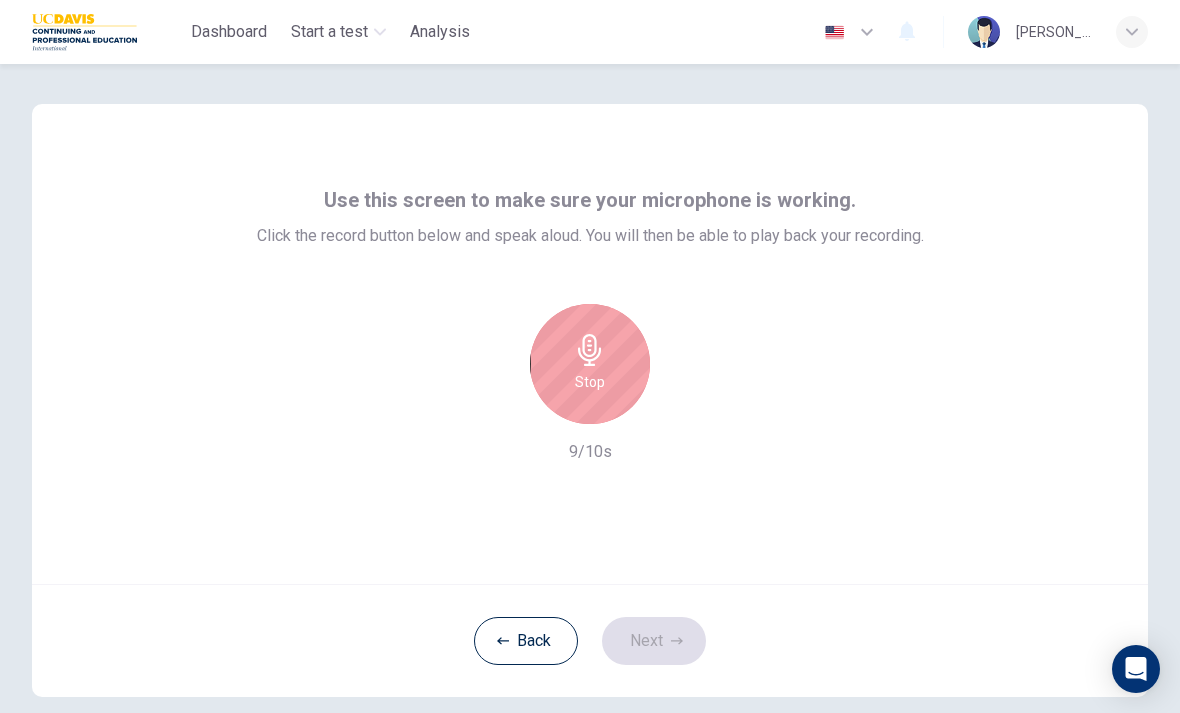 click 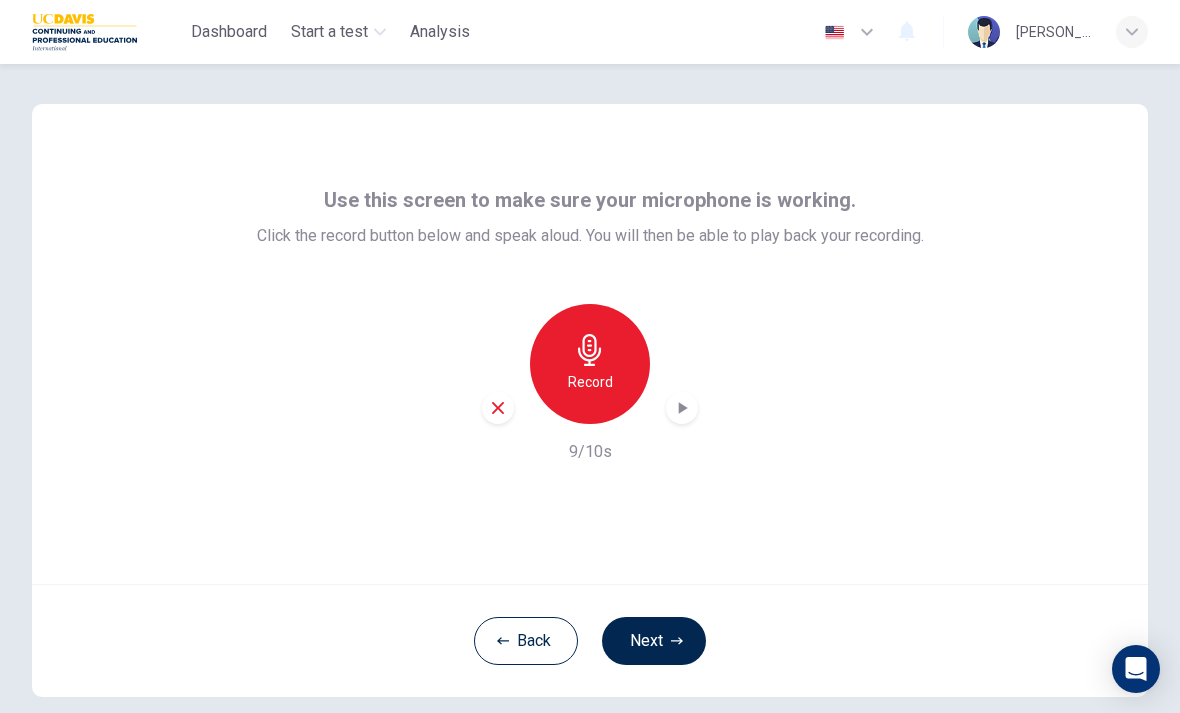 click at bounding box center (498, 408) 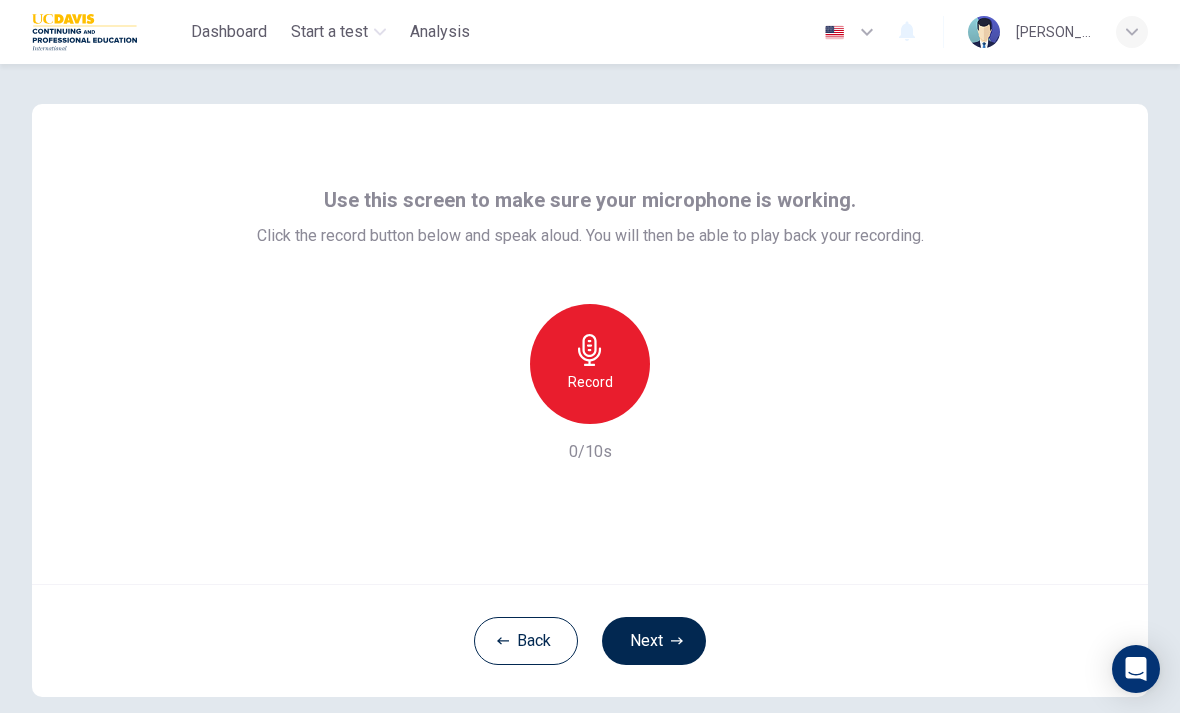 click on "Next" at bounding box center [654, 641] 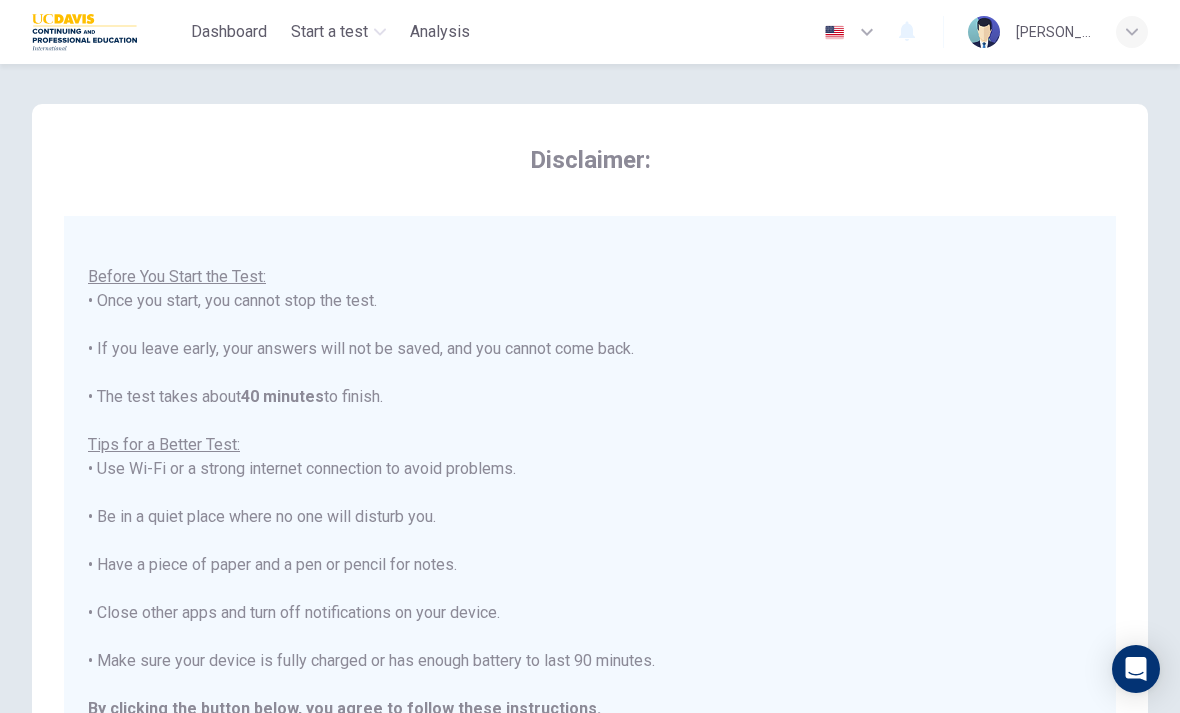 scroll, scrollTop: 21, scrollLeft: 0, axis: vertical 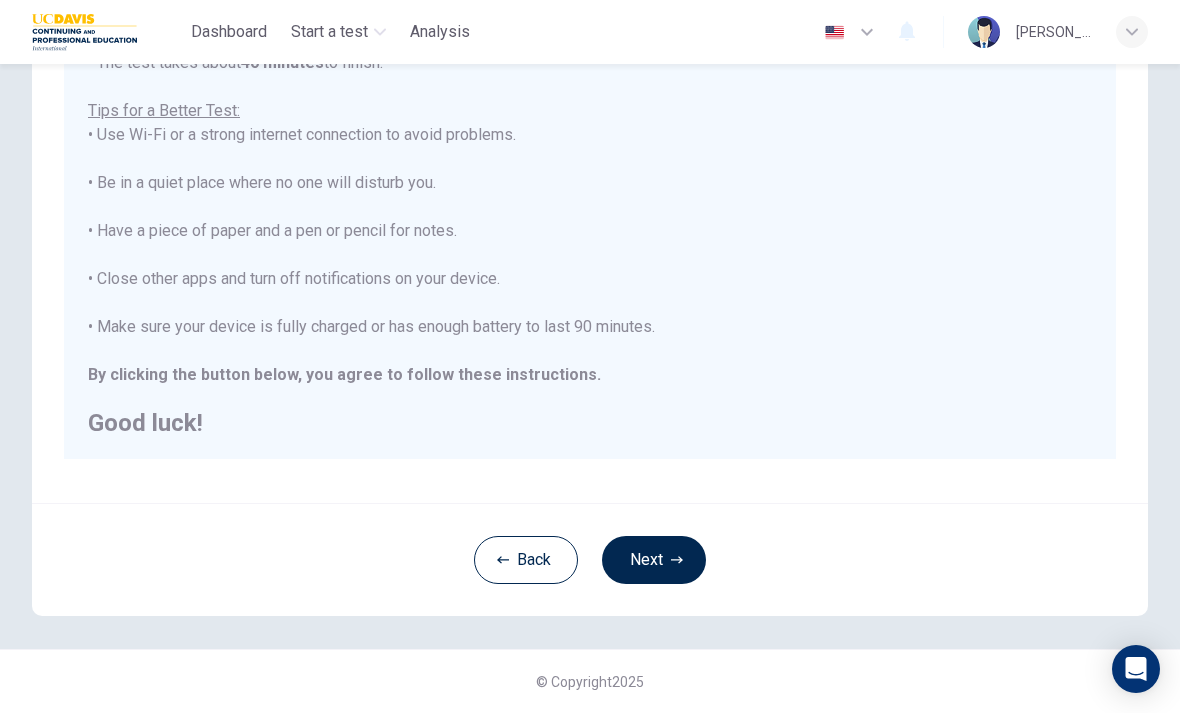 click on "Next" at bounding box center [654, 560] 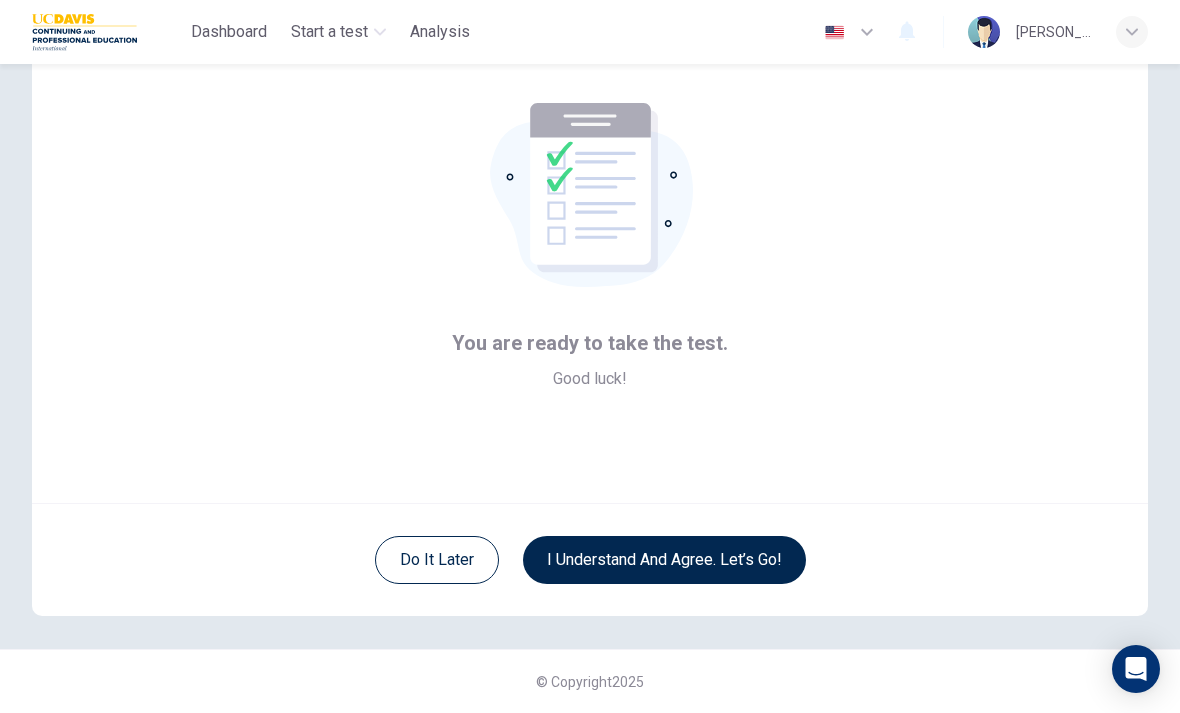 scroll, scrollTop: 81, scrollLeft: 0, axis: vertical 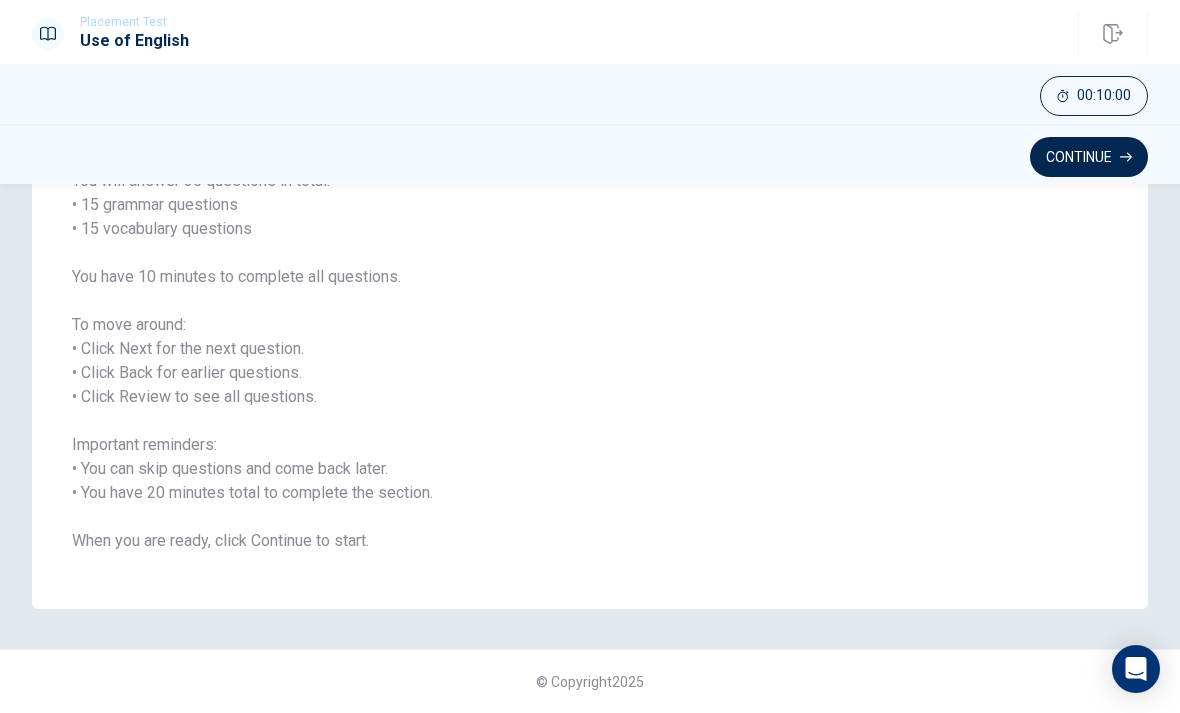 click on "Continue" at bounding box center (1089, 157) 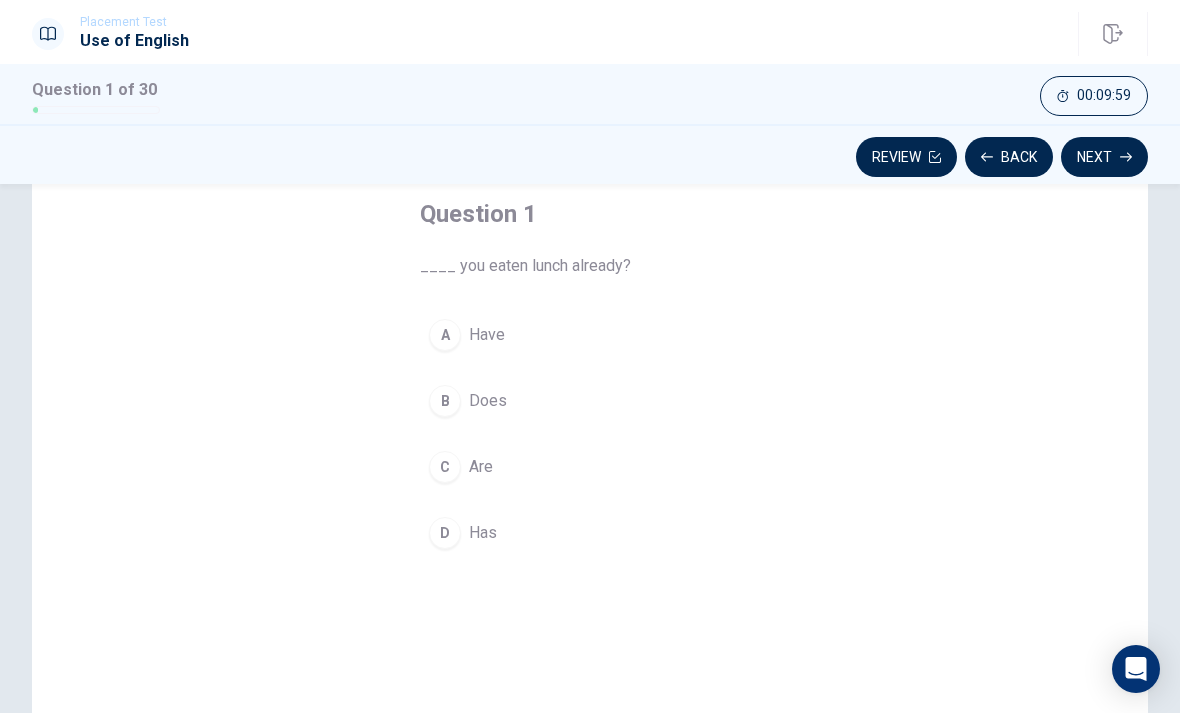 scroll, scrollTop: 92, scrollLeft: 0, axis: vertical 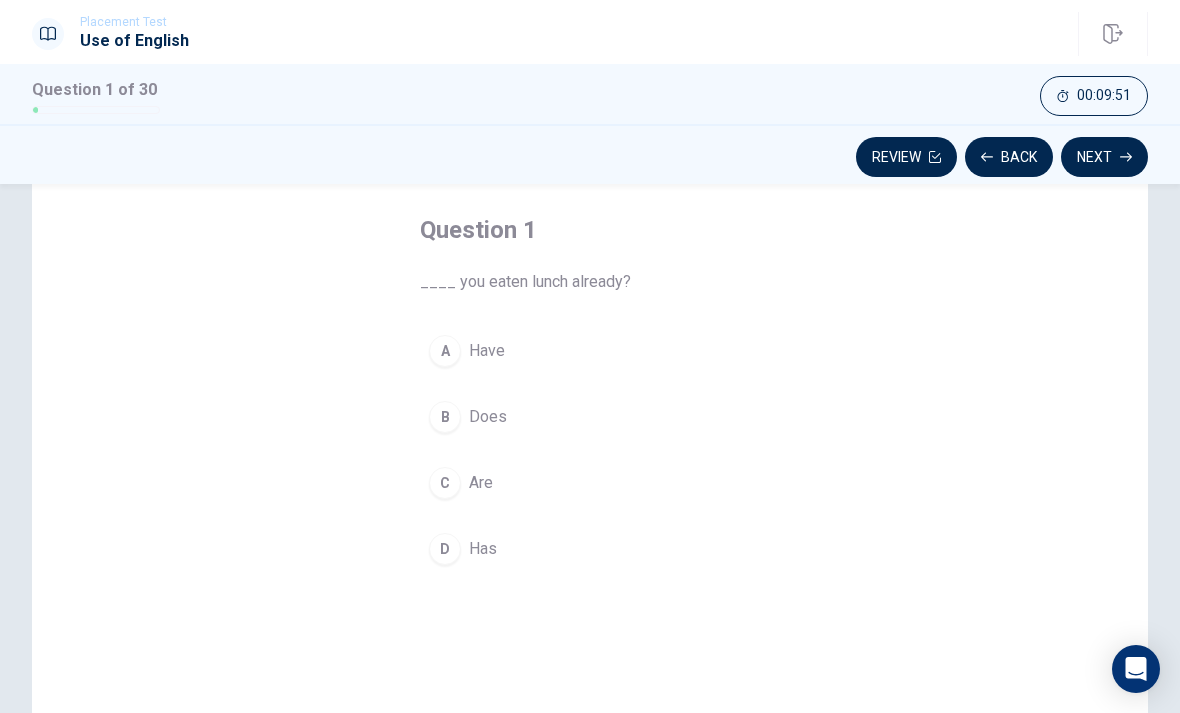 click on "A Have" at bounding box center (590, 351) 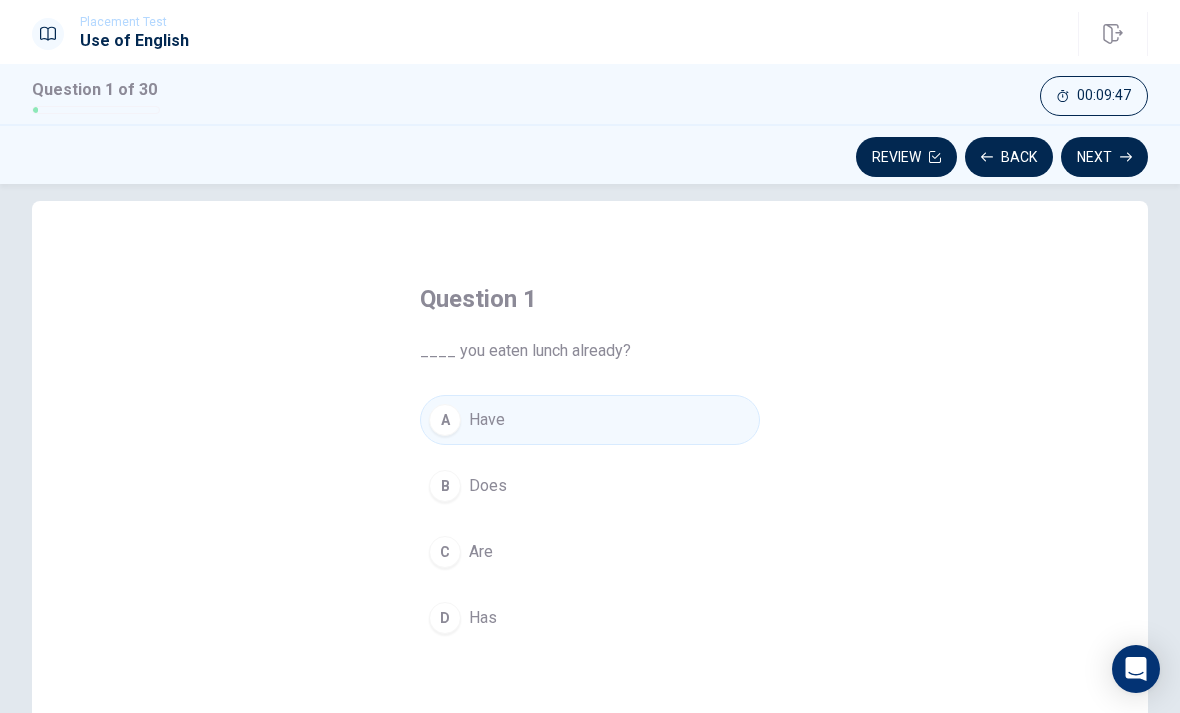 scroll, scrollTop: 30, scrollLeft: 0, axis: vertical 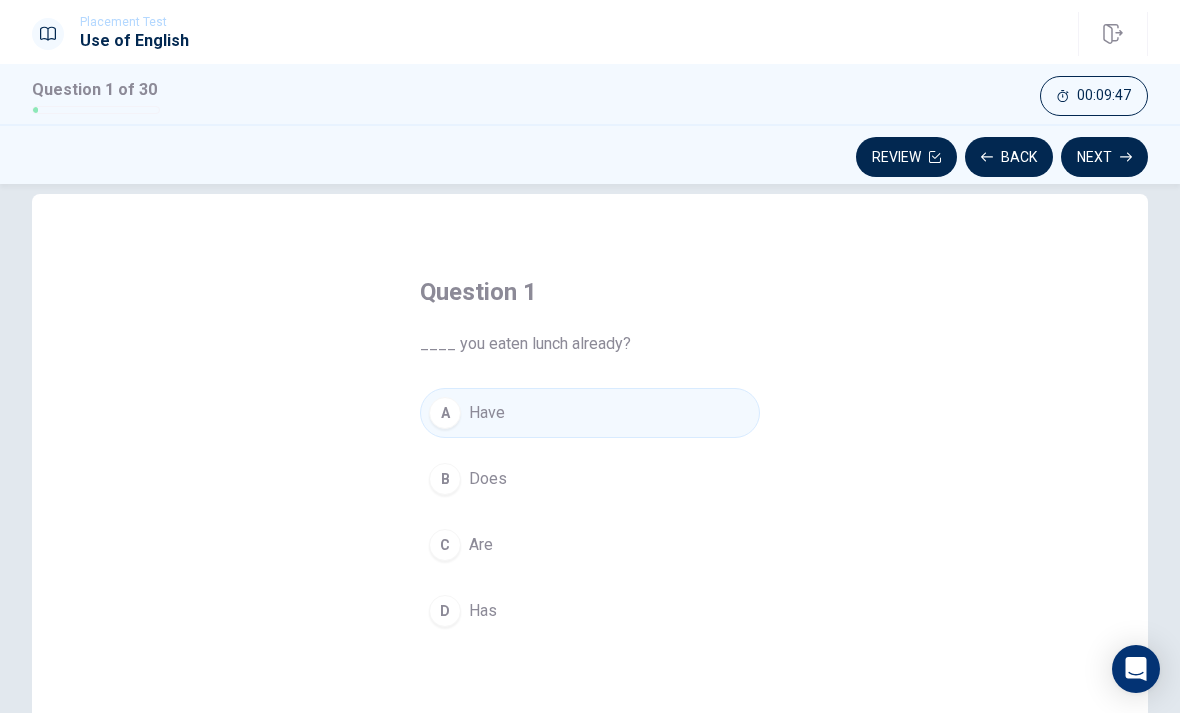 click on "A Have" at bounding box center [590, 413] 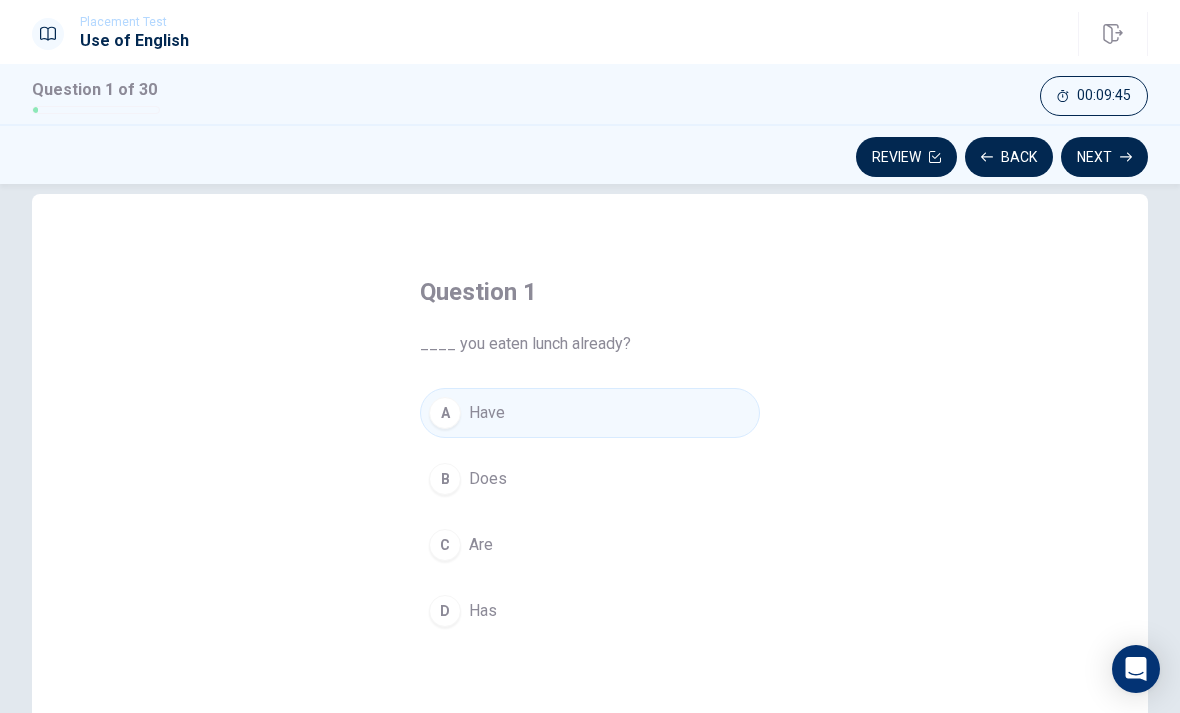 click on "Next" at bounding box center (1104, 157) 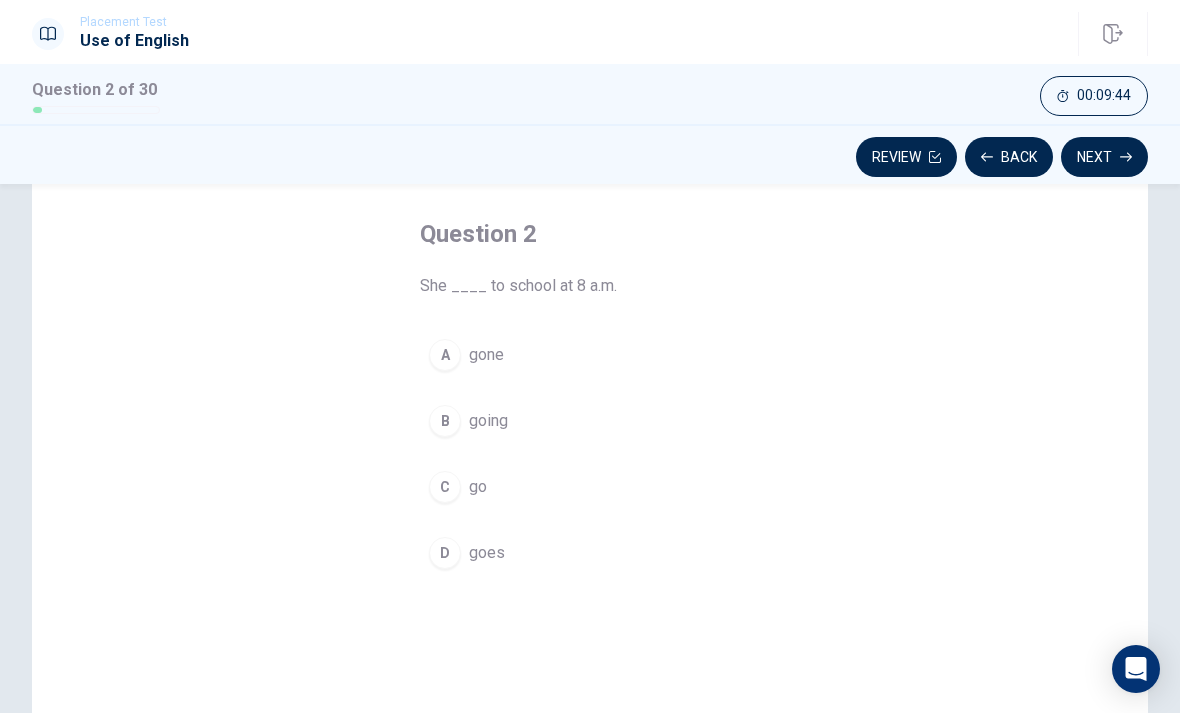 scroll, scrollTop: 96, scrollLeft: 0, axis: vertical 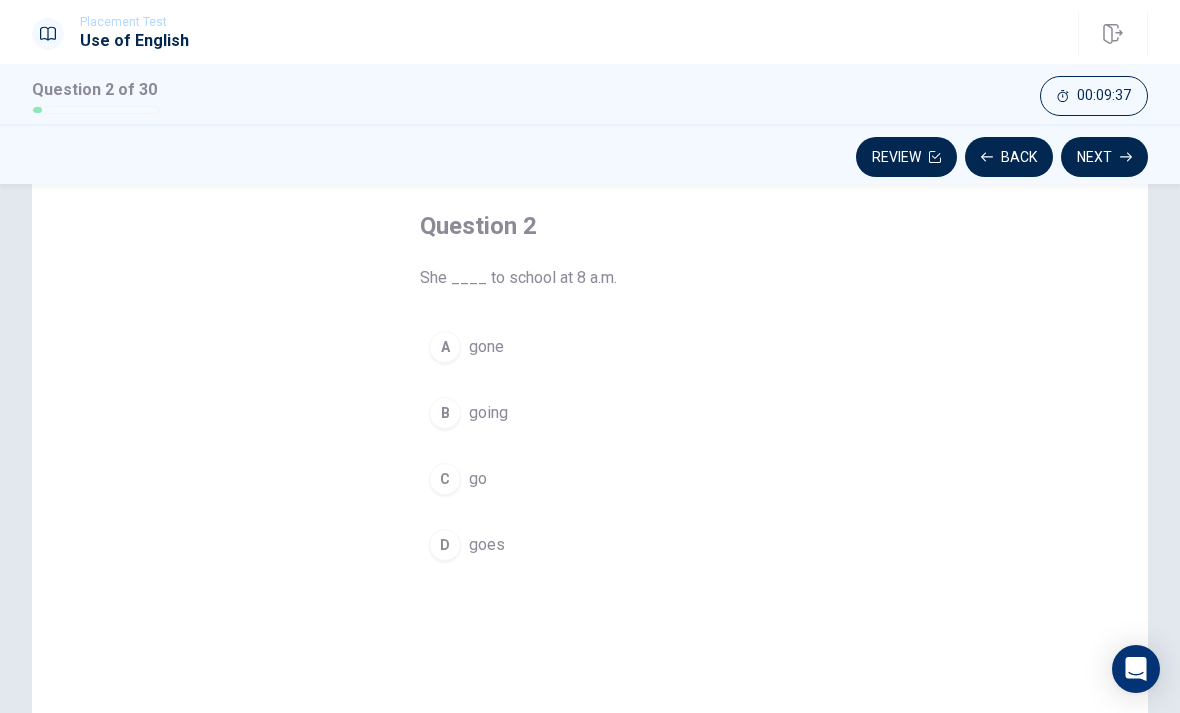 click on "D" at bounding box center (445, 545) 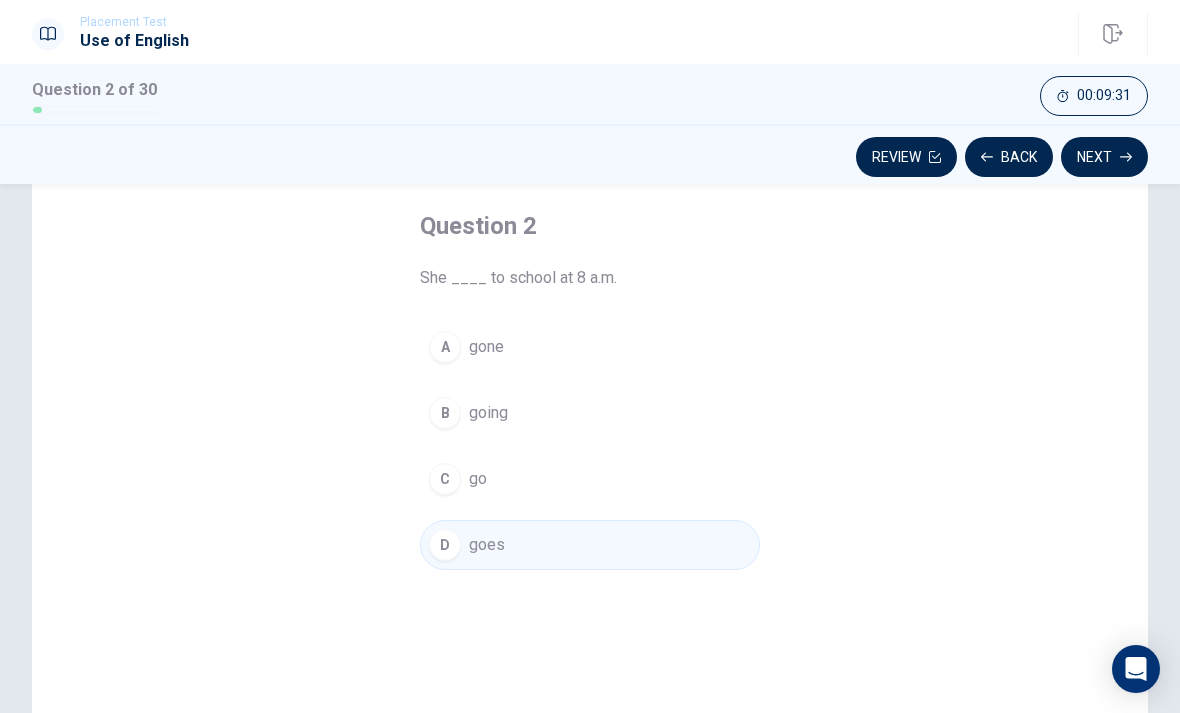 click on "Next" at bounding box center (1104, 157) 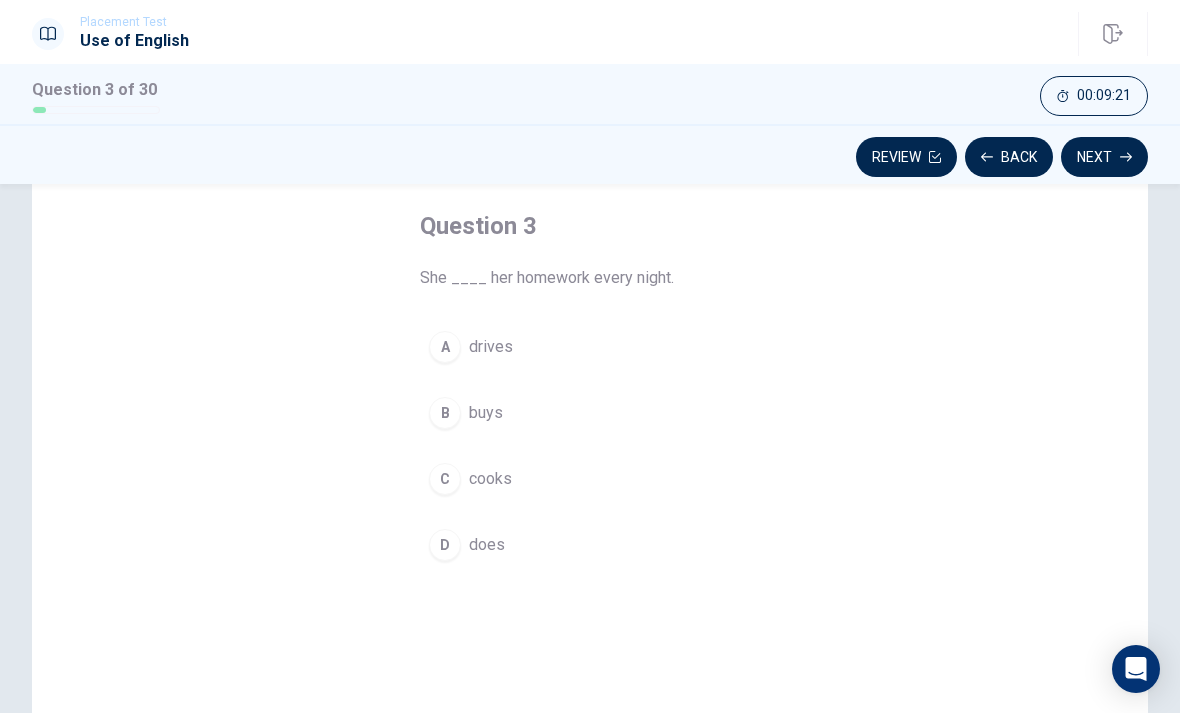 click on "D" at bounding box center (445, 545) 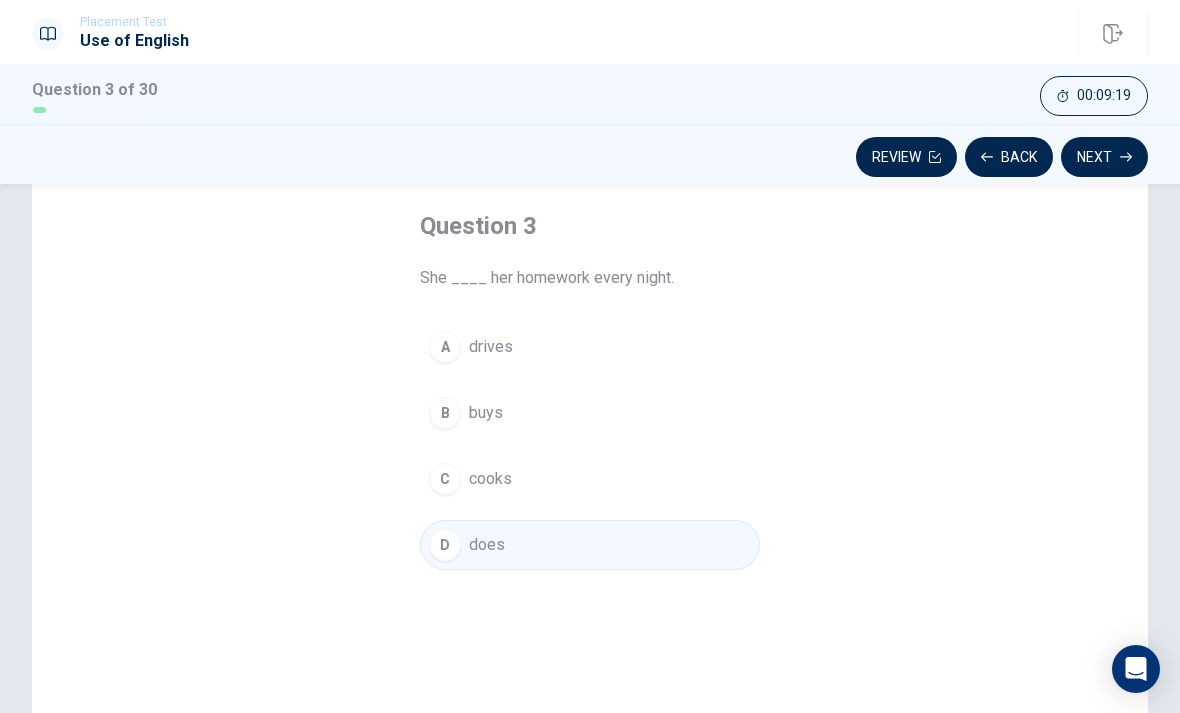 click on "Next" at bounding box center [1104, 157] 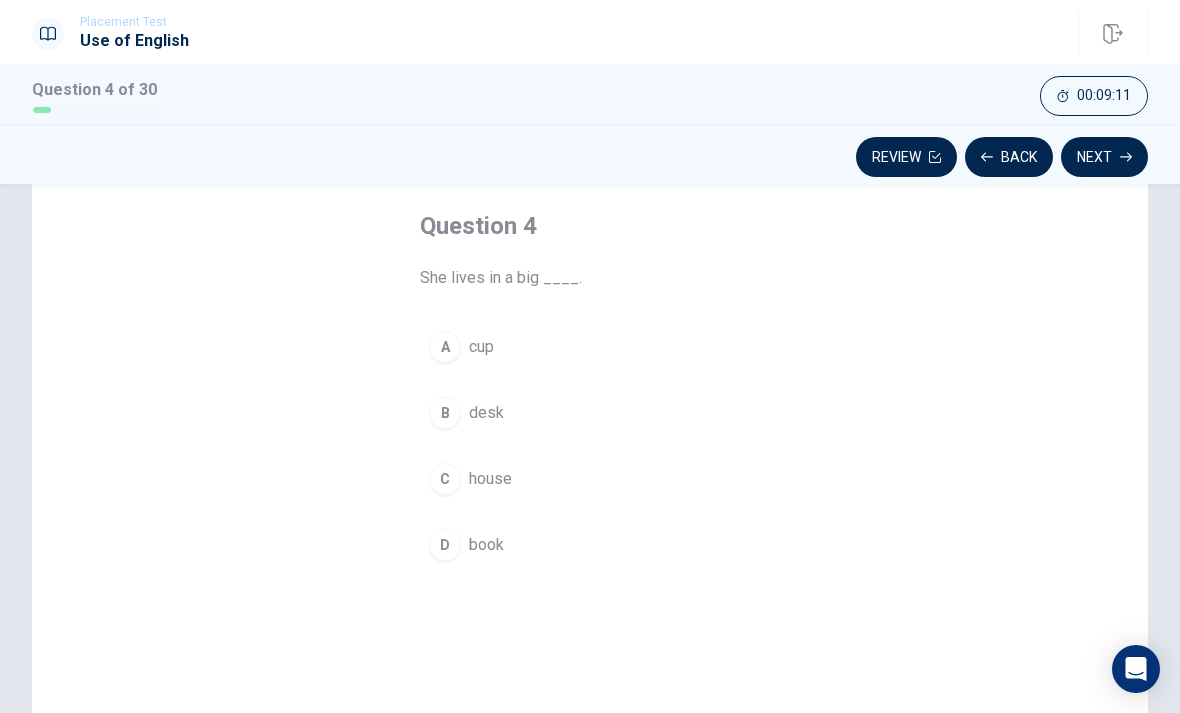 click on "C" at bounding box center (445, 479) 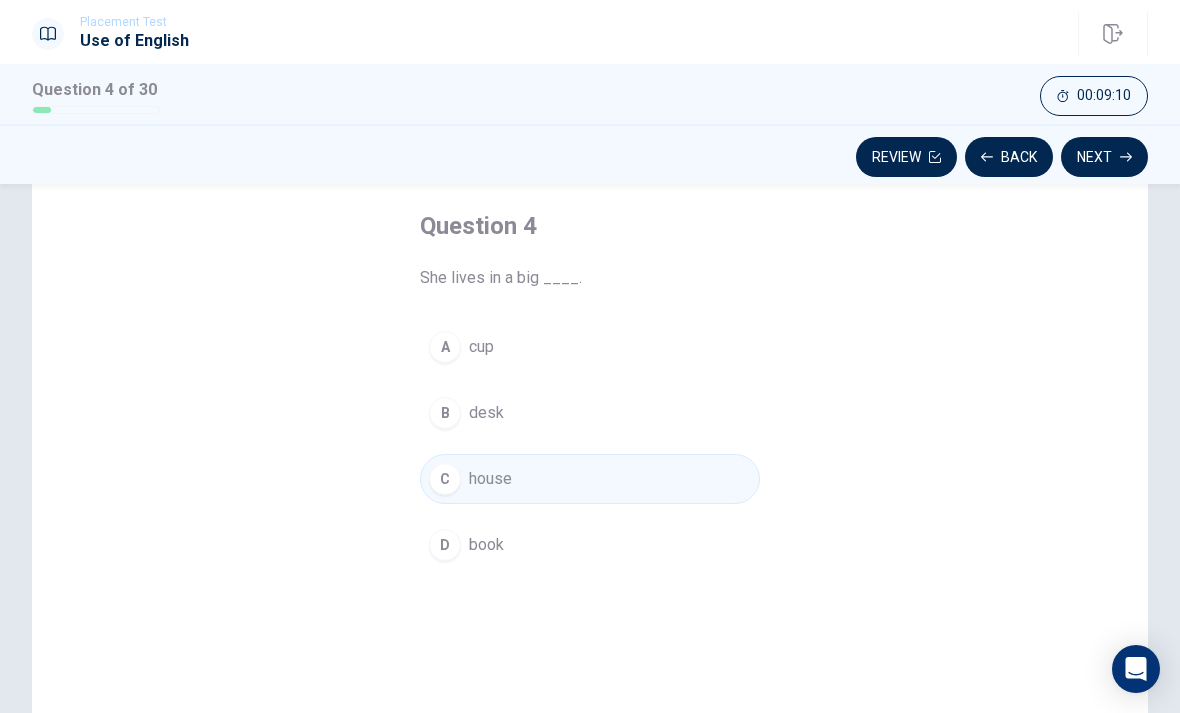 click on "Next" at bounding box center [1104, 157] 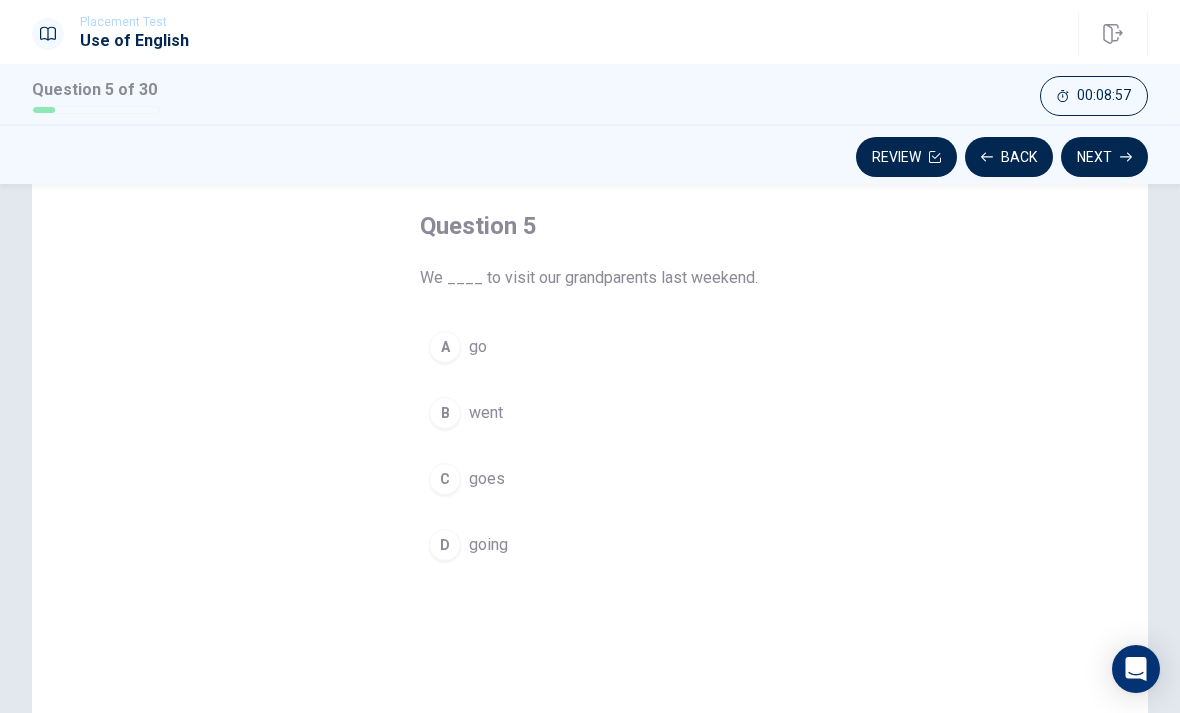 click on "B went" at bounding box center (590, 413) 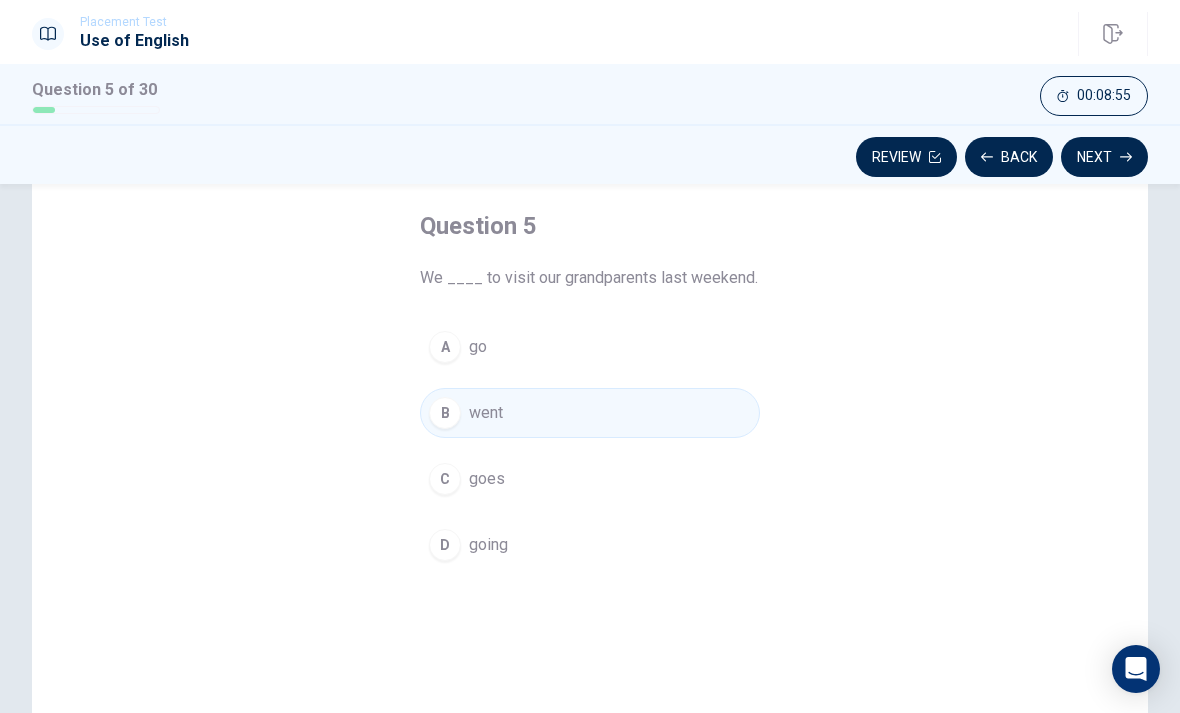 click on "Next" at bounding box center [1104, 157] 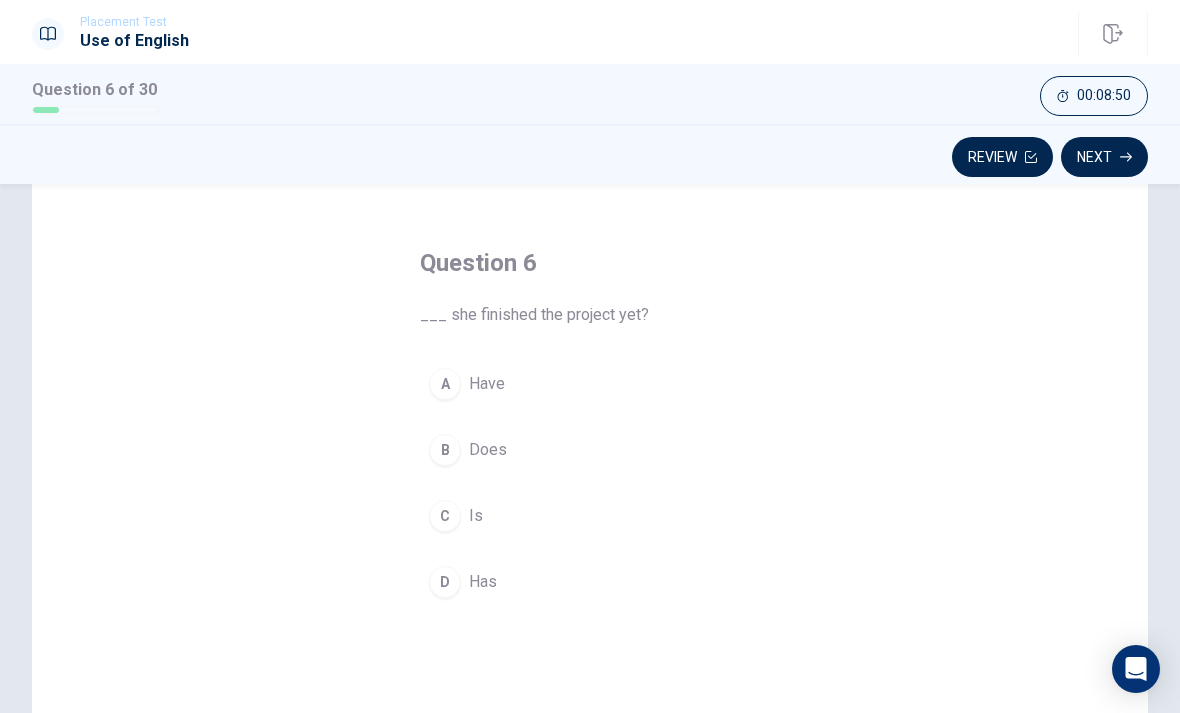 scroll, scrollTop: 69, scrollLeft: 0, axis: vertical 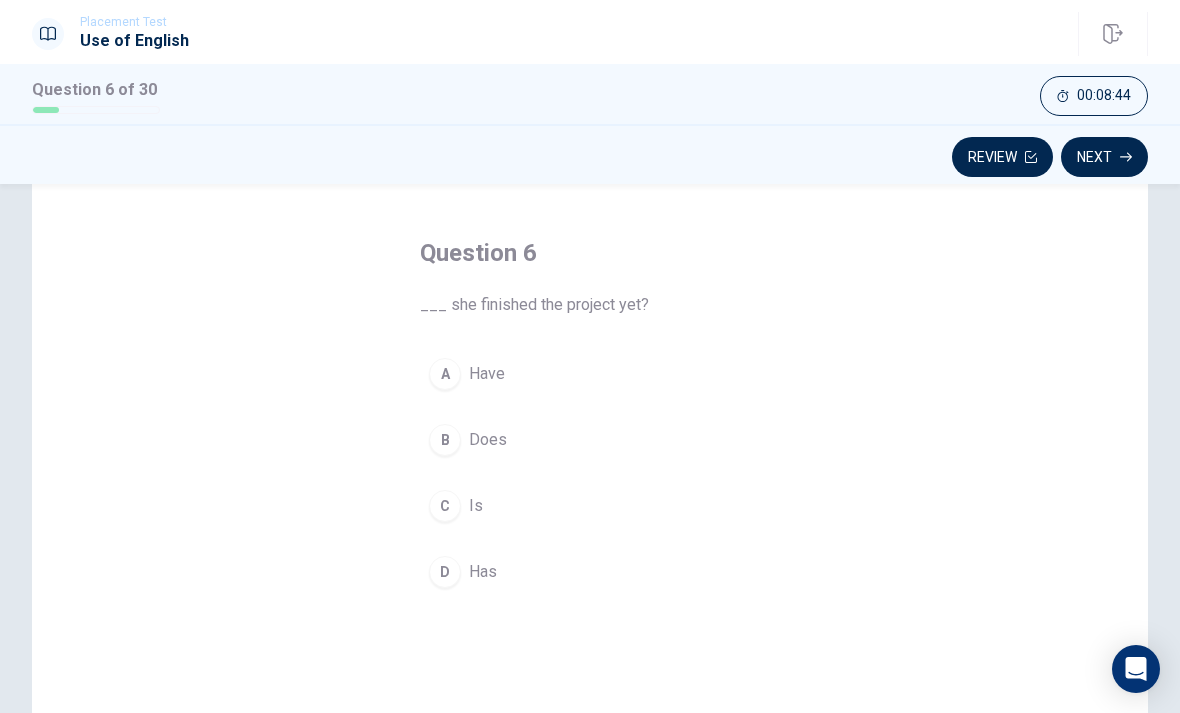 click on "D" at bounding box center [445, 572] 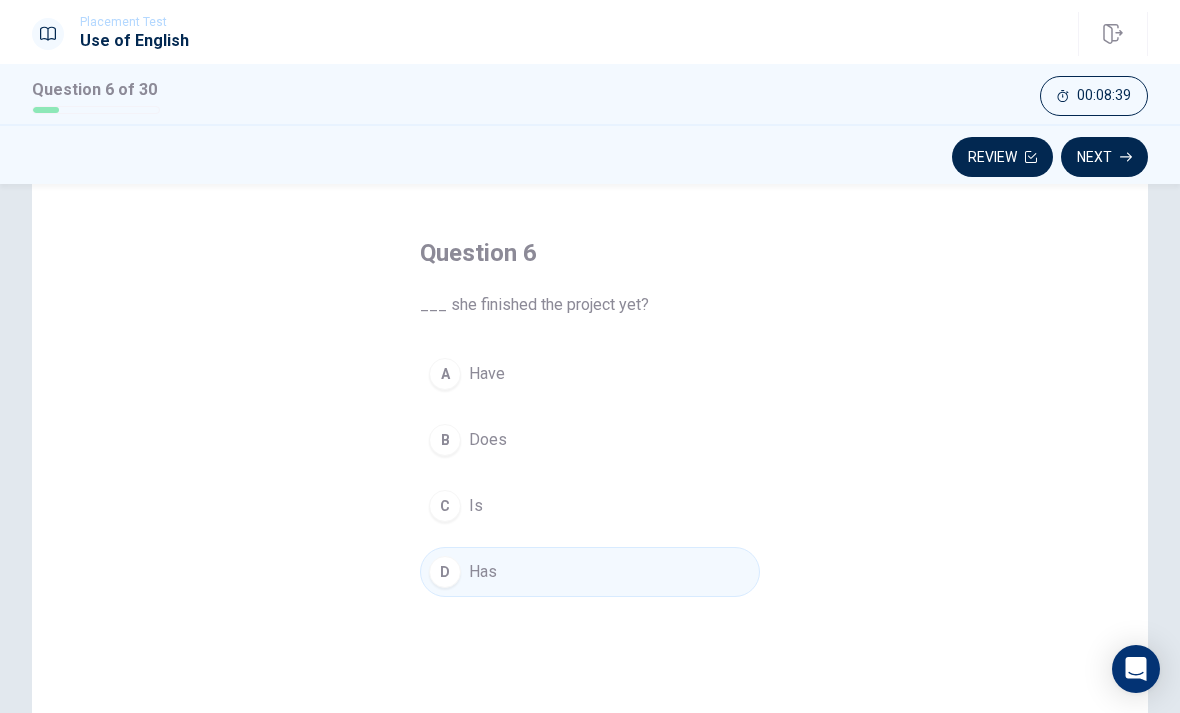 click on "Next" at bounding box center [1104, 157] 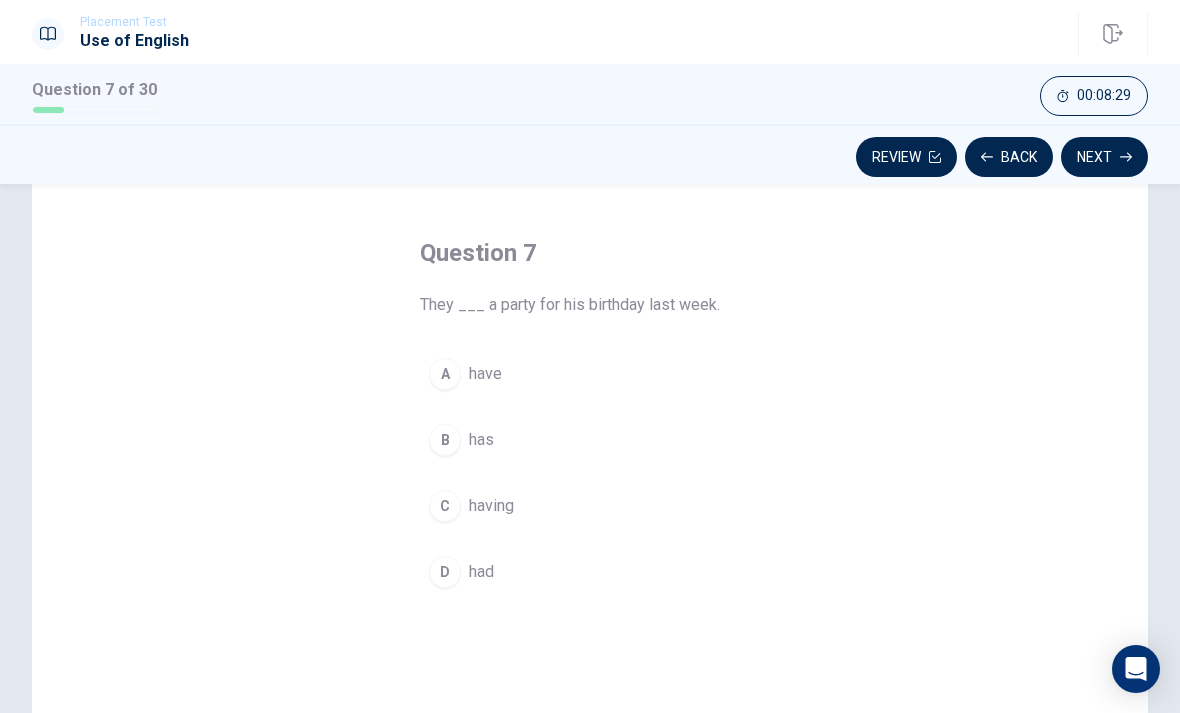click on "D" at bounding box center (445, 572) 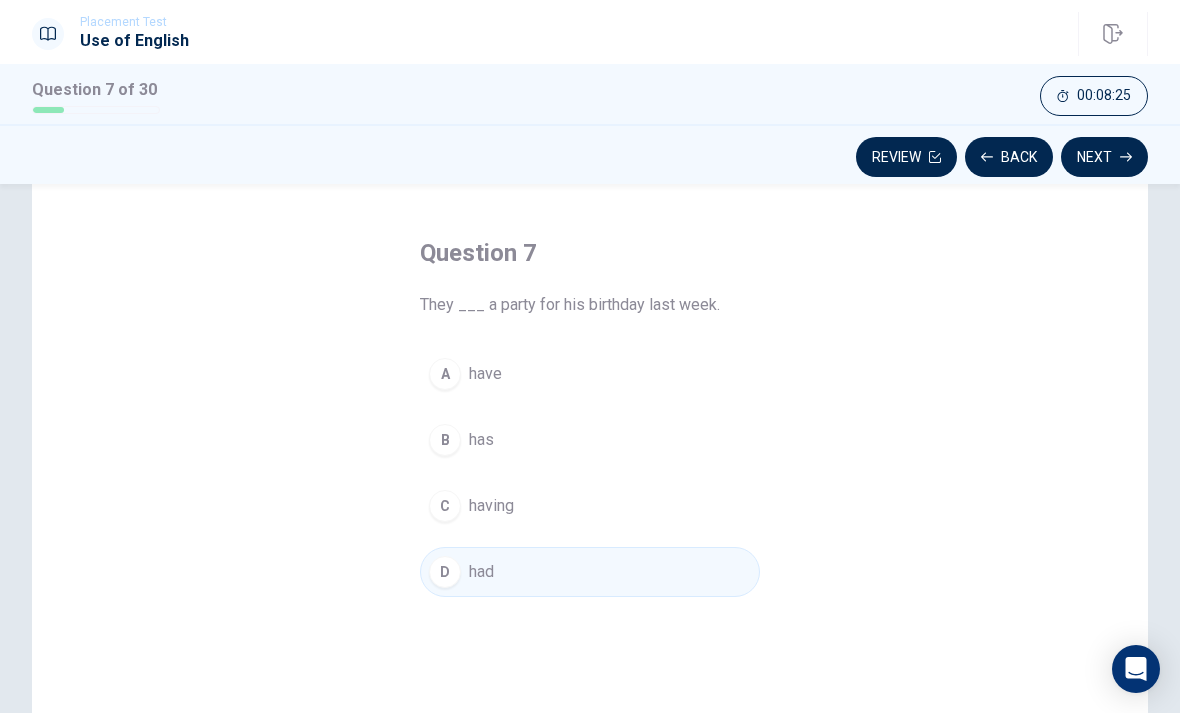 click on "Next" at bounding box center [1104, 157] 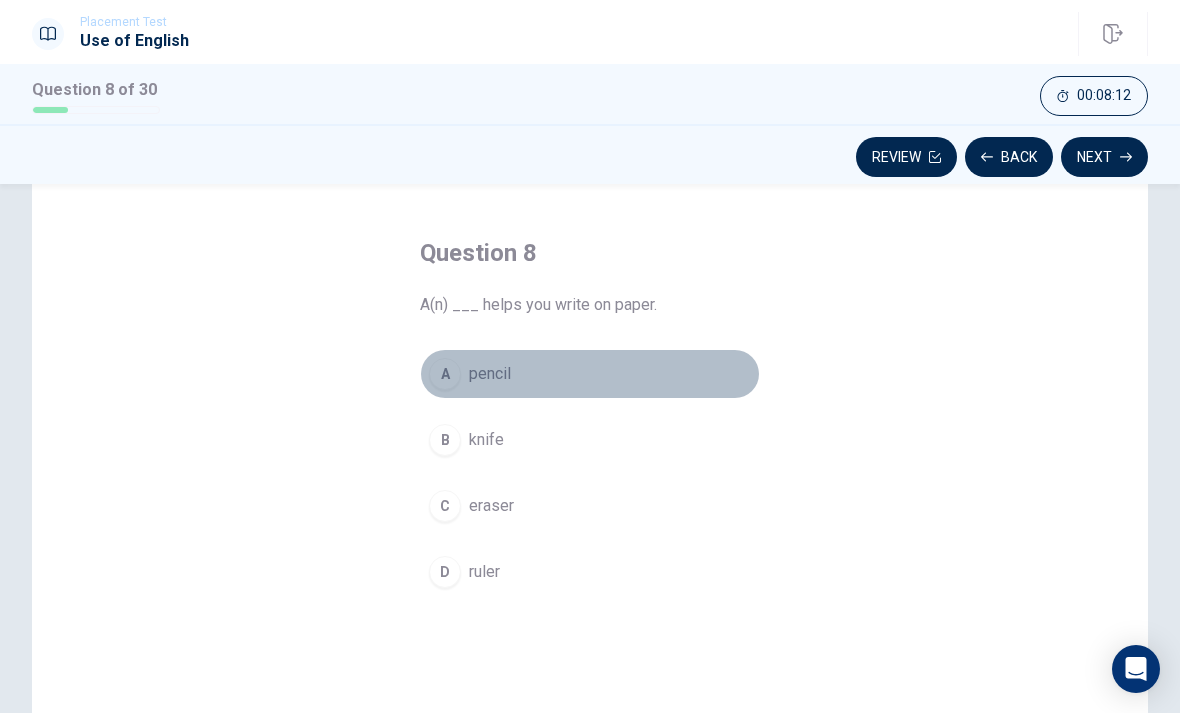 click on "A" at bounding box center (445, 374) 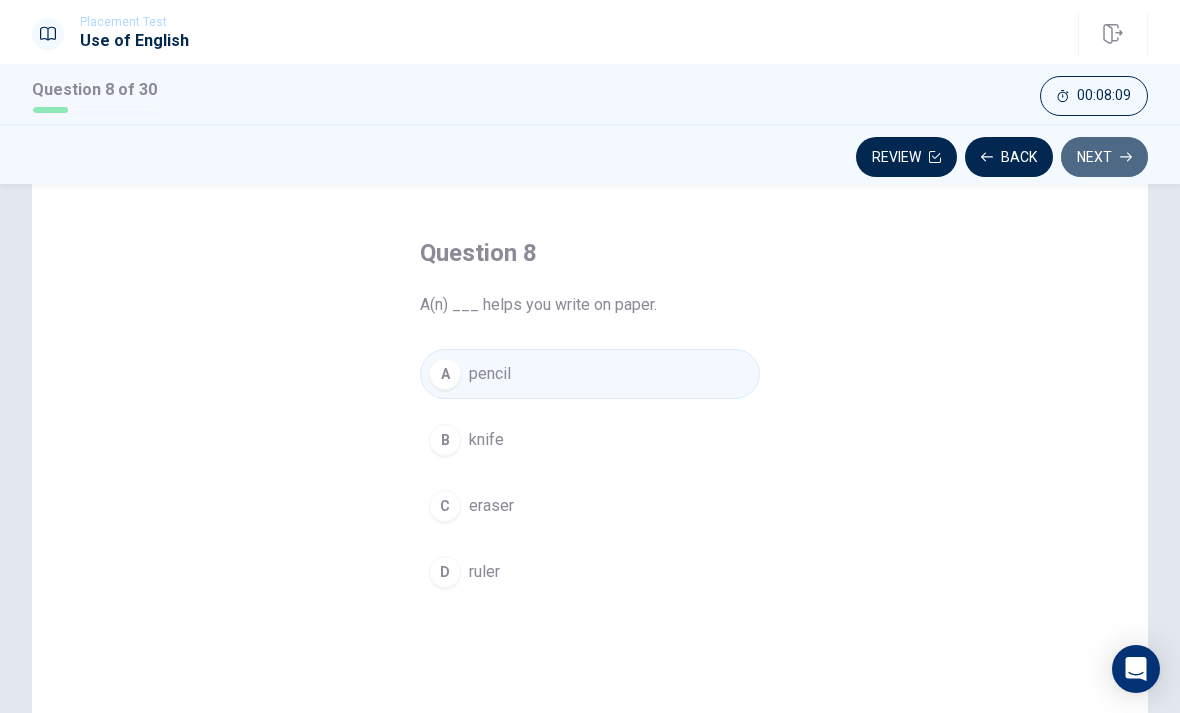 click on "Next" at bounding box center (1104, 157) 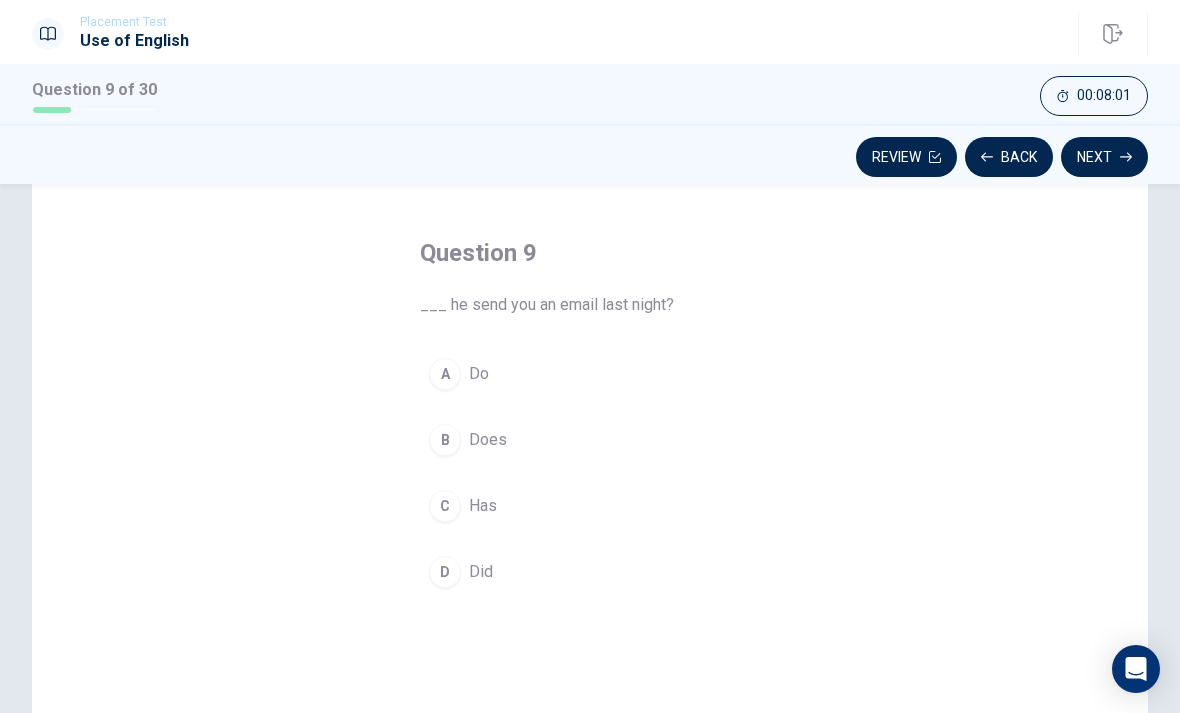 click on "D" at bounding box center (445, 572) 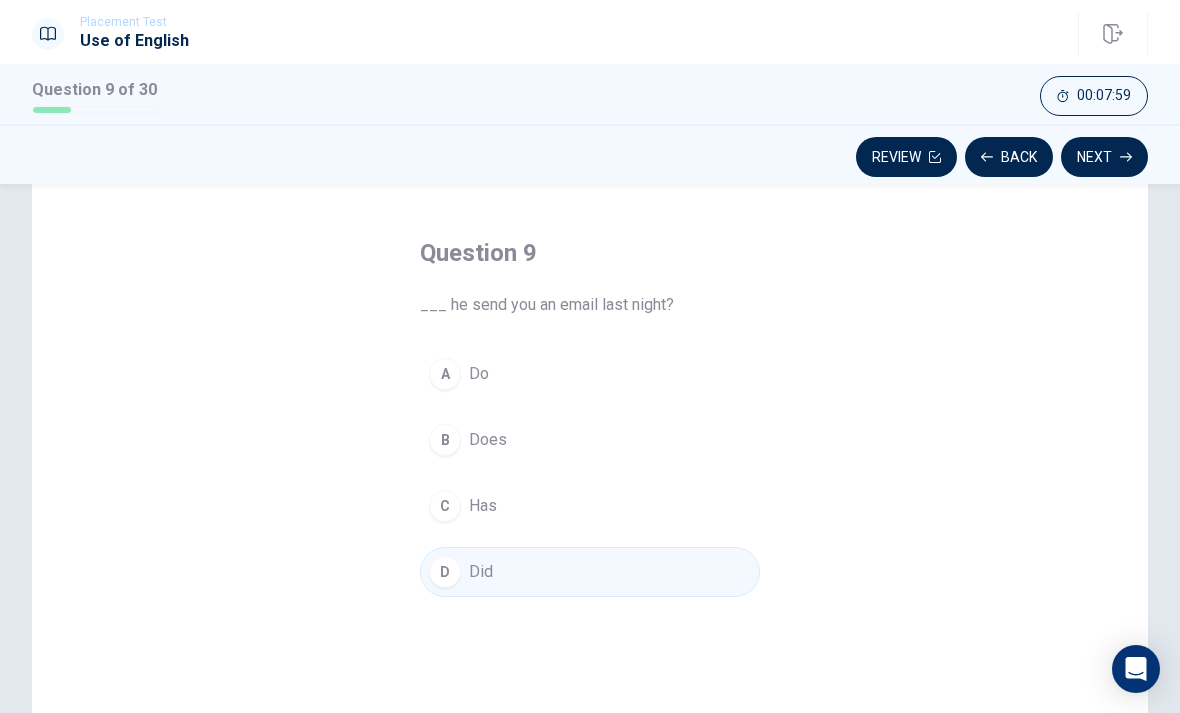 click on "Next" at bounding box center (1104, 157) 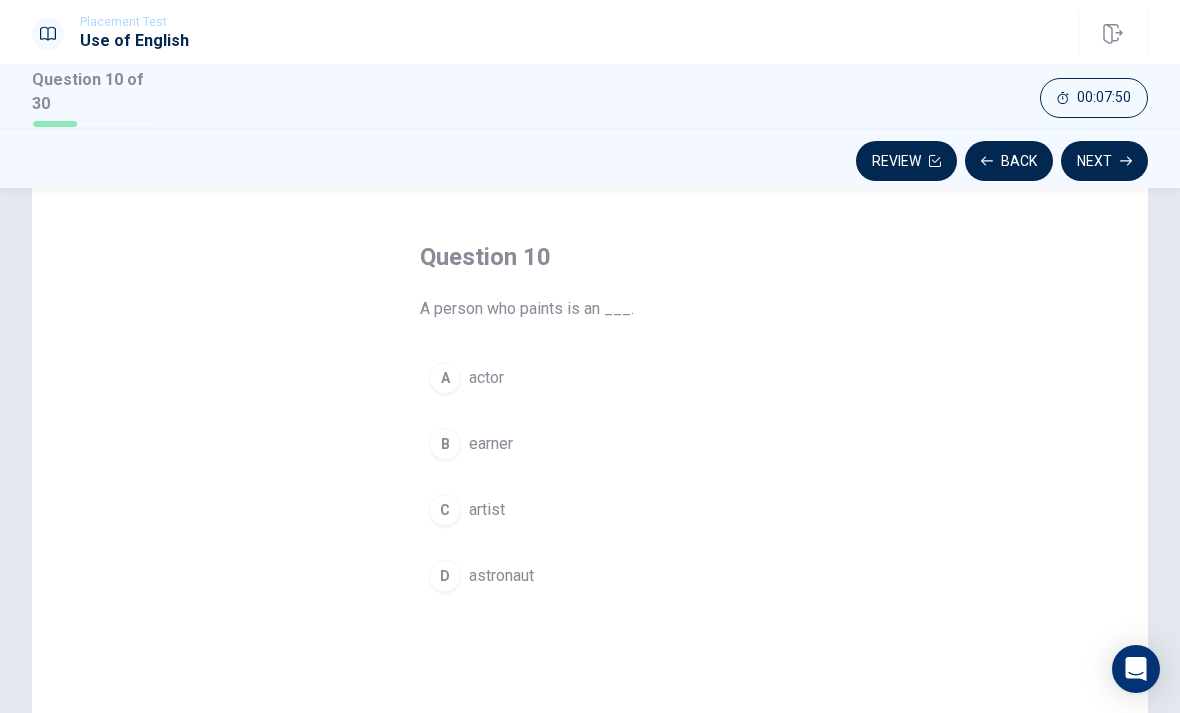 click on "C artist" at bounding box center [590, 510] 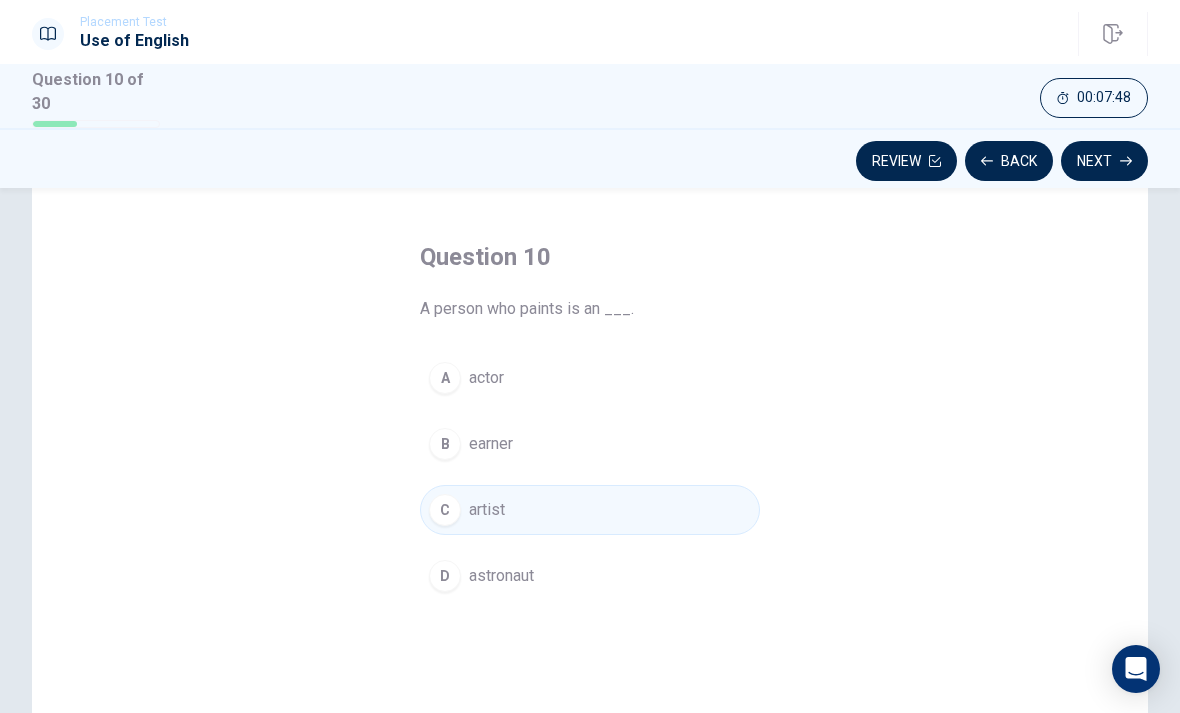click on "Next" at bounding box center [1104, 161] 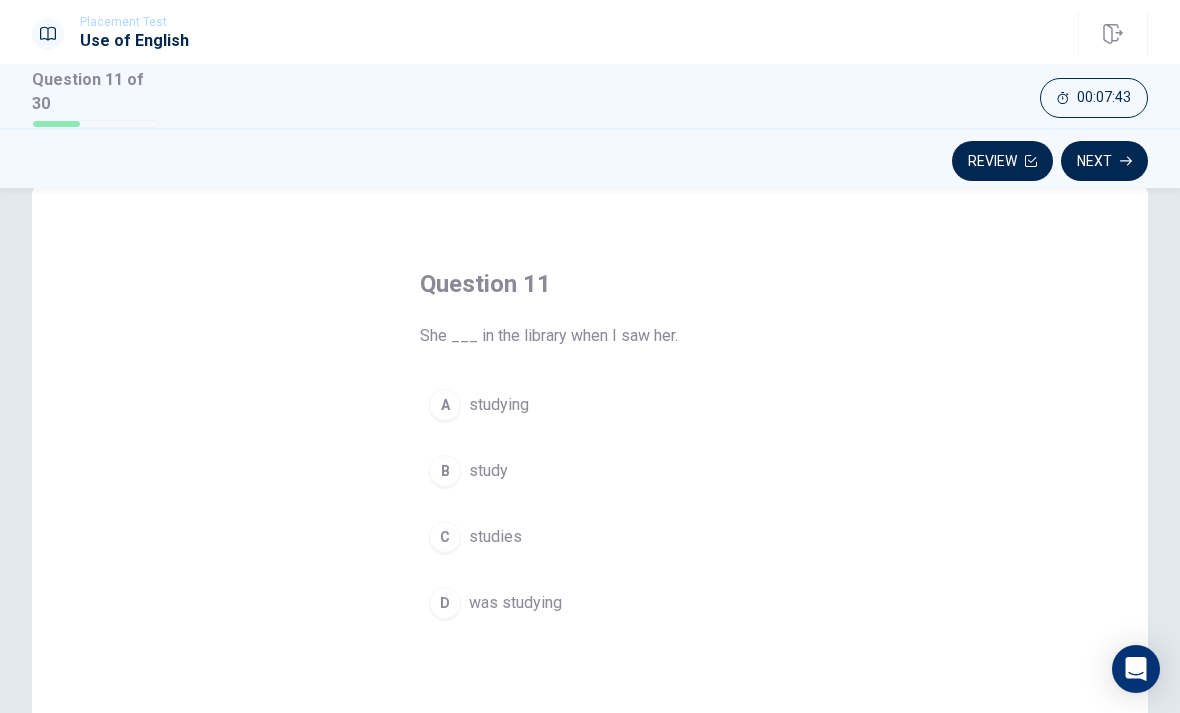 scroll, scrollTop: 46, scrollLeft: 0, axis: vertical 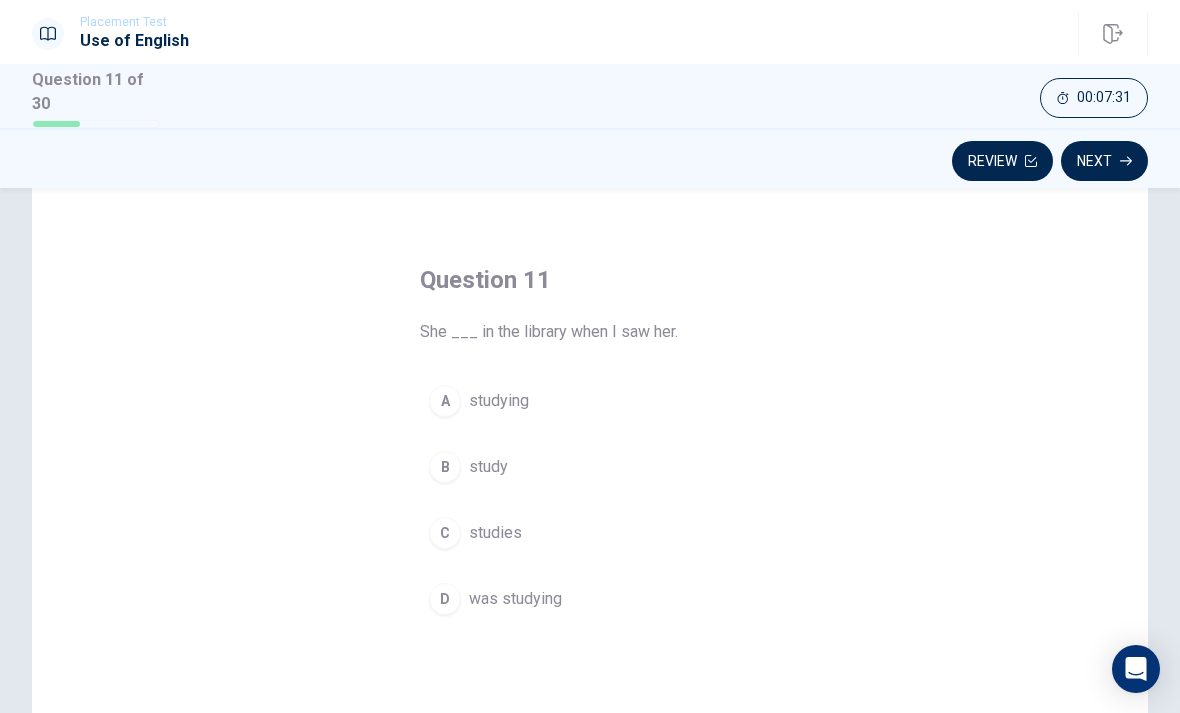 click on "A studying B study C studies D was studying" at bounding box center (590, 500) 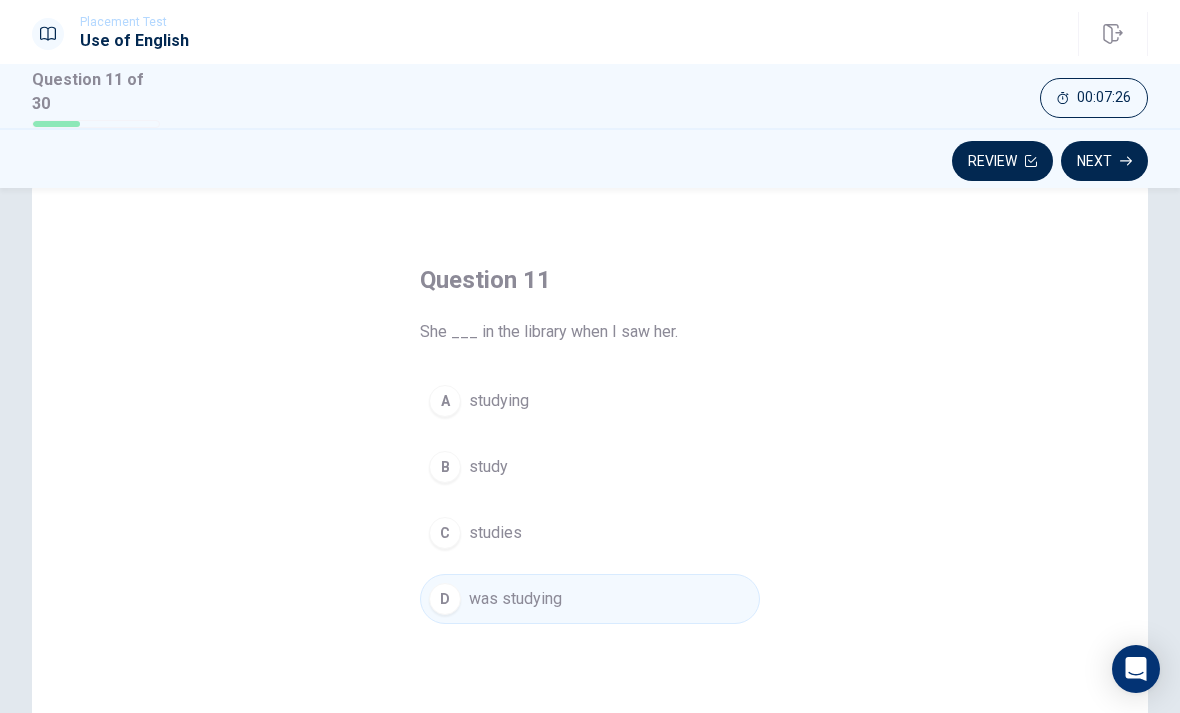 click on "Next" at bounding box center (1104, 161) 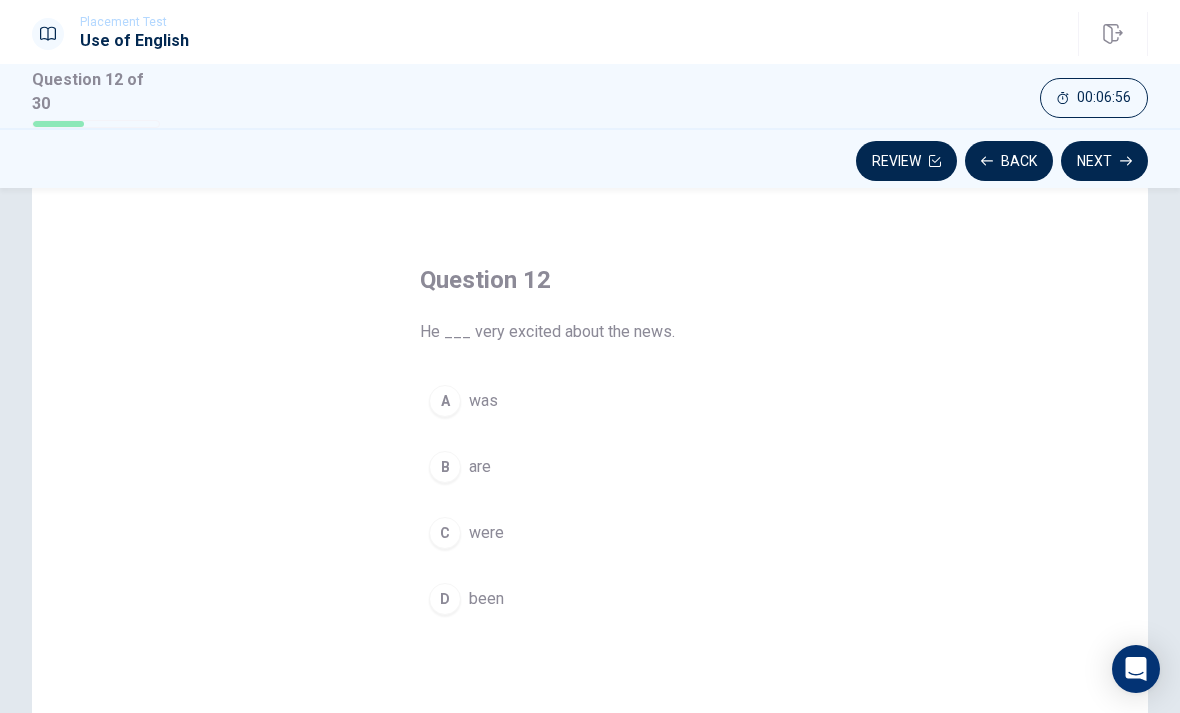 click on "was" at bounding box center (483, 401) 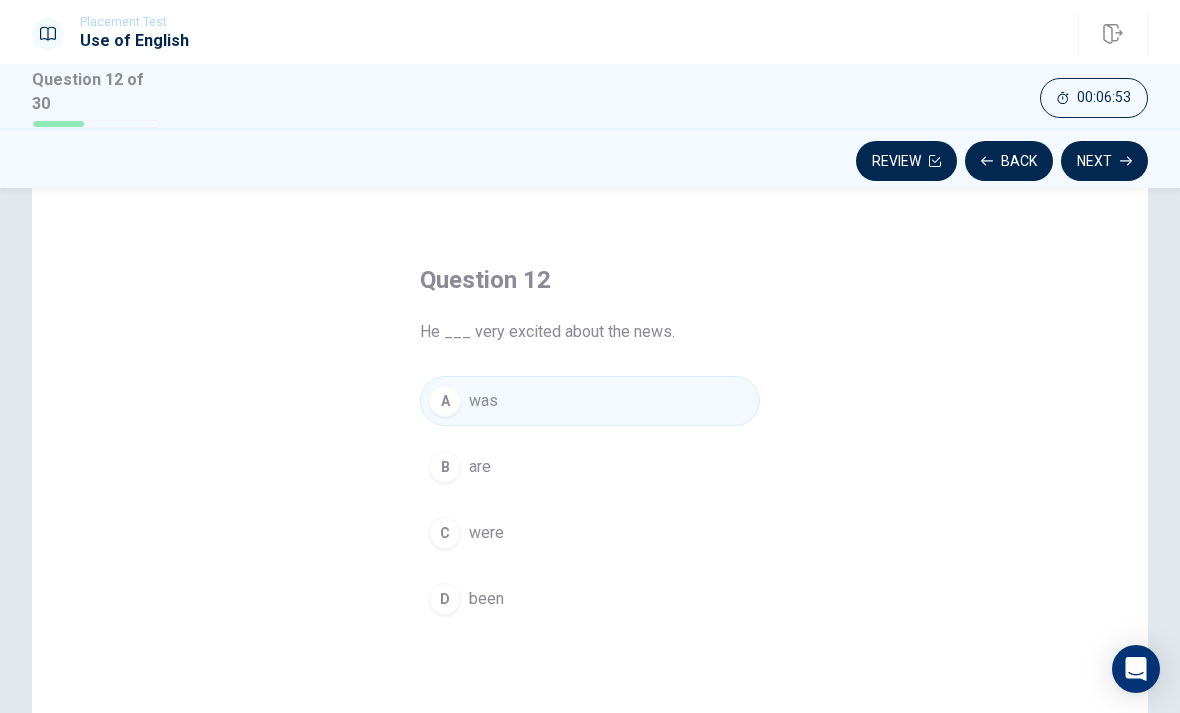 click on "Next" at bounding box center [1104, 161] 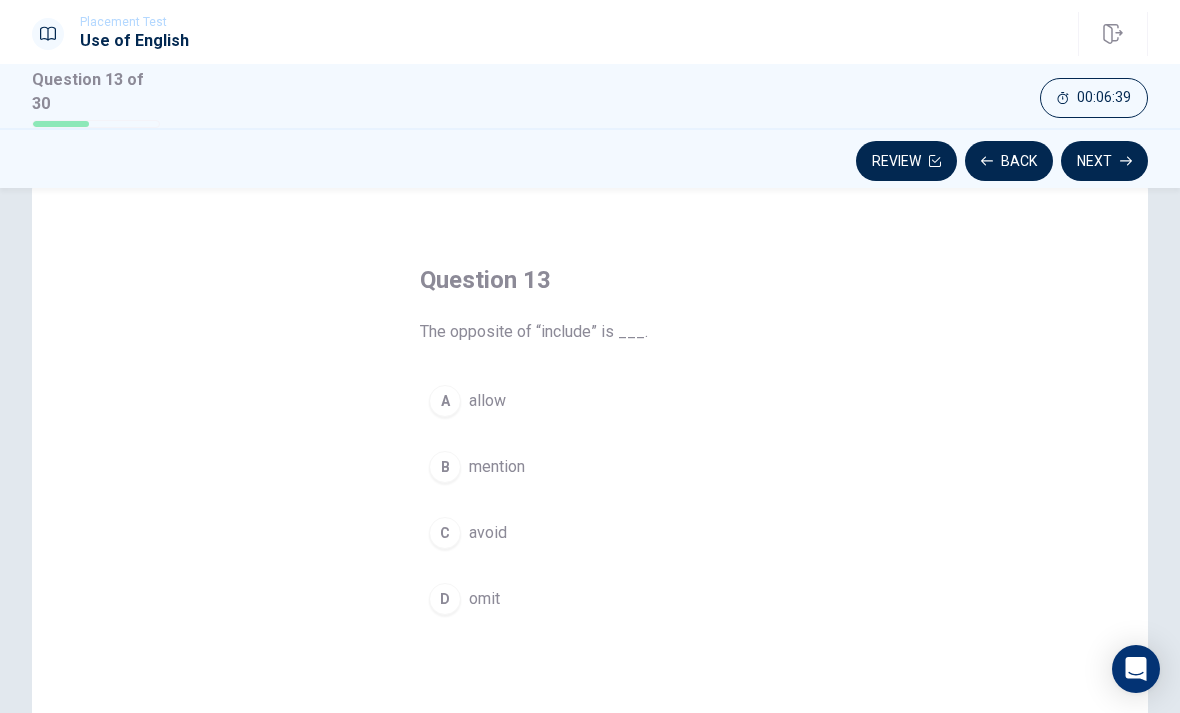 click on "C avoid" at bounding box center [590, 533] 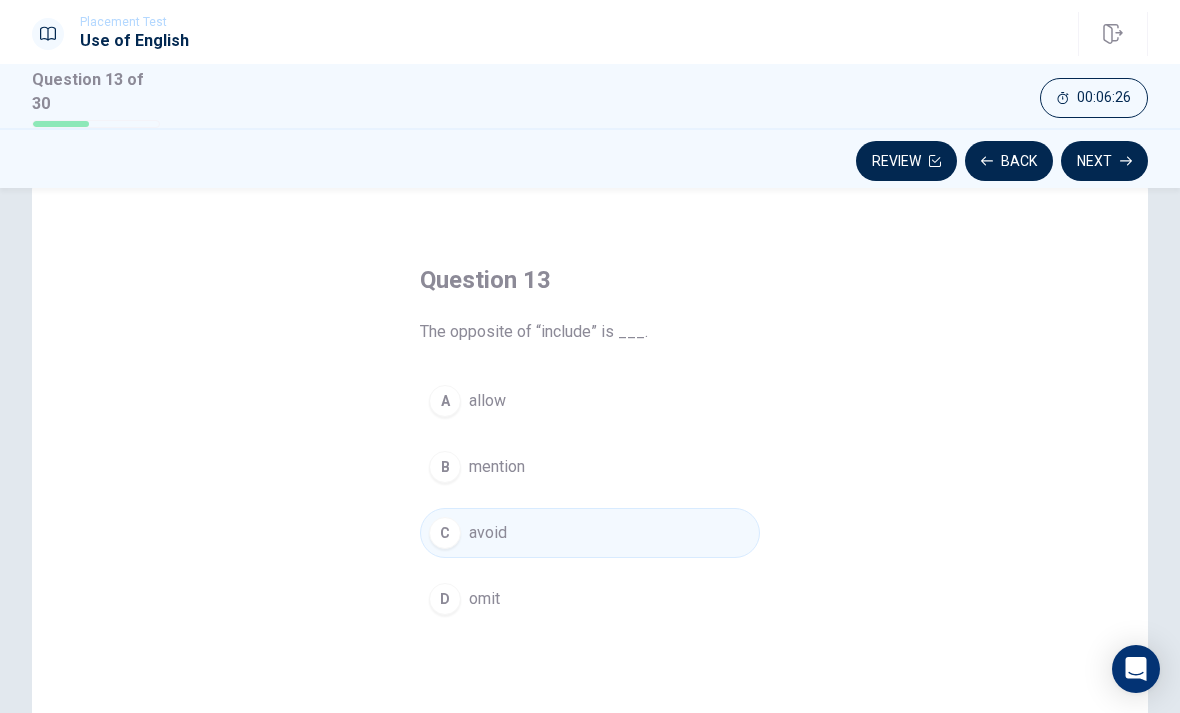 click on "Next" at bounding box center [1104, 161] 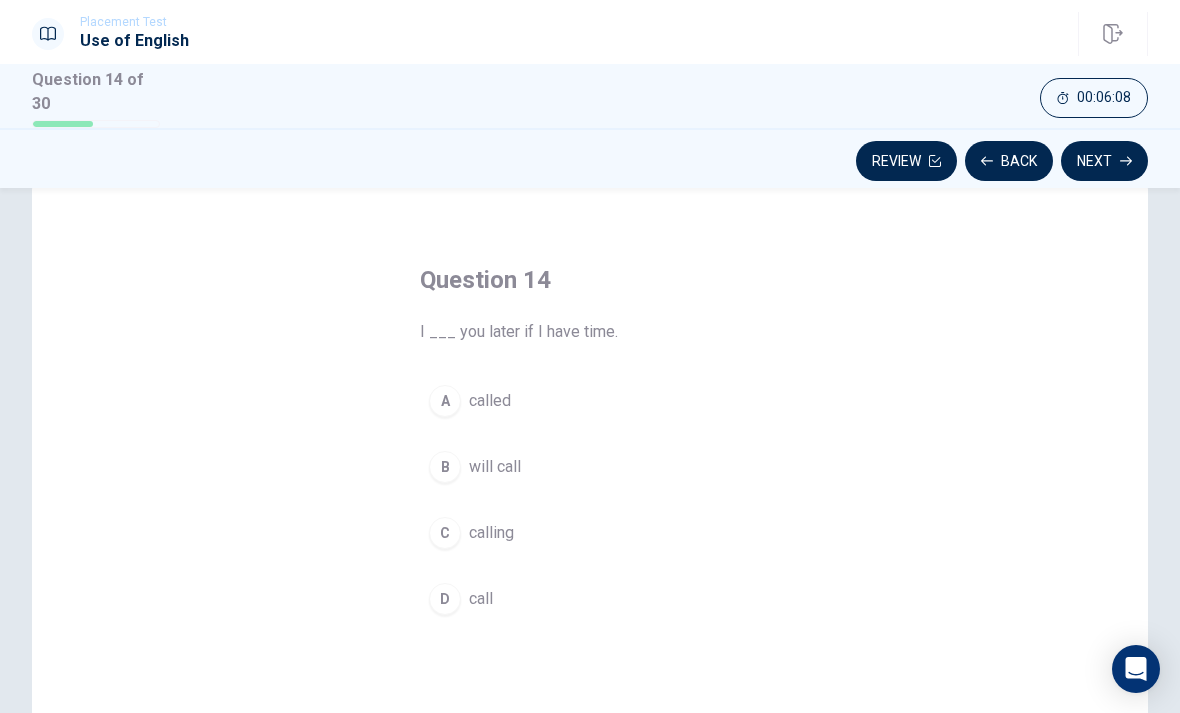 click on "B will call" at bounding box center (590, 467) 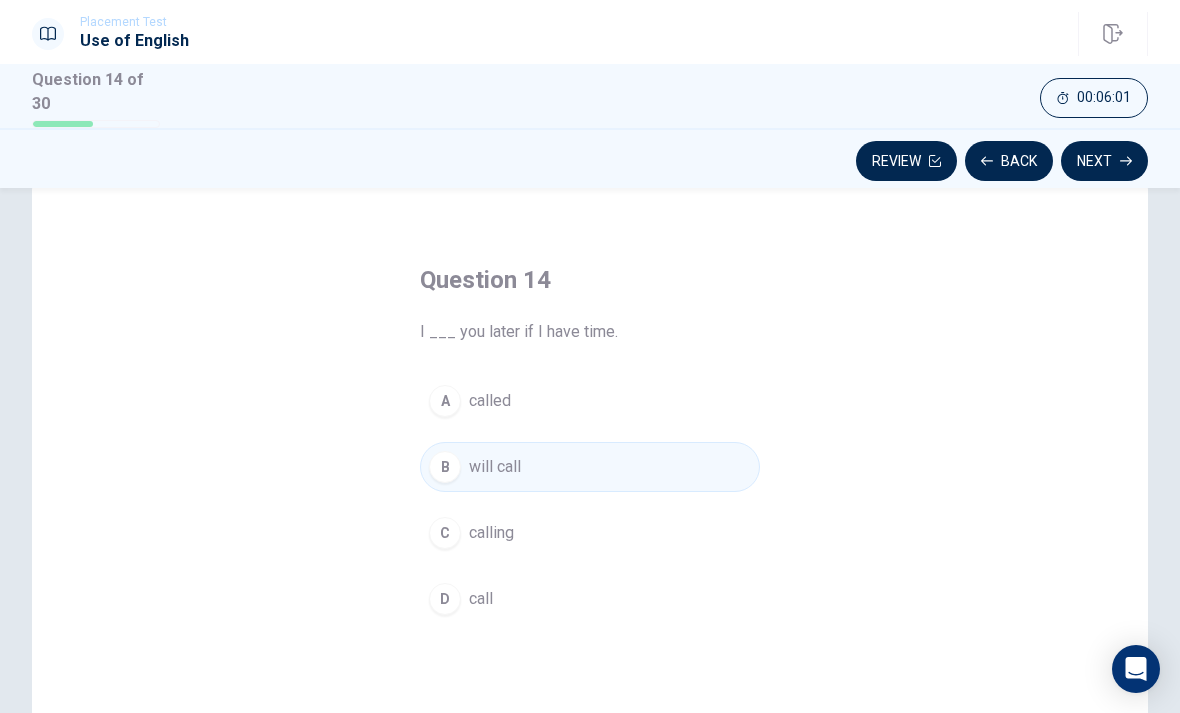 click on "Next" at bounding box center [1104, 161] 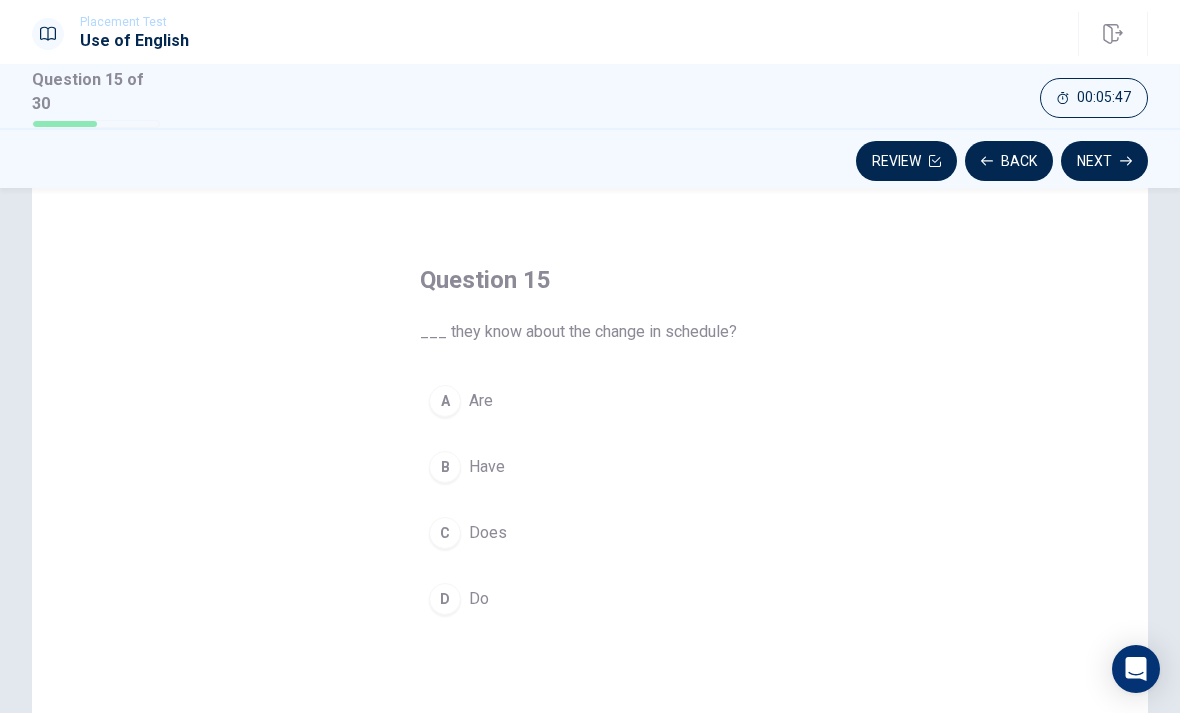 click on "D Do" at bounding box center (590, 599) 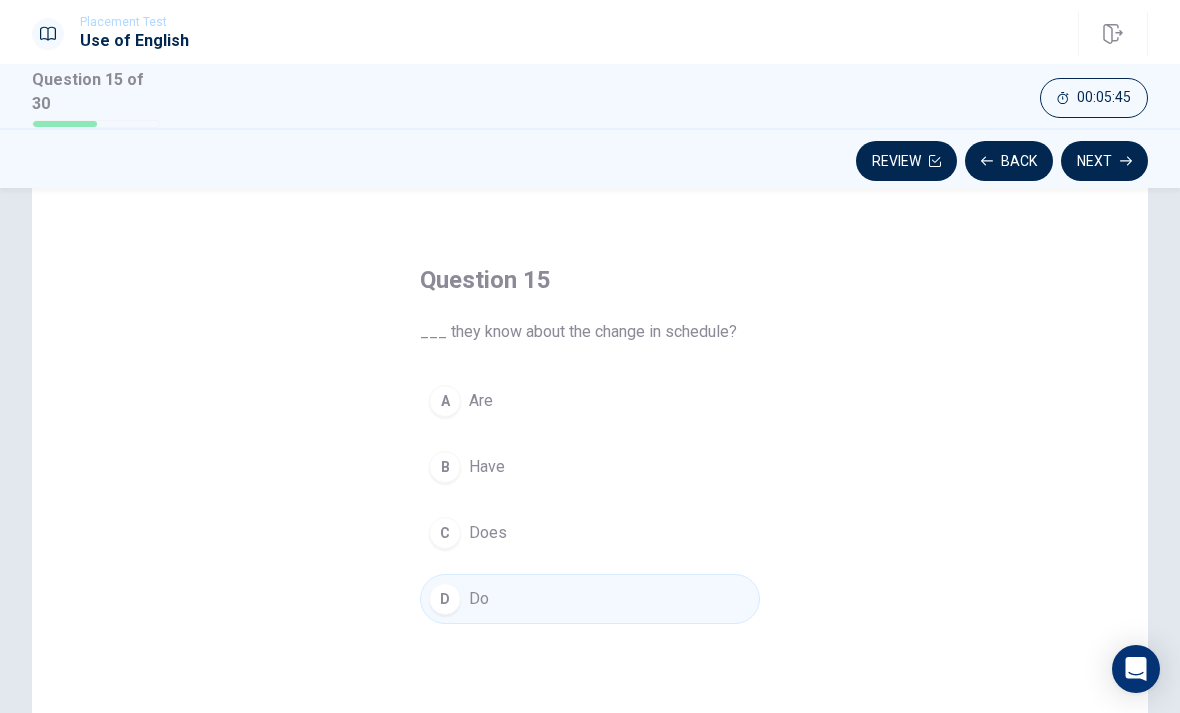 click on "Next" at bounding box center (1104, 161) 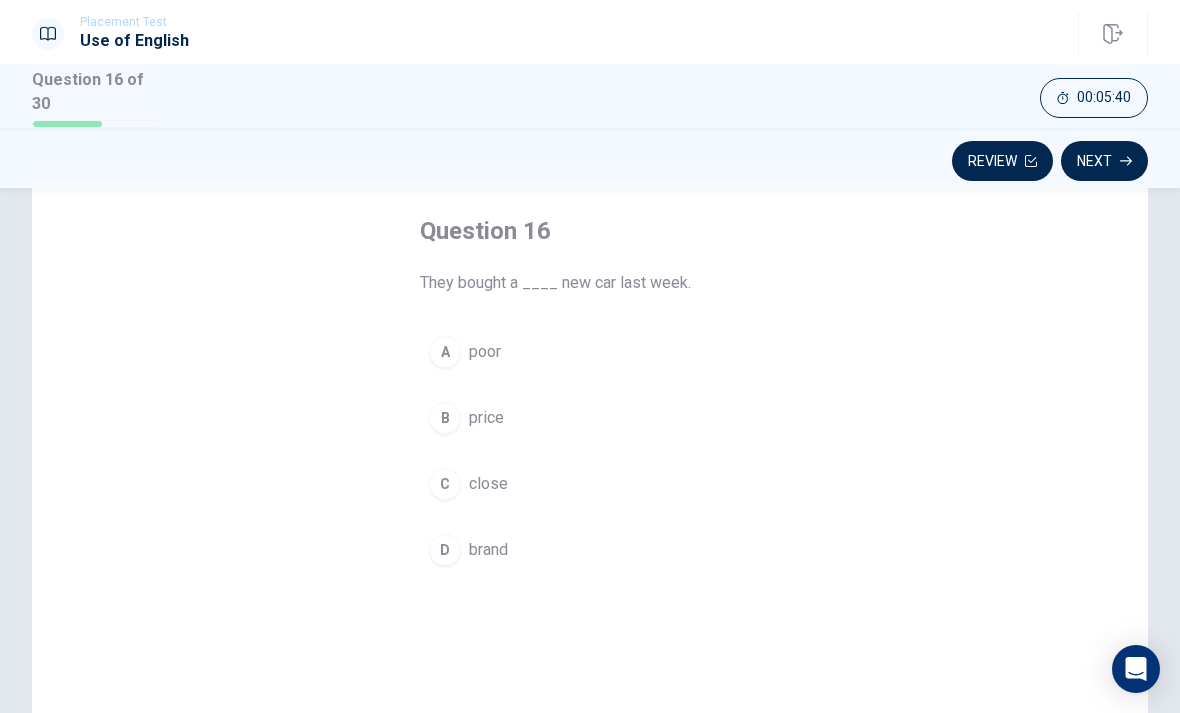 scroll, scrollTop: 97, scrollLeft: 0, axis: vertical 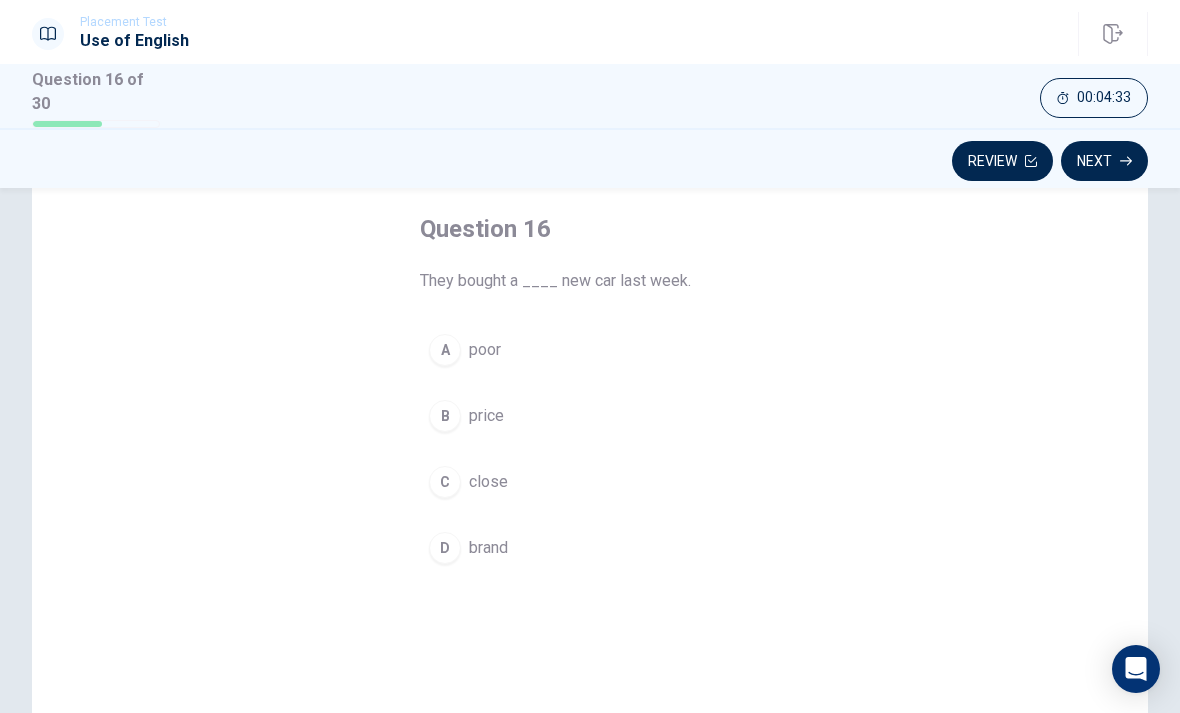 click on "C close" at bounding box center (590, 482) 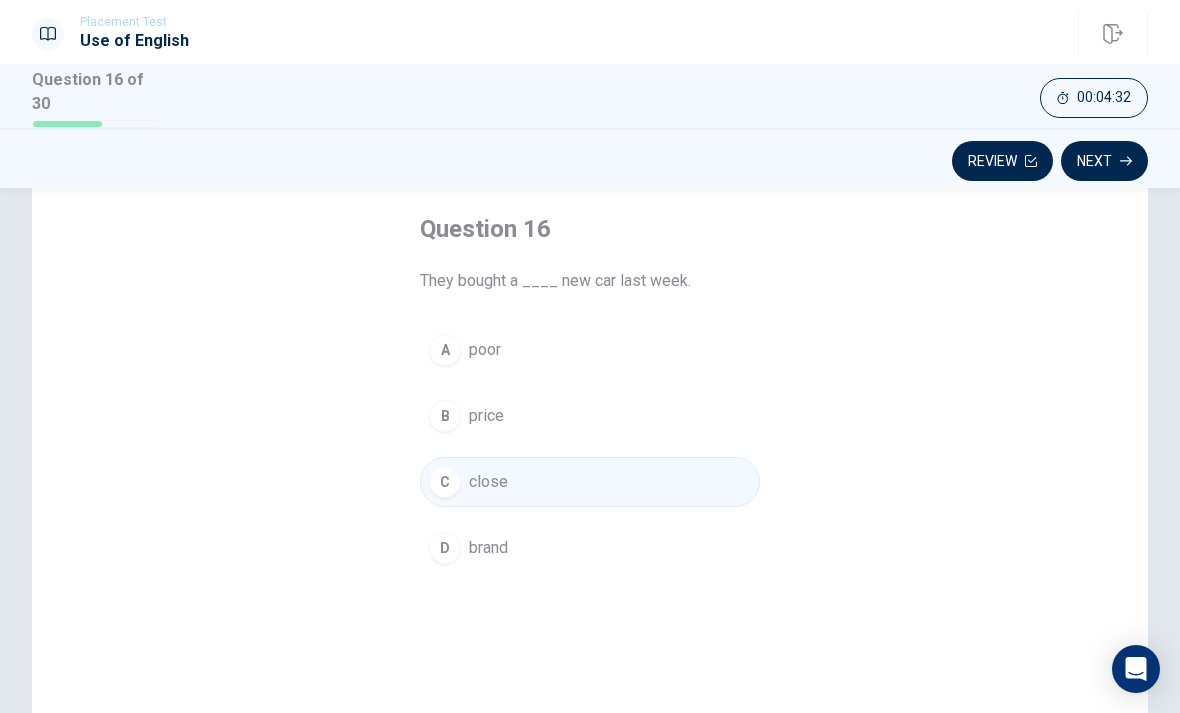 click on "Next" at bounding box center (1104, 161) 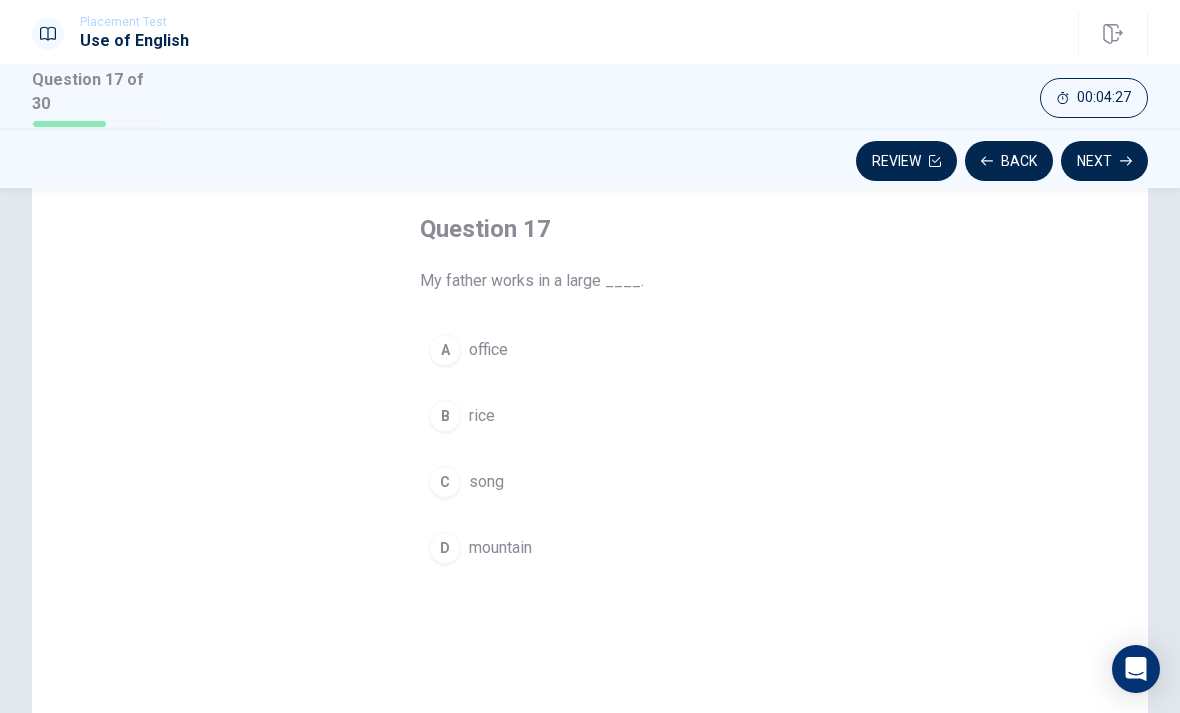 click on "A office" at bounding box center [590, 350] 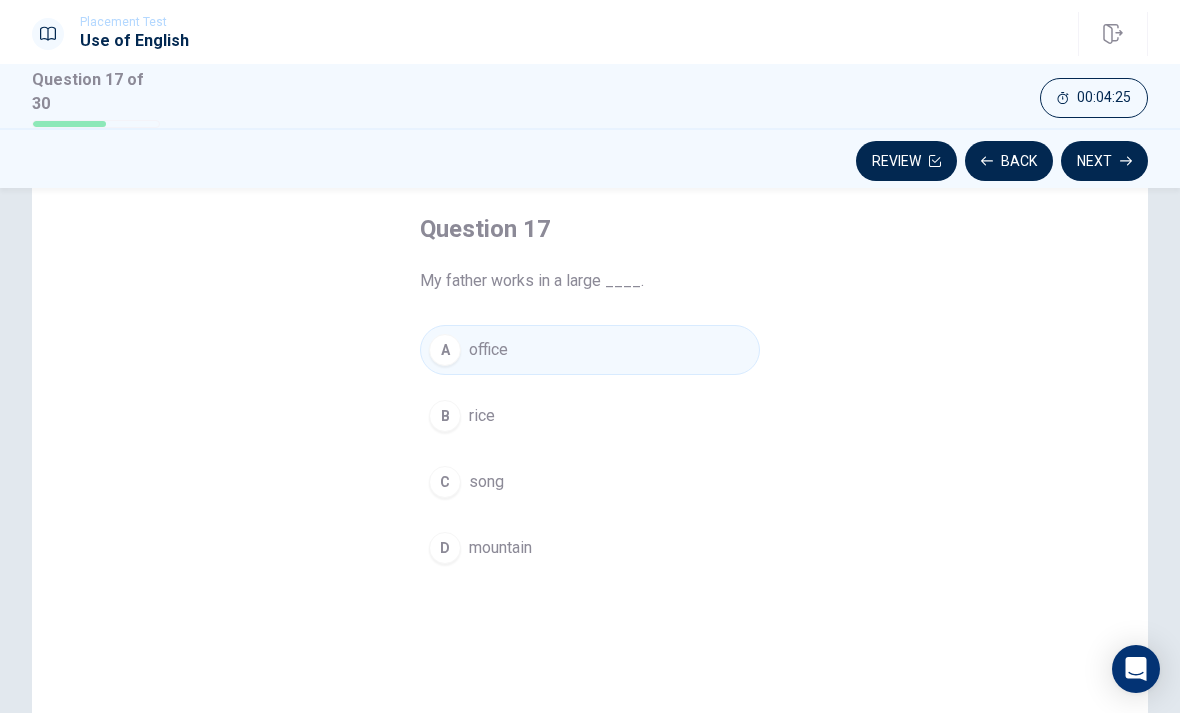 click on "Next" at bounding box center (1104, 161) 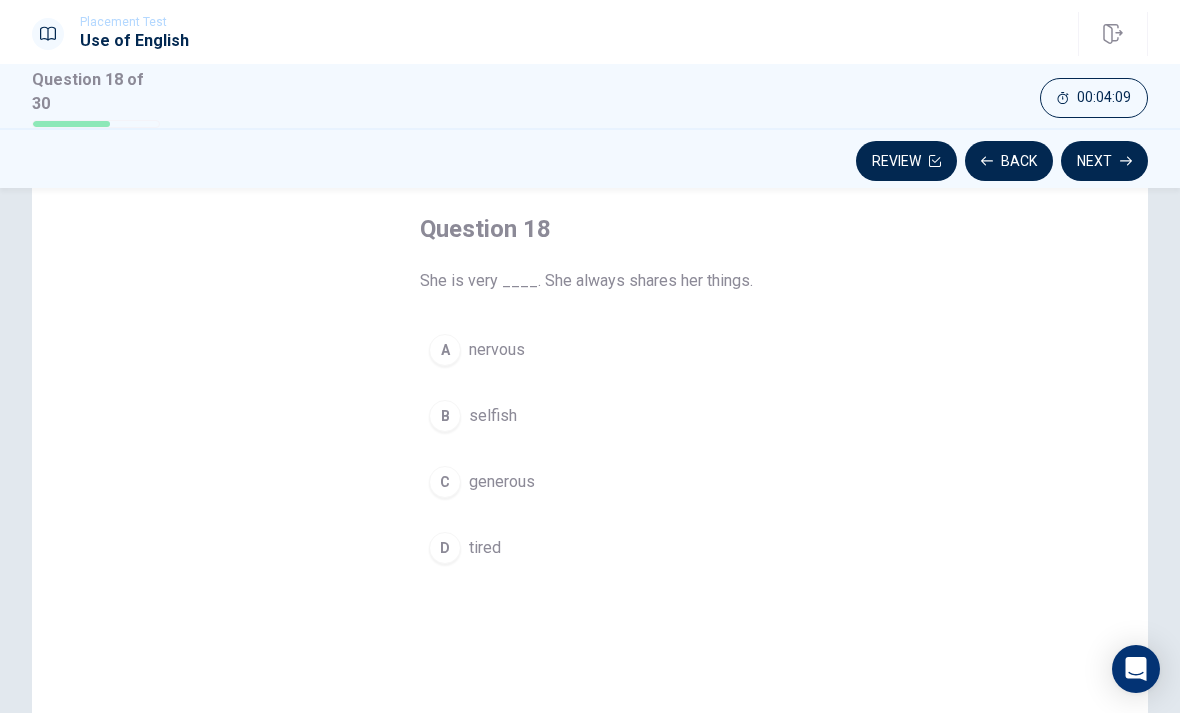 click on "B selfish" at bounding box center (590, 416) 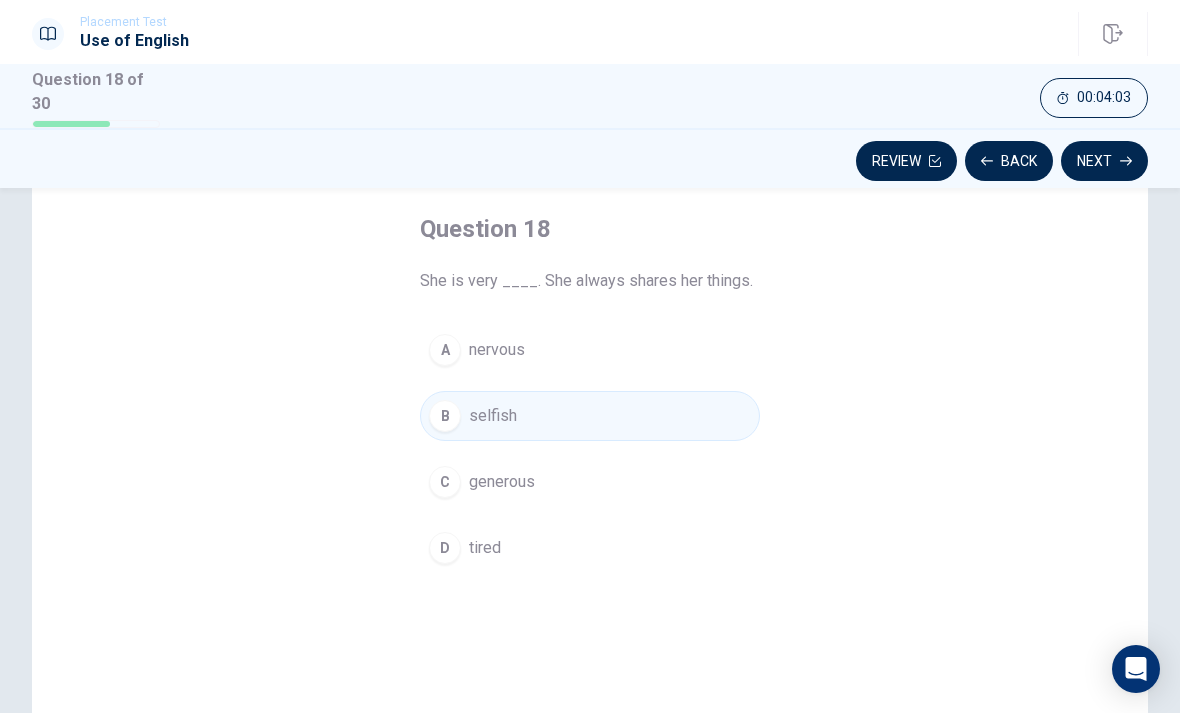 click on "Next" at bounding box center [1104, 161] 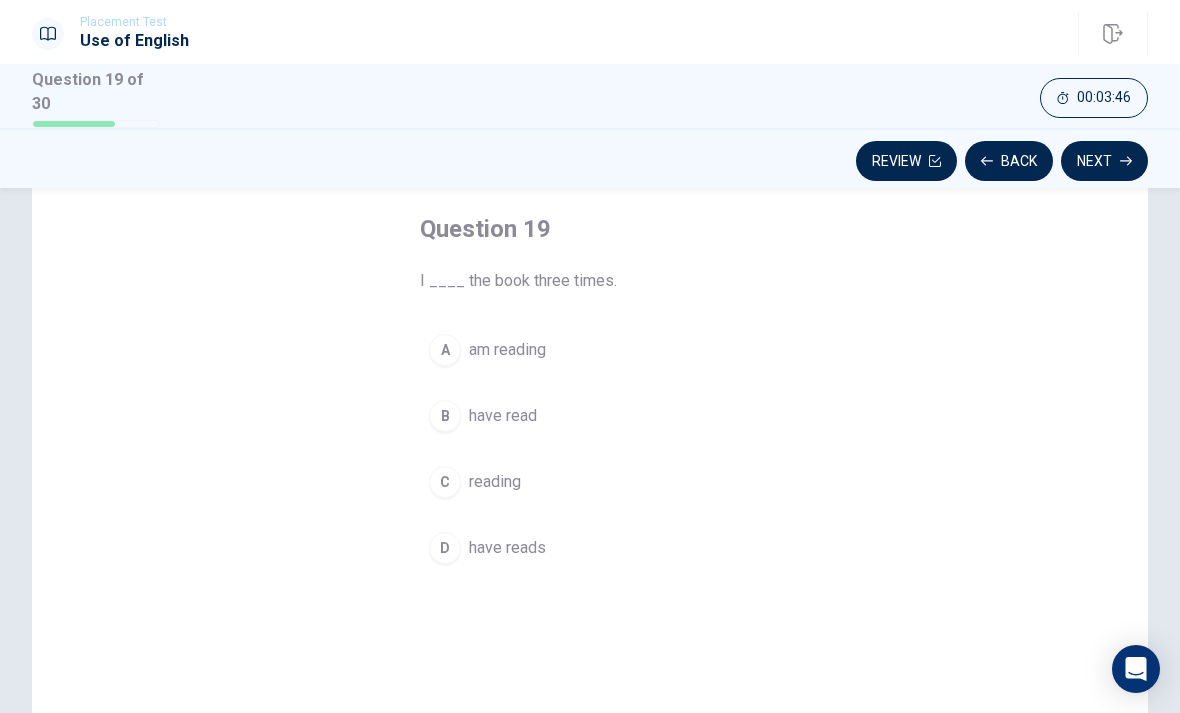 click on "have read" at bounding box center (503, 416) 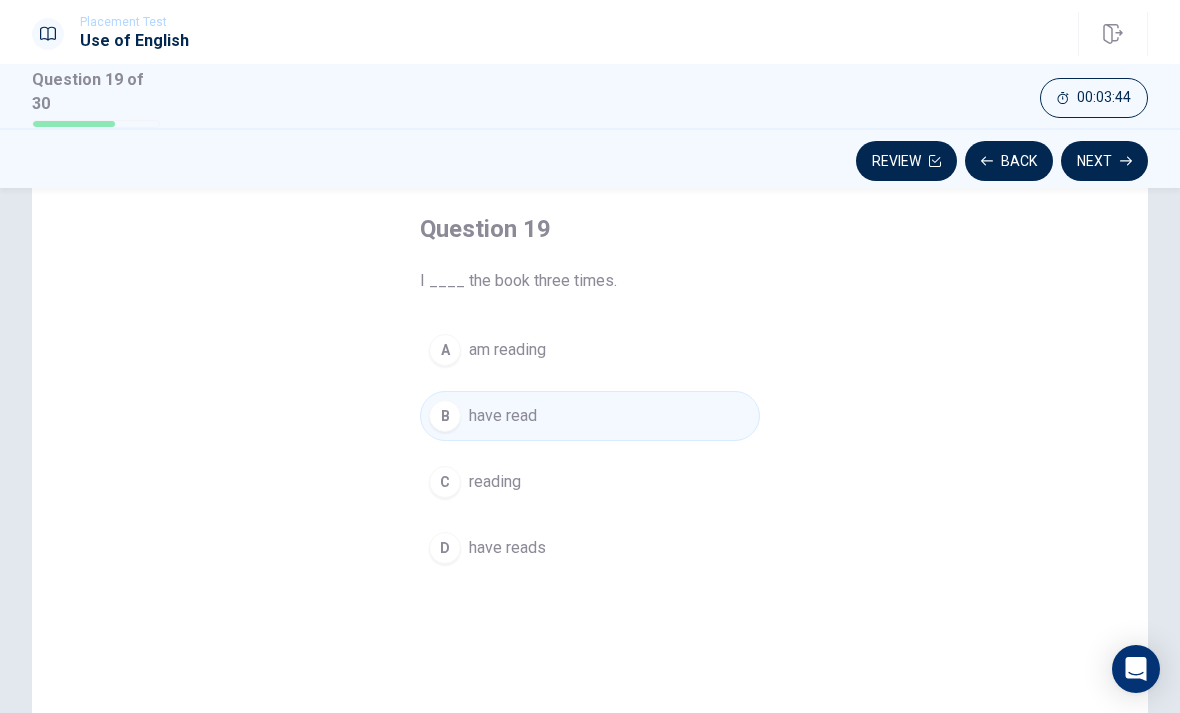 click on "Next" at bounding box center [1104, 161] 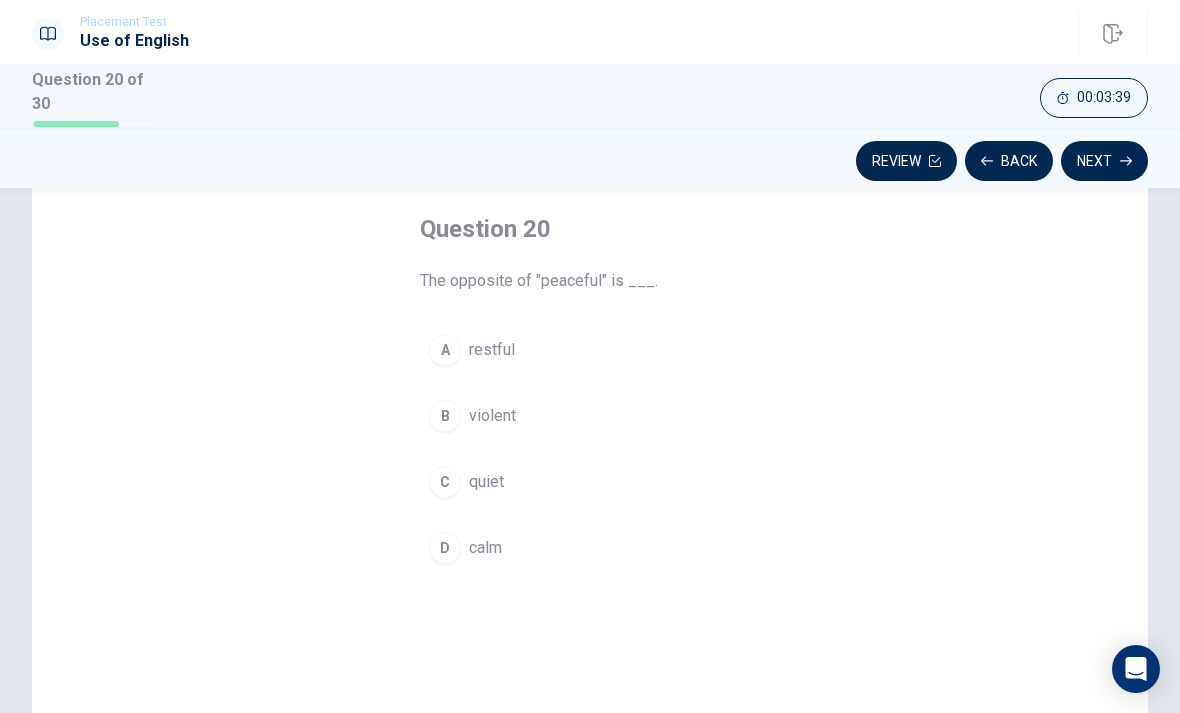 click on "violent" at bounding box center [492, 416] 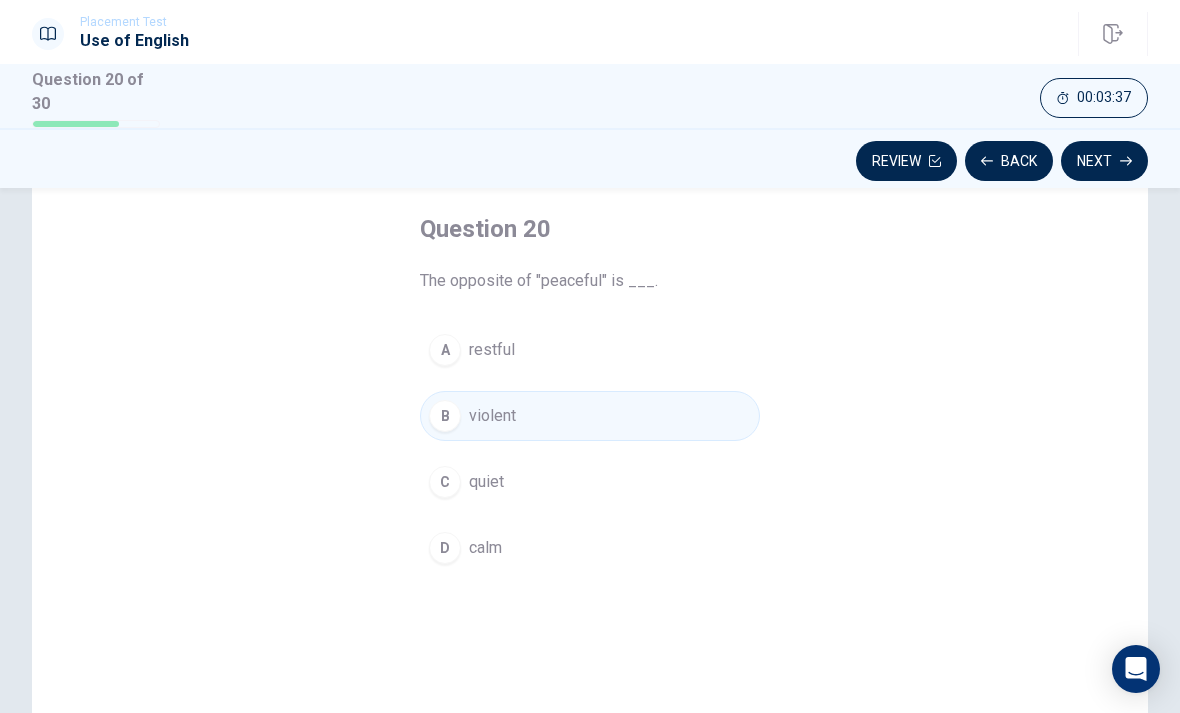 click on "Next" at bounding box center [1104, 161] 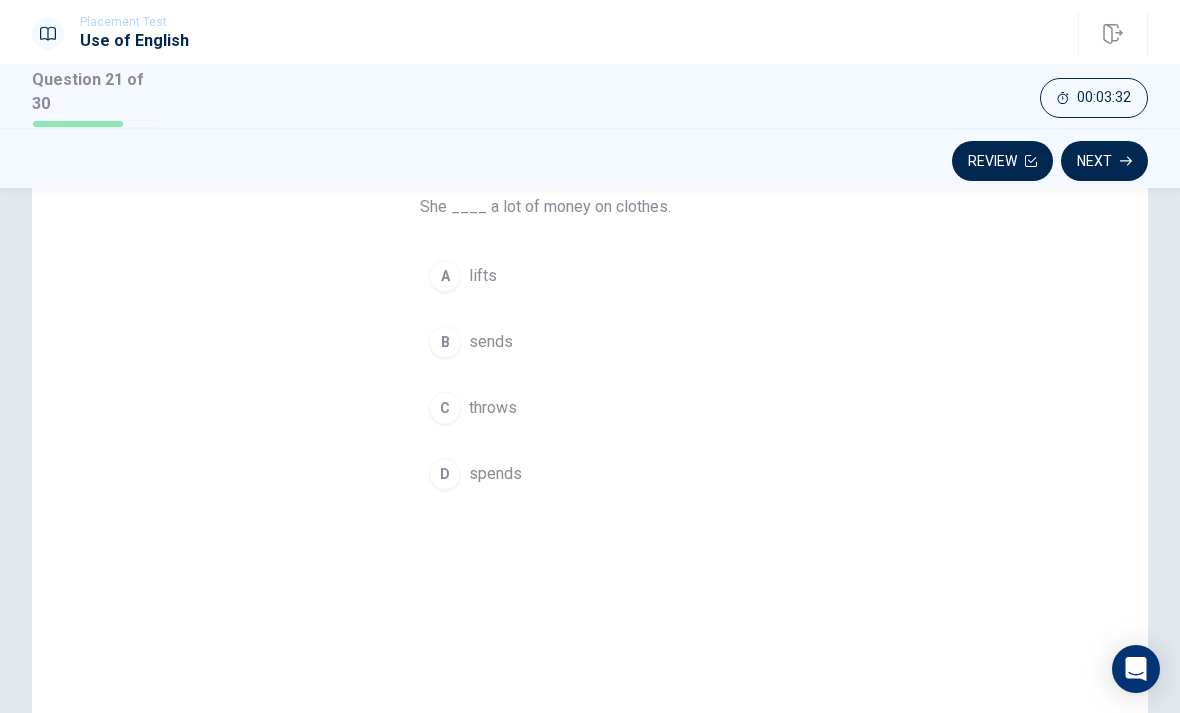 scroll, scrollTop: 147, scrollLeft: 0, axis: vertical 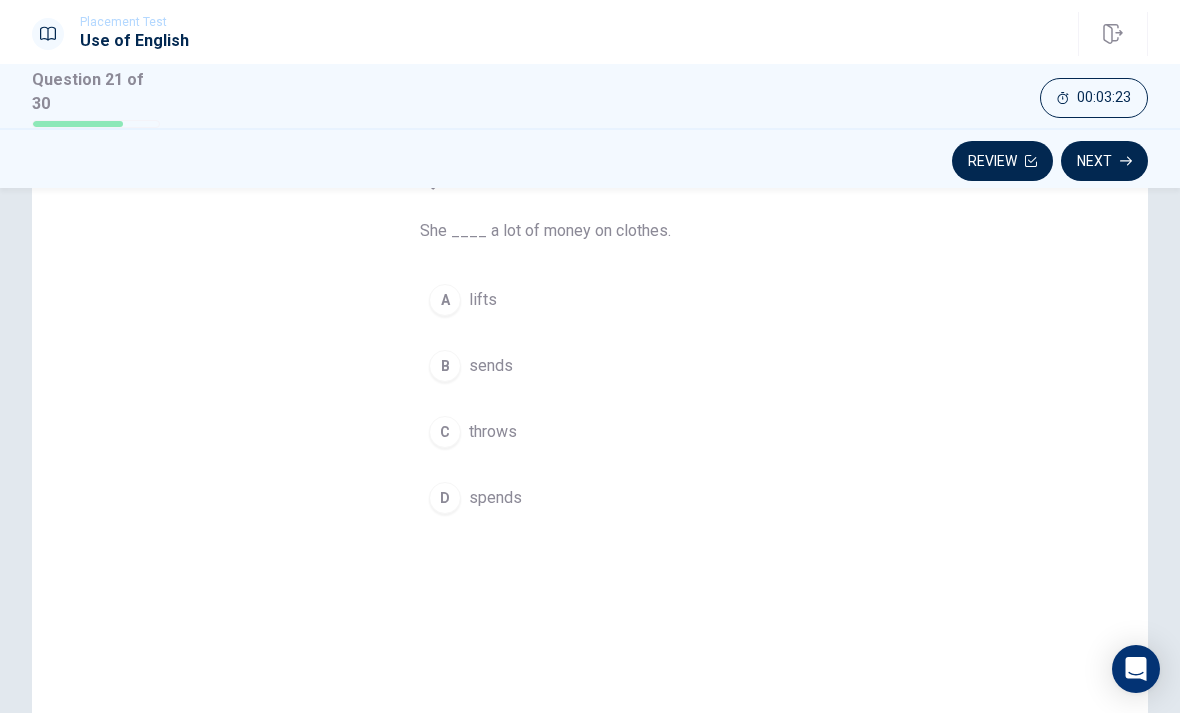 click on "D" at bounding box center (445, 498) 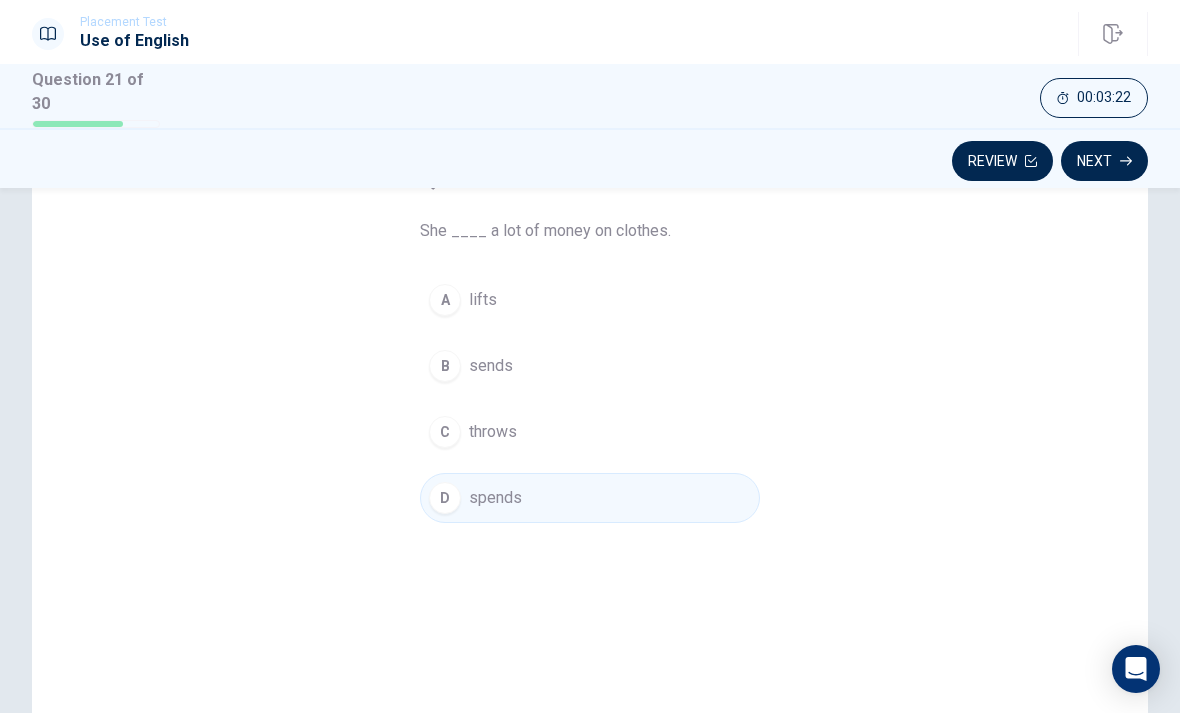 click 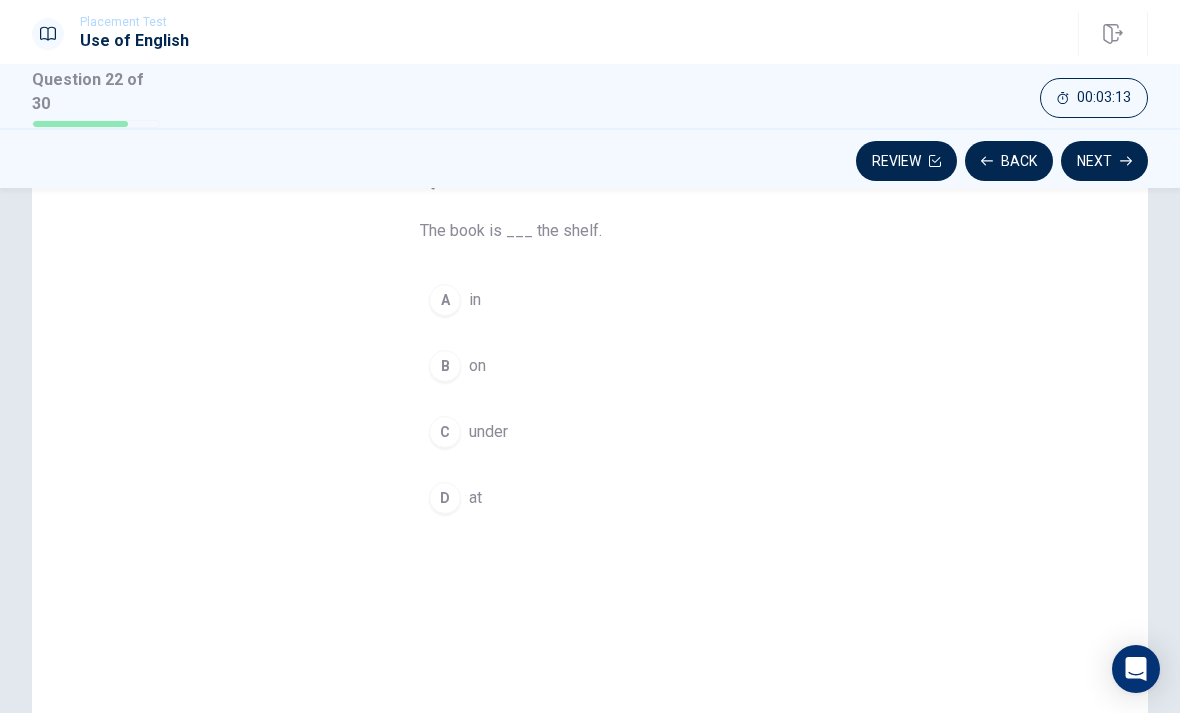 click on "B on" at bounding box center [590, 366] 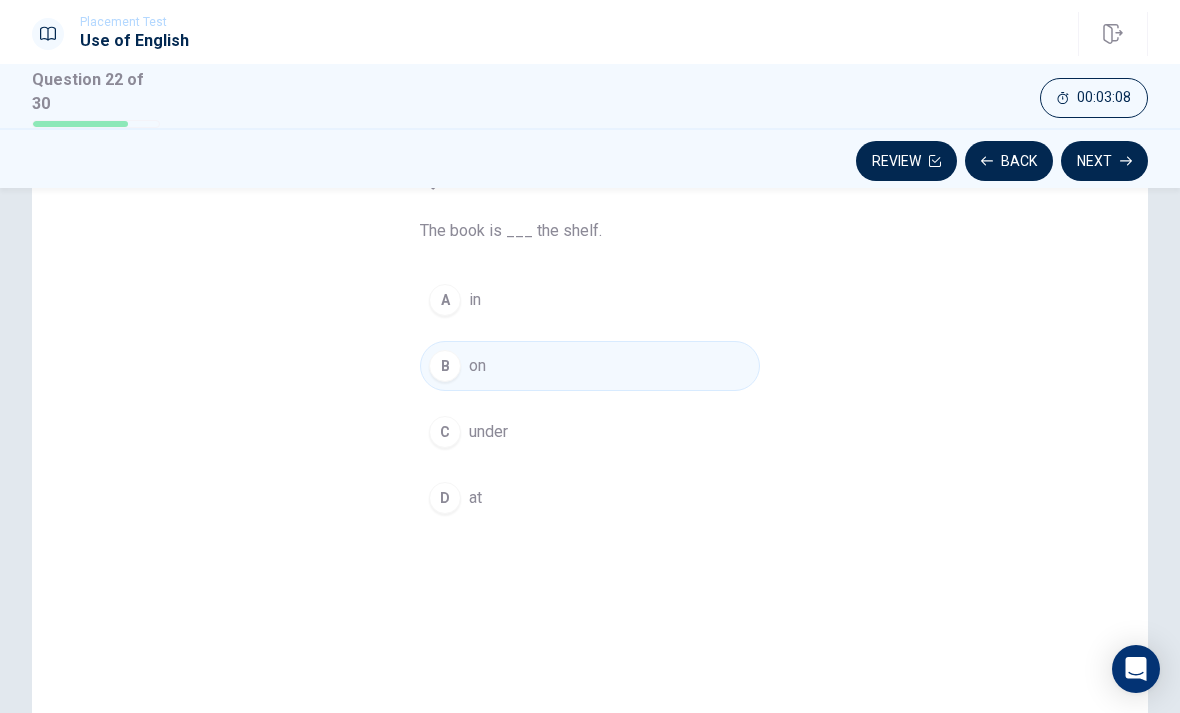 click on "Next" at bounding box center (1104, 161) 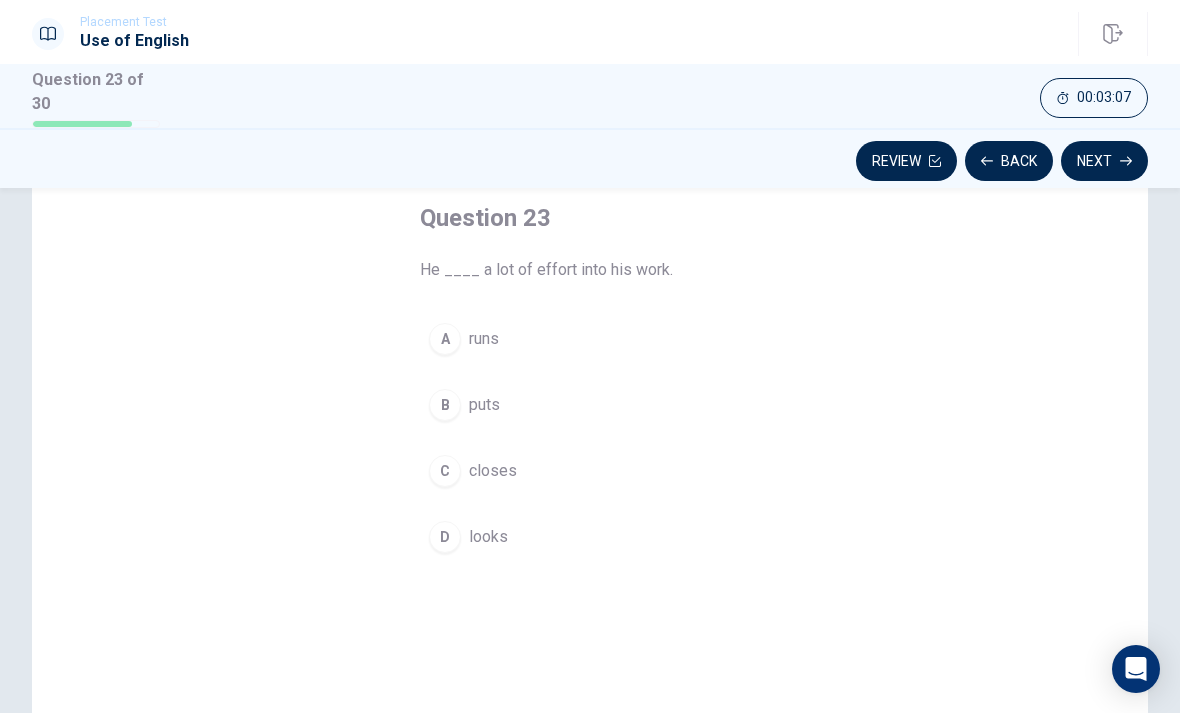 scroll, scrollTop: 110, scrollLeft: 0, axis: vertical 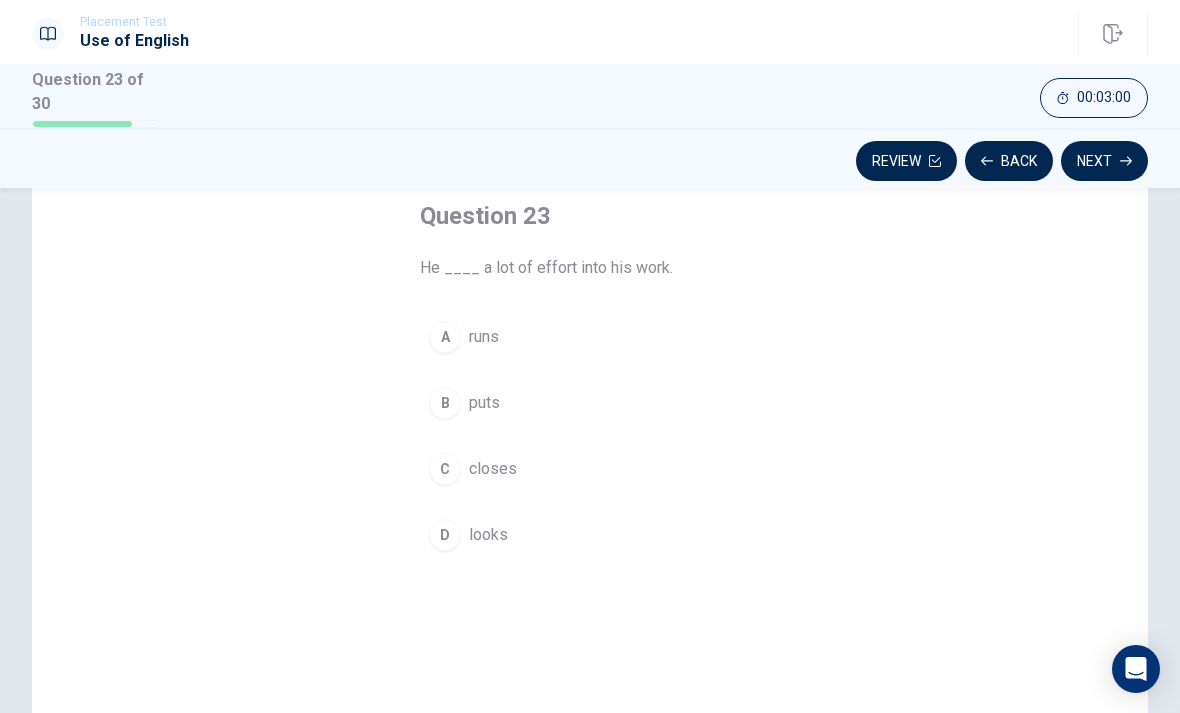 click on "puts" at bounding box center (484, 403) 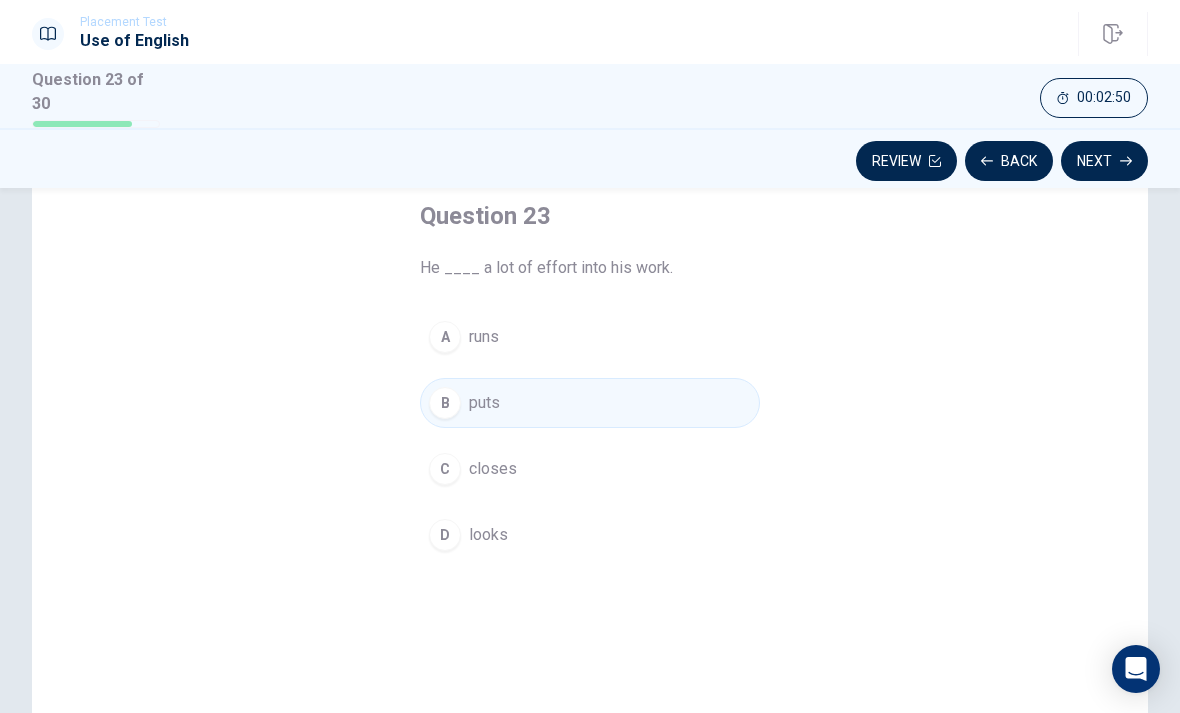 click on "Next" at bounding box center [1104, 161] 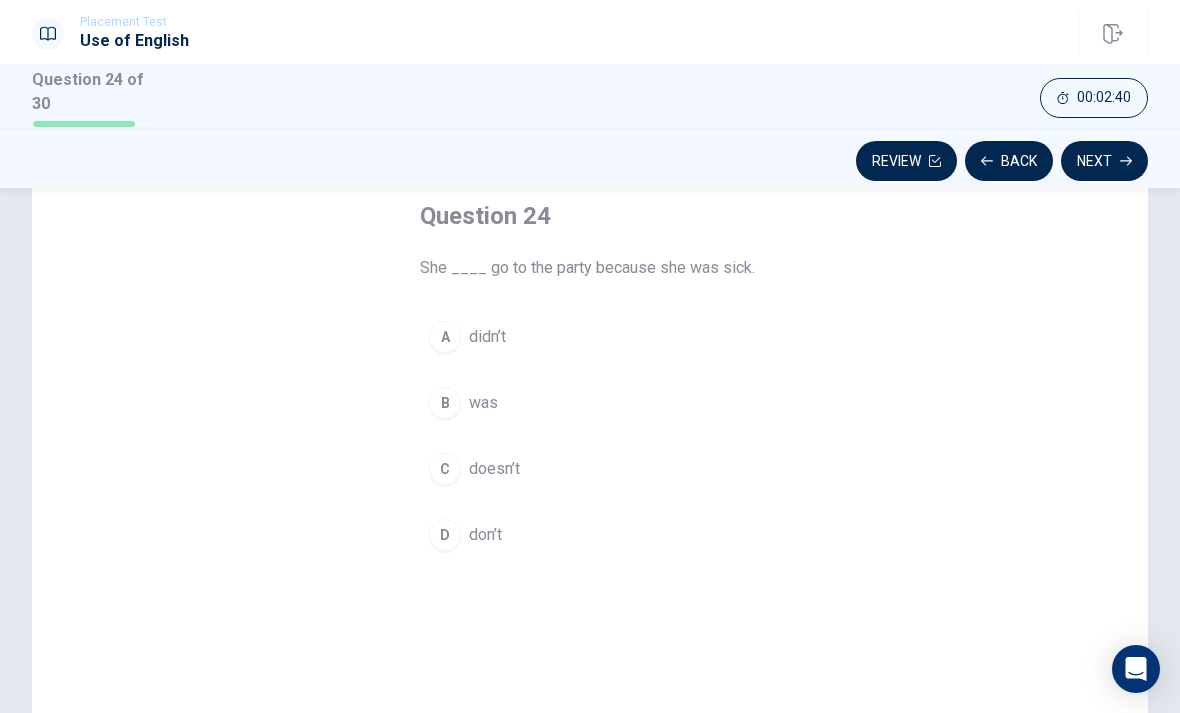 click on "A didn’t" at bounding box center [590, 337] 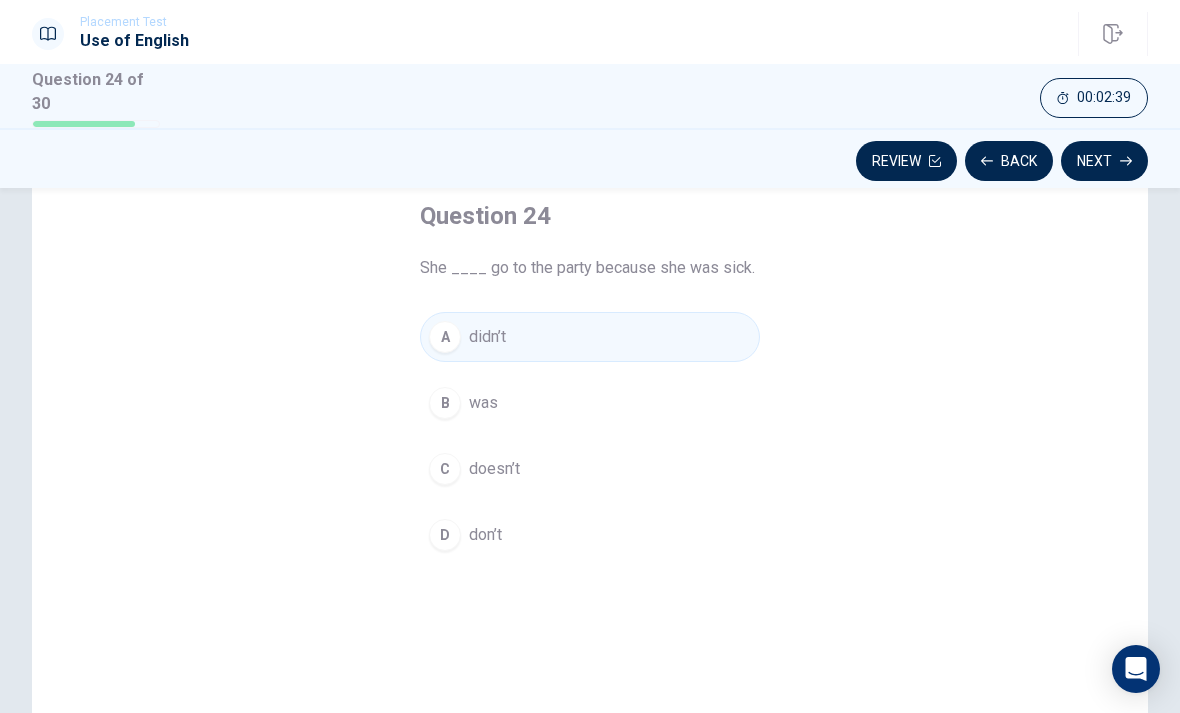 click on "Next" at bounding box center [1104, 161] 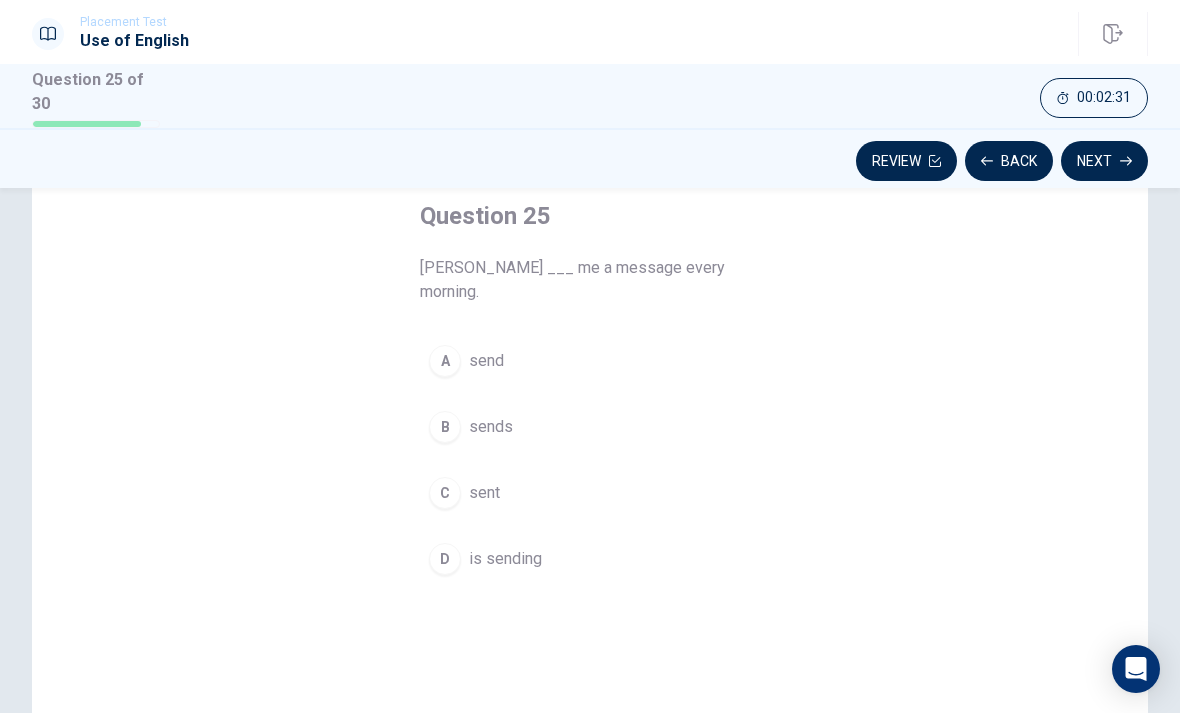 click on "sends" at bounding box center [491, 427] 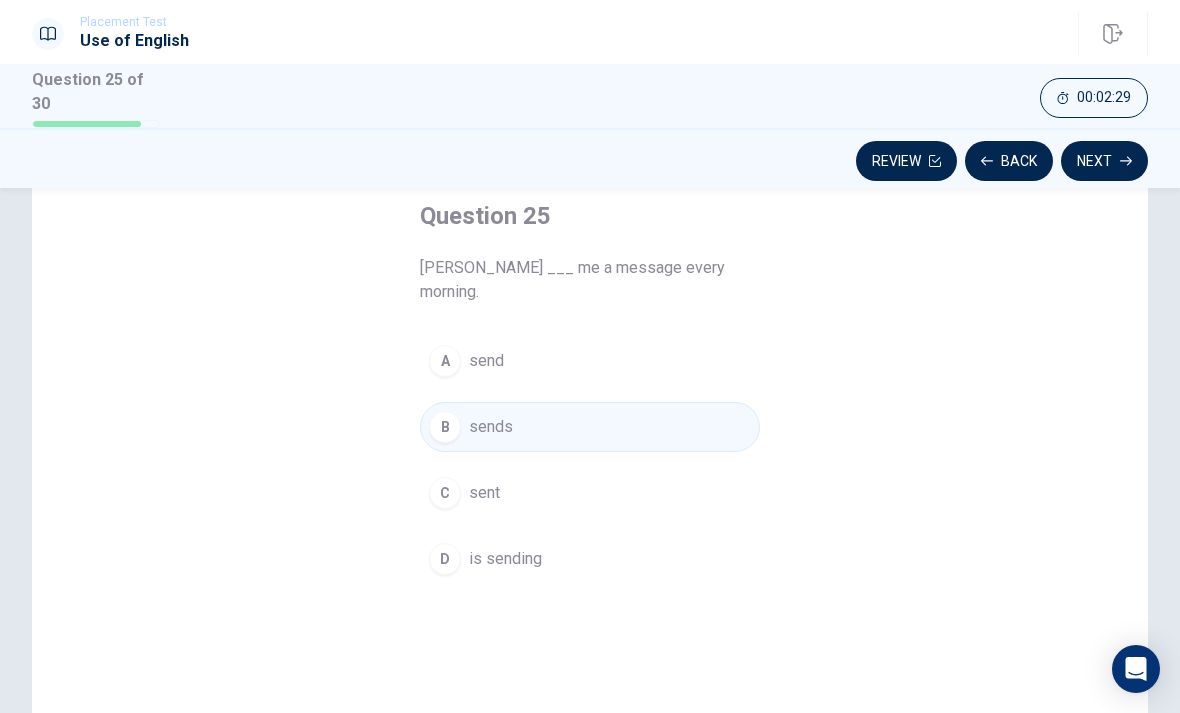 click on "Next" at bounding box center [1104, 161] 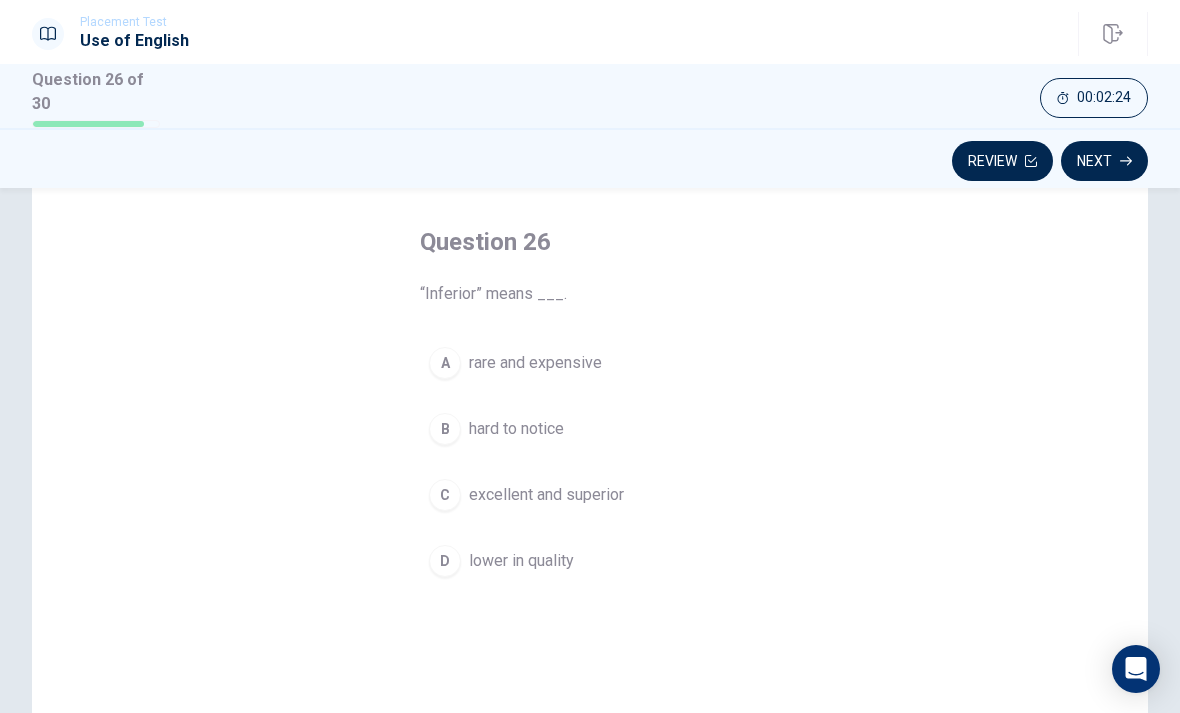 scroll, scrollTop: 87, scrollLeft: 0, axis: vertical 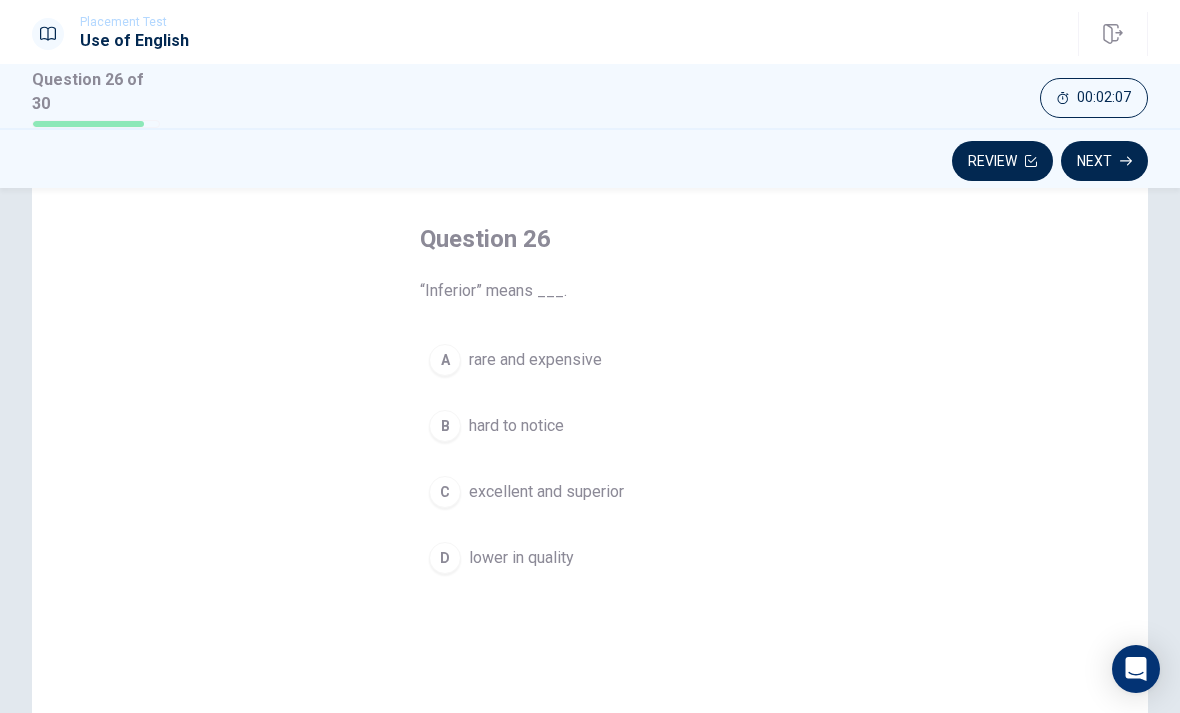 click on "lower in quality" at bounding box center (521, 558) 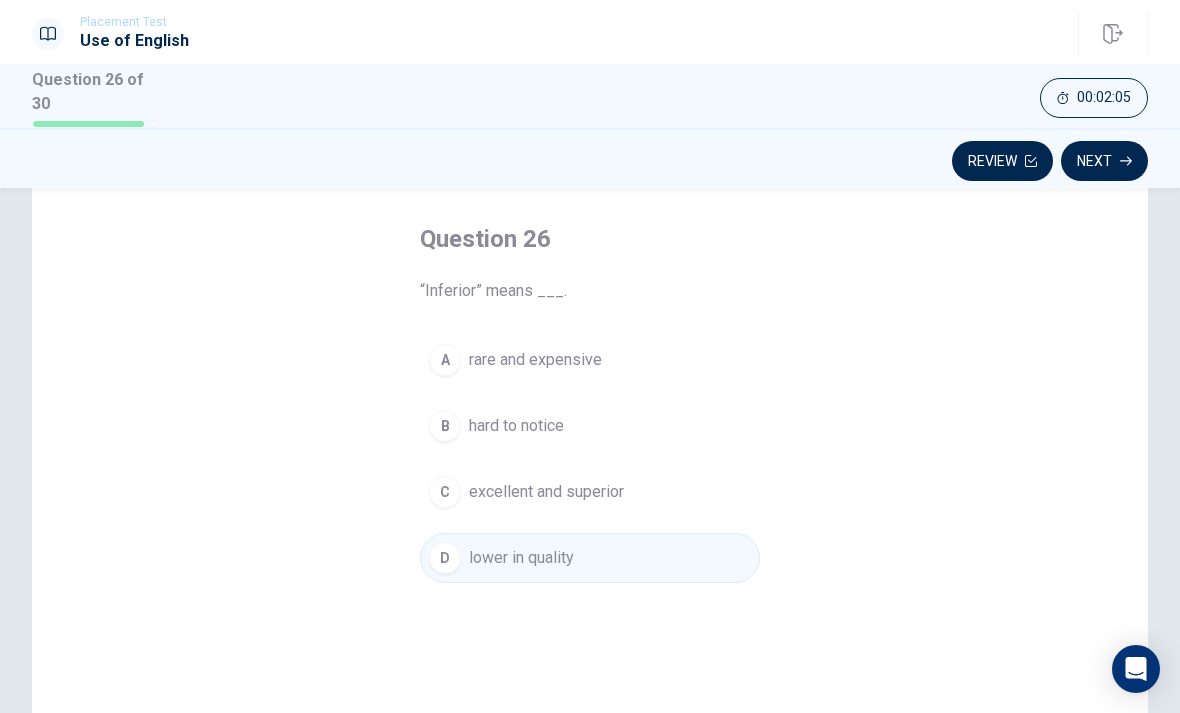 click on "Next" at bounding box center (1104, 161) 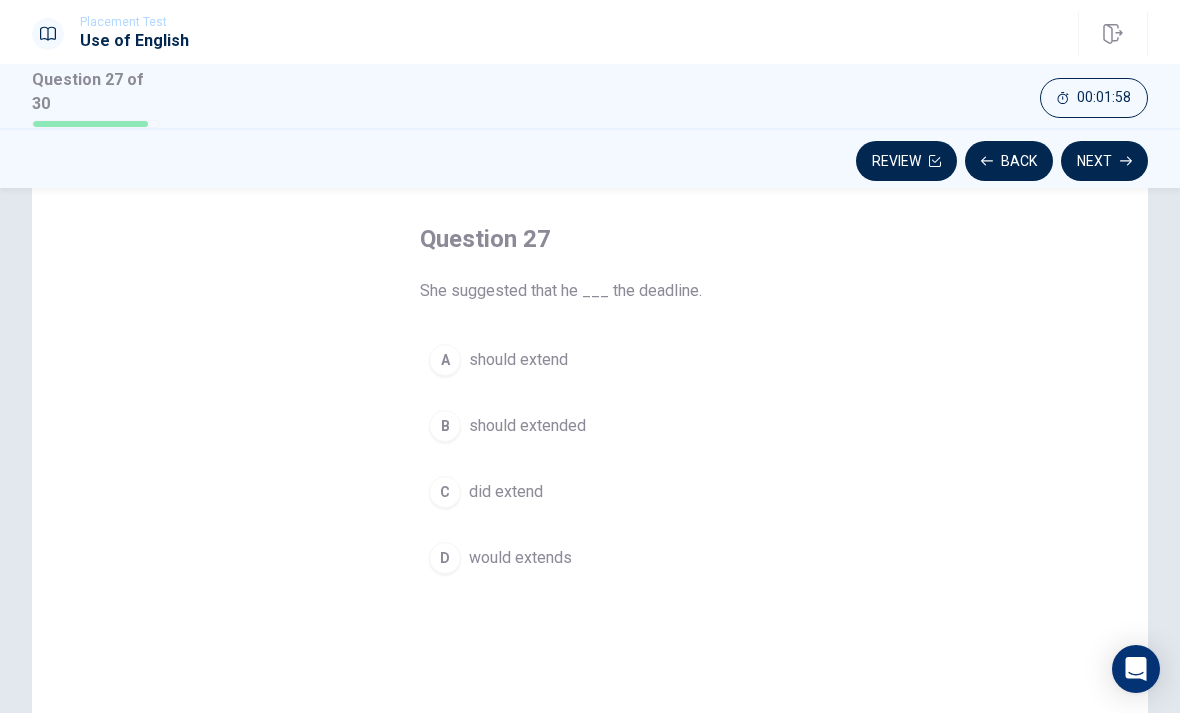 click on "A should extend" at bounding box center [590, 360] 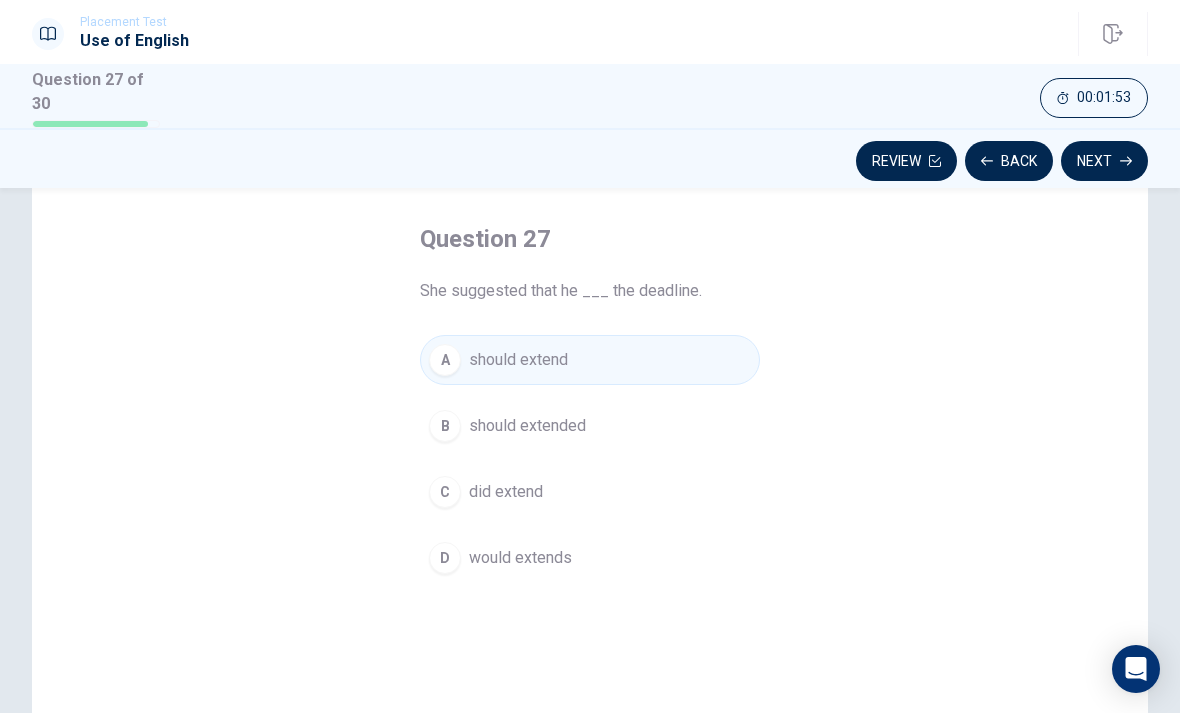 click on "D would extends" at bounding box center [590, 558] 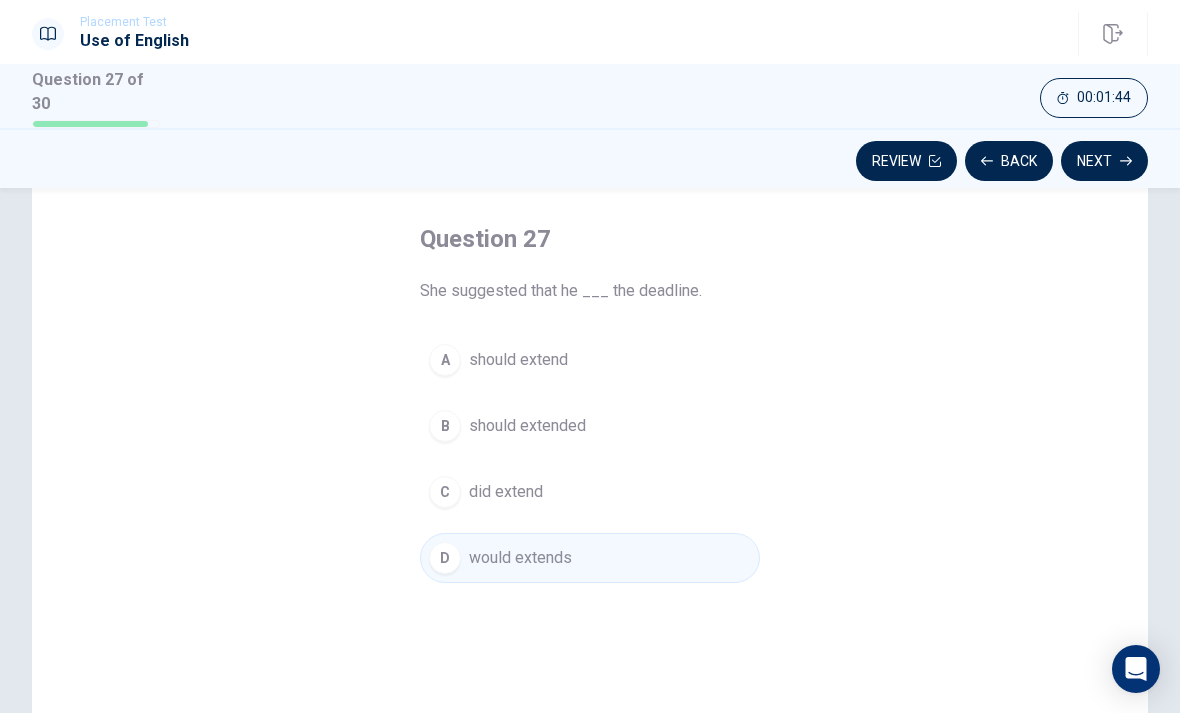 click on "should extend" at bounding box center (518, 360) 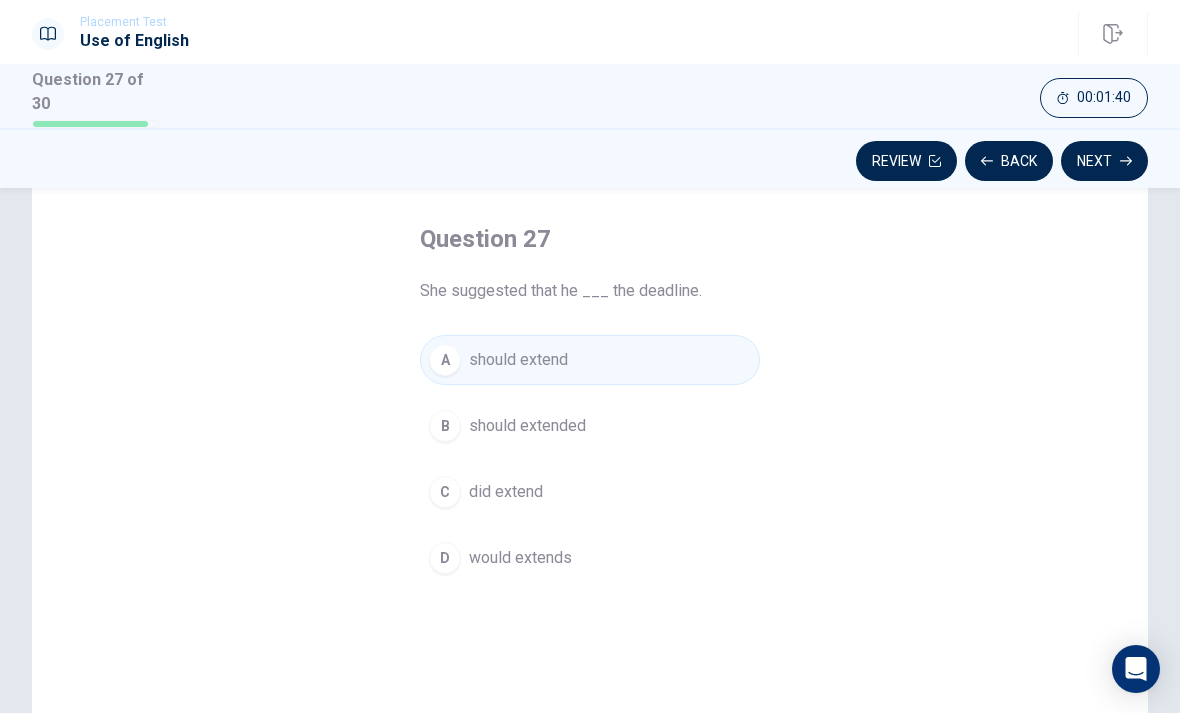 click on "Next" at bounding box center [1104, 161] 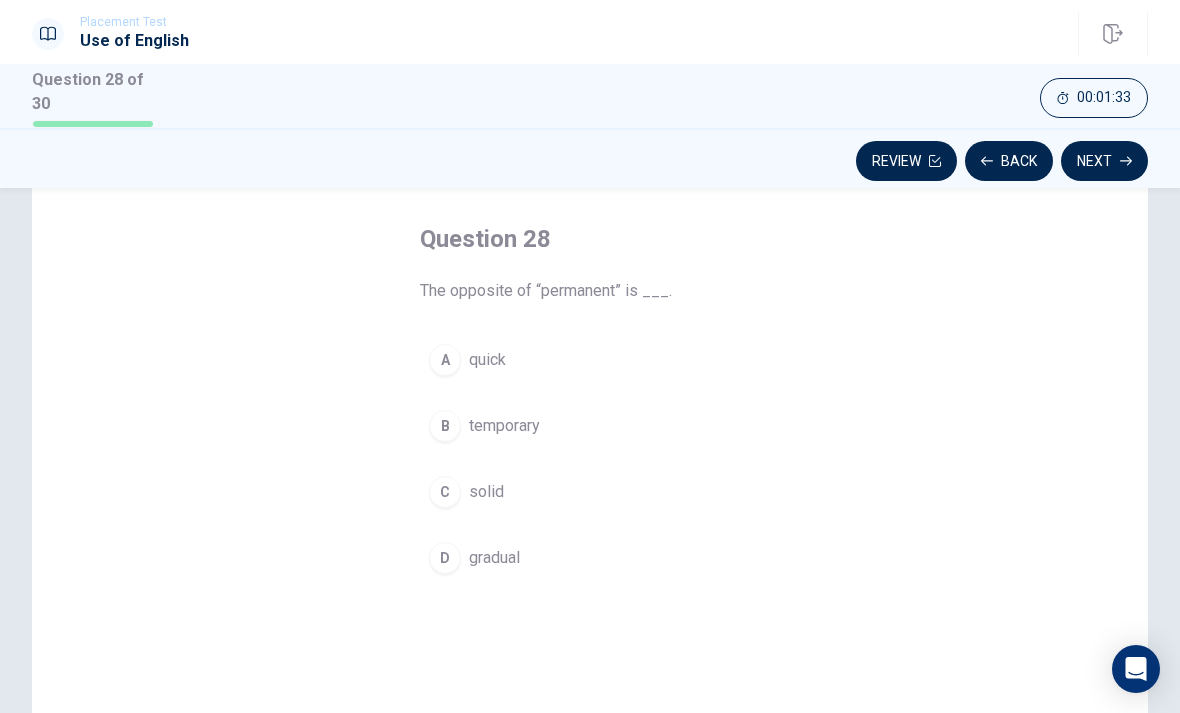 click on "B temporary" at bounding box center (590, 426) 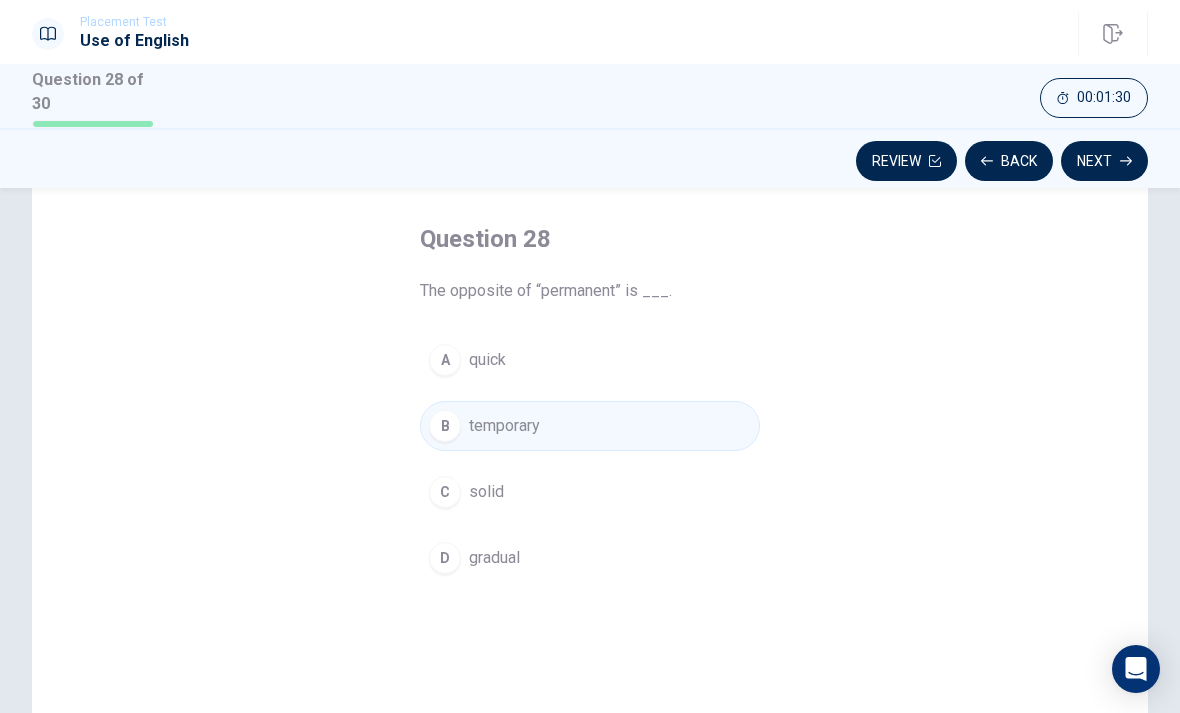 click on "Next" at bounding box center [1104, 161] 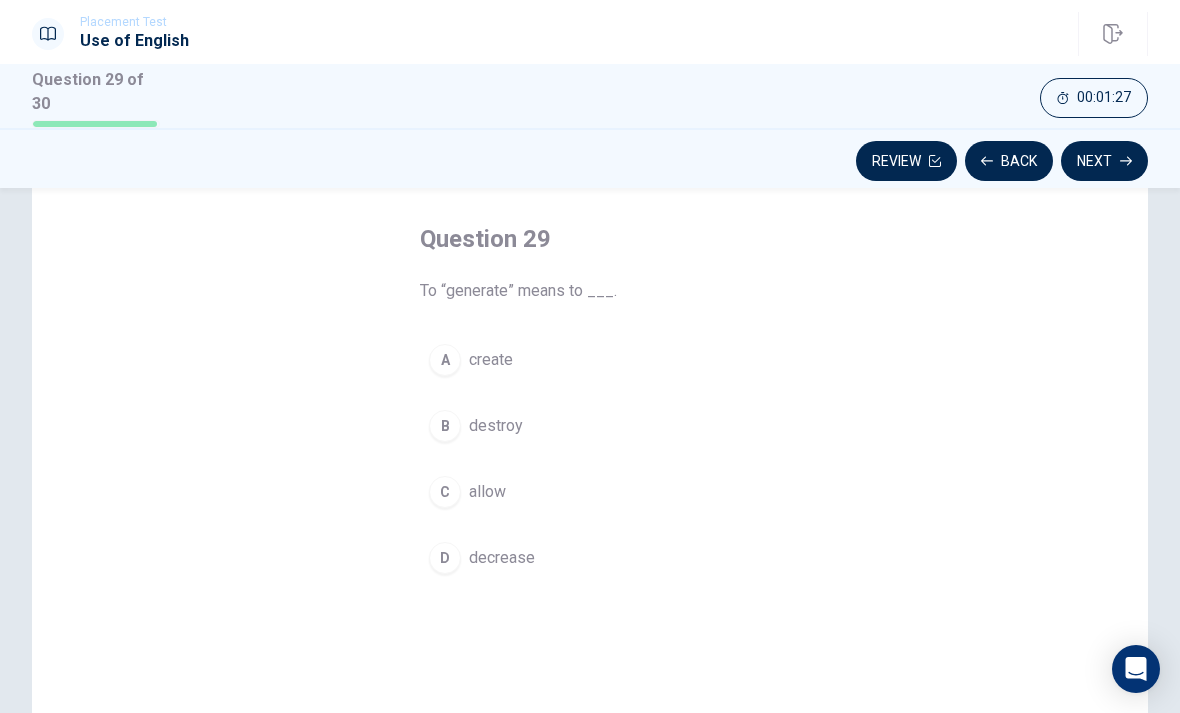 click on "A create" at bounding box center [590, 360] 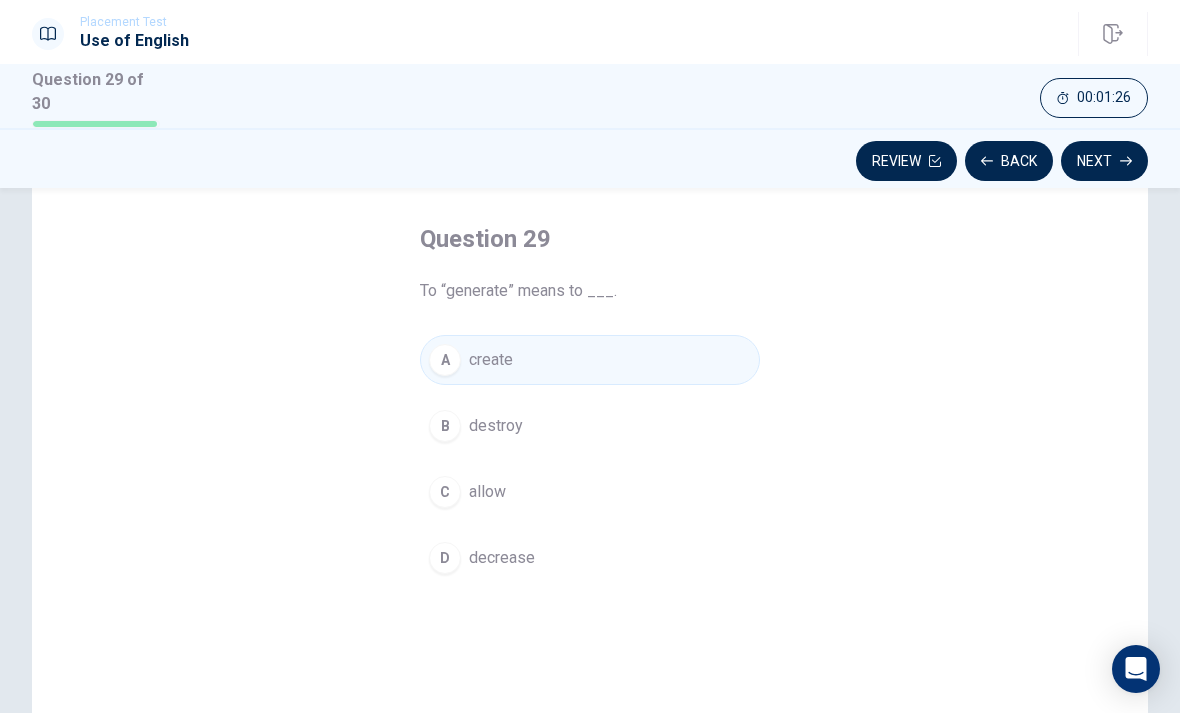click on "Next" at bounding box center (1104, 161) 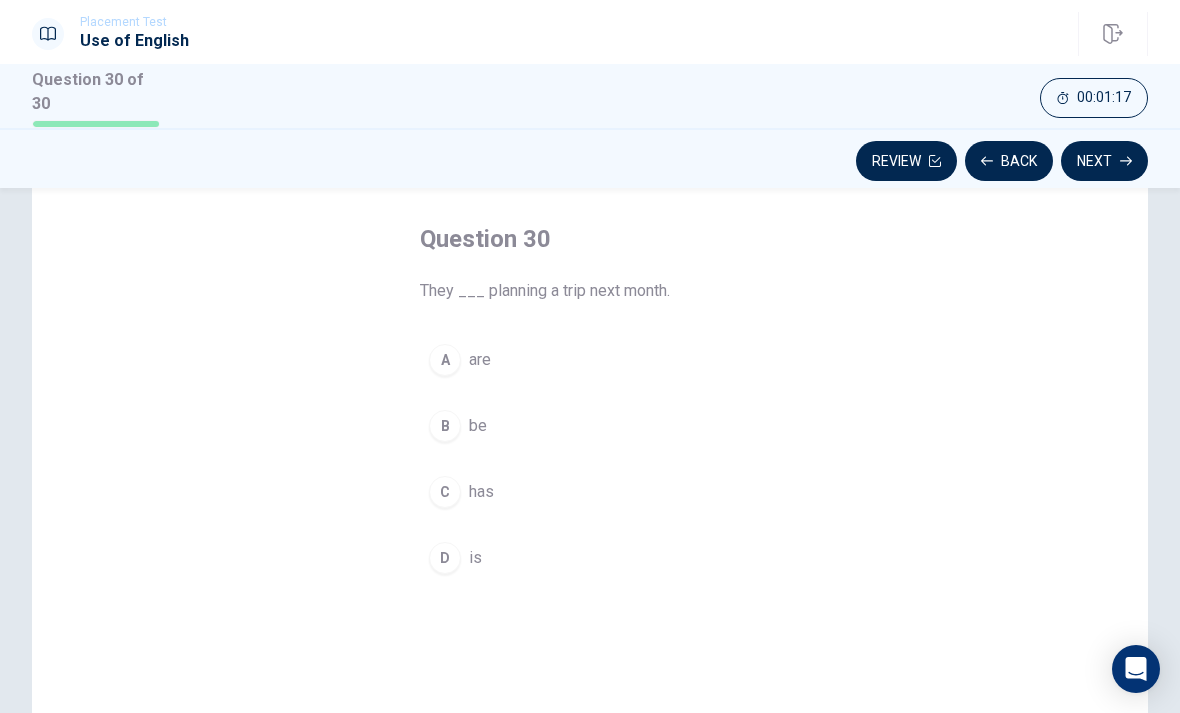 click on "D" at bounding box center (445, 558) 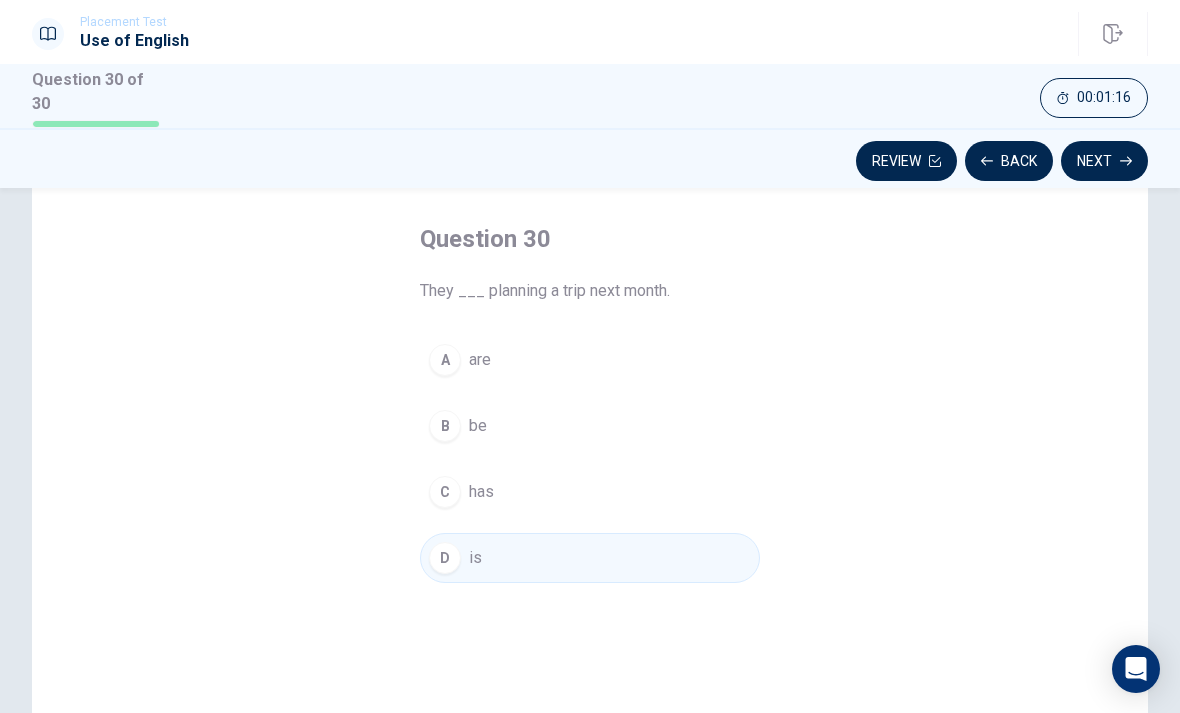 click on "A are" at bounding box center [590, 360] 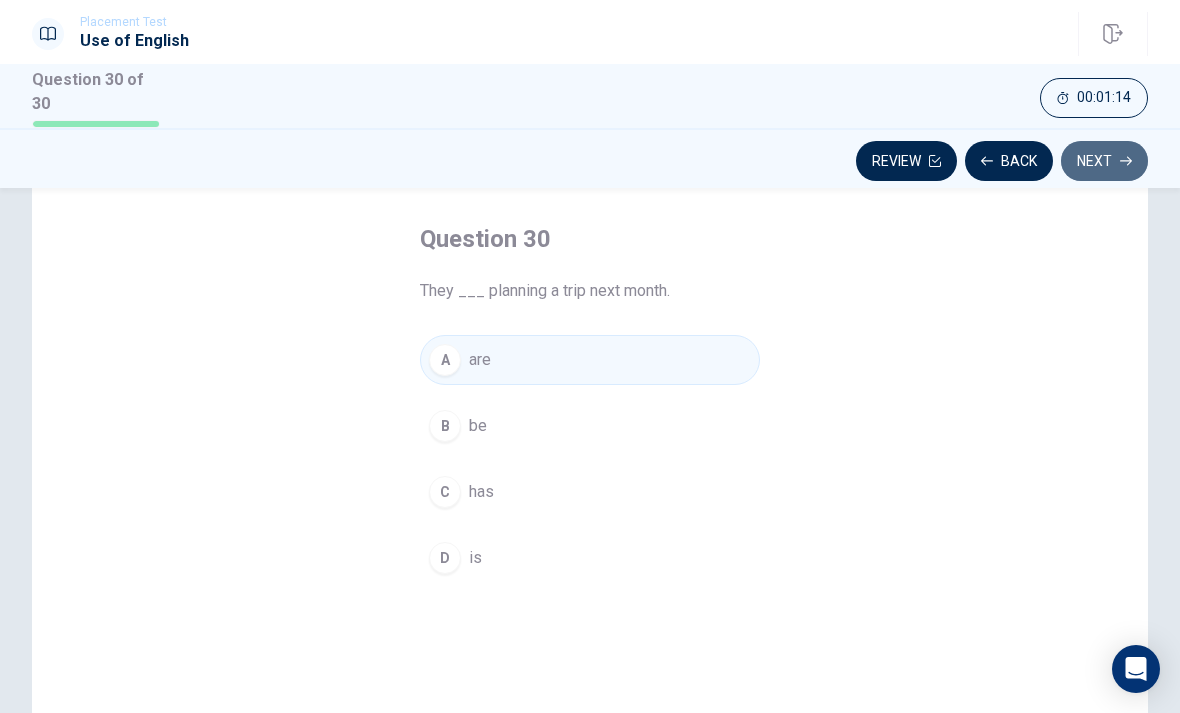 click on "Next" at bounding box center (1104, 161) 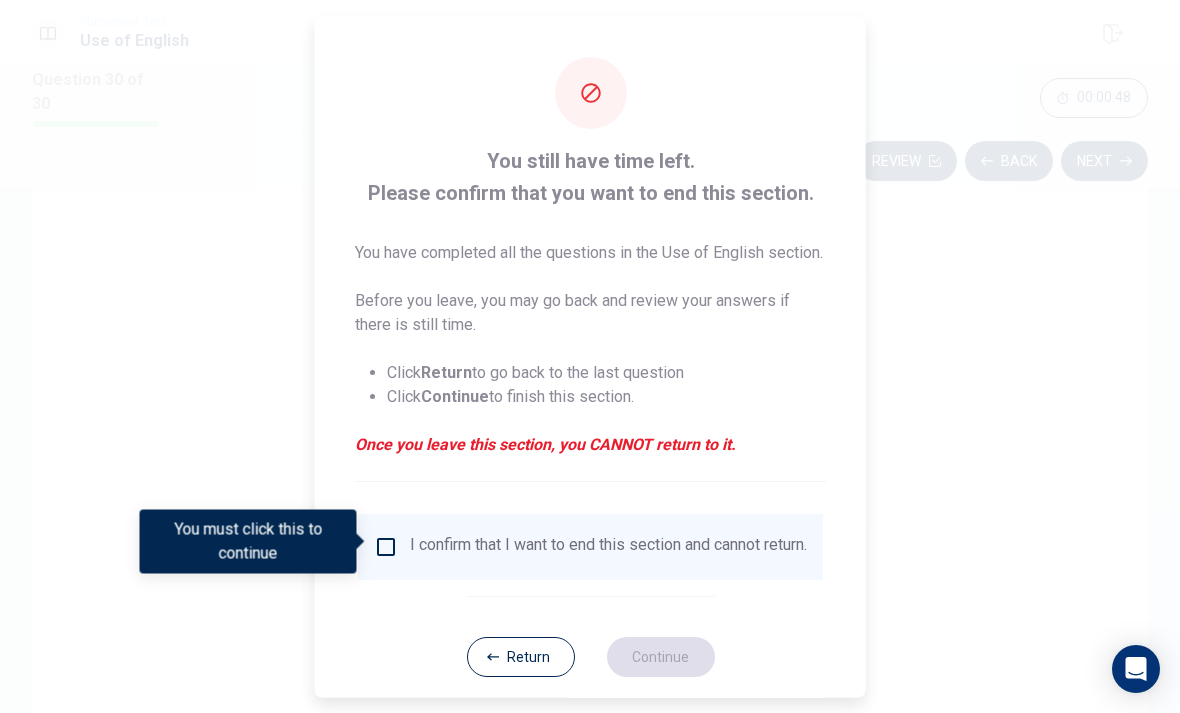 click at bounding box center (386, 546) 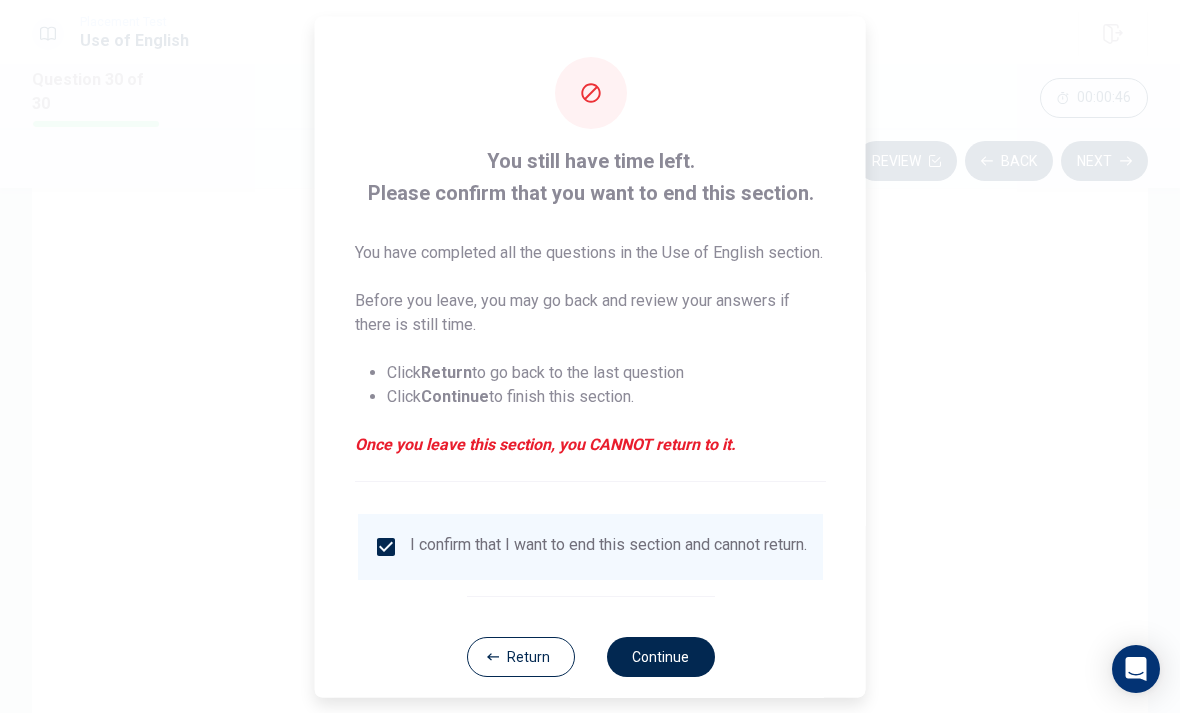 click on "Continue" at bounding box center (660, 656) 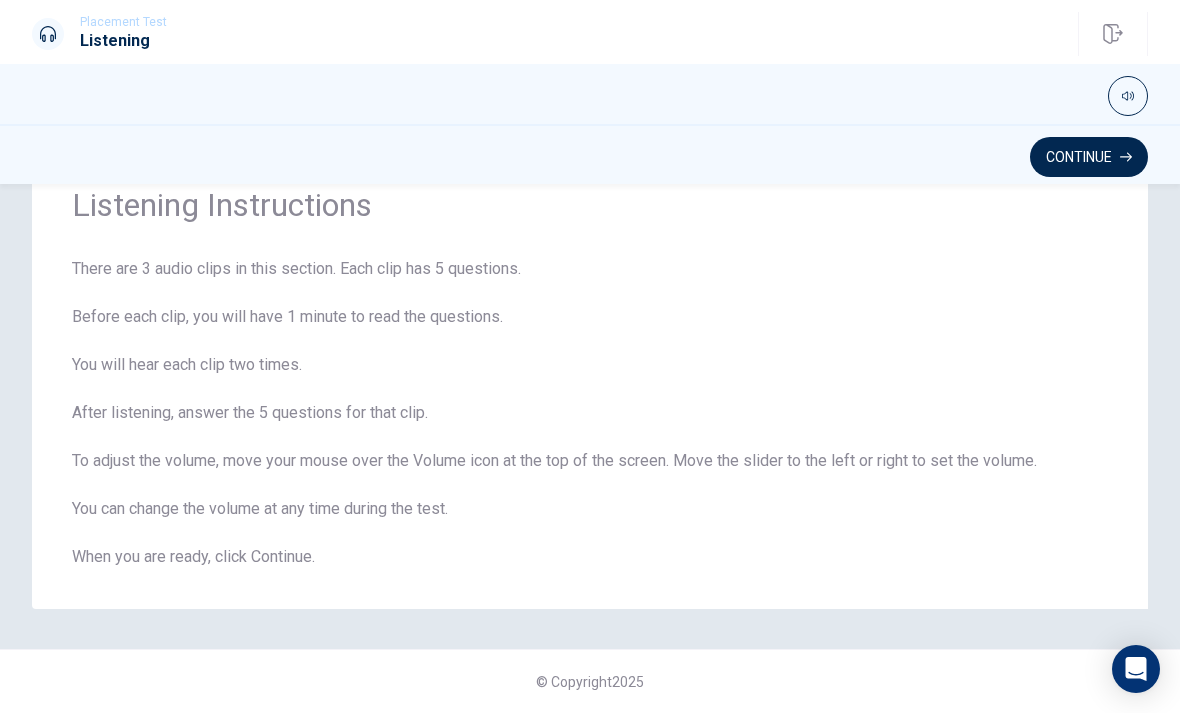 scroll, scrollTop: 79, scrollLeft: 0, axis: vertical 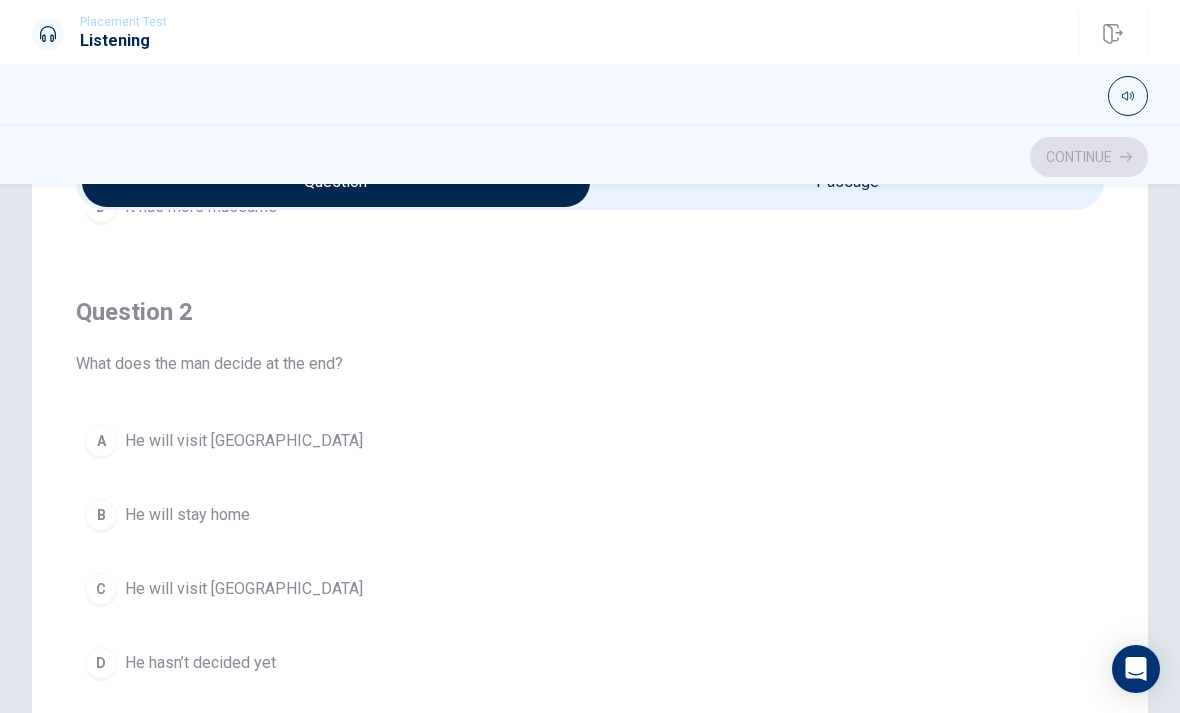 click on "He will stay home" at bounding box center [187, 515] 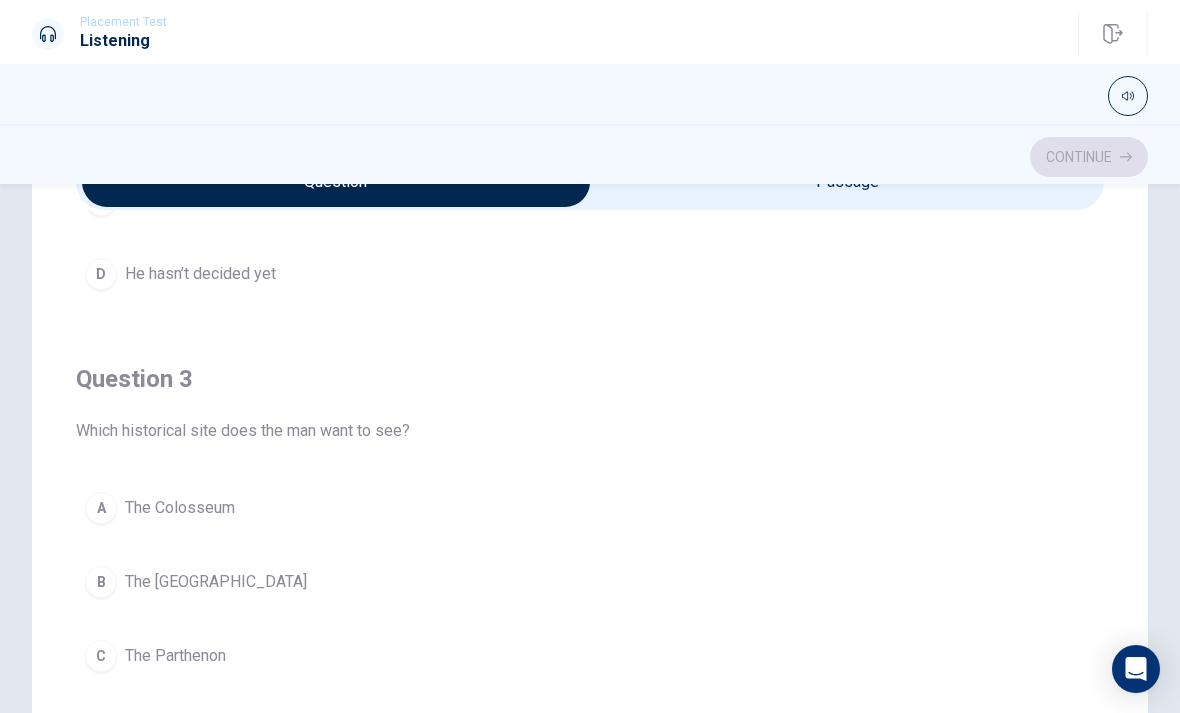 scroll, scrollTop: 793, scrollLeft: 0, axis: vertical 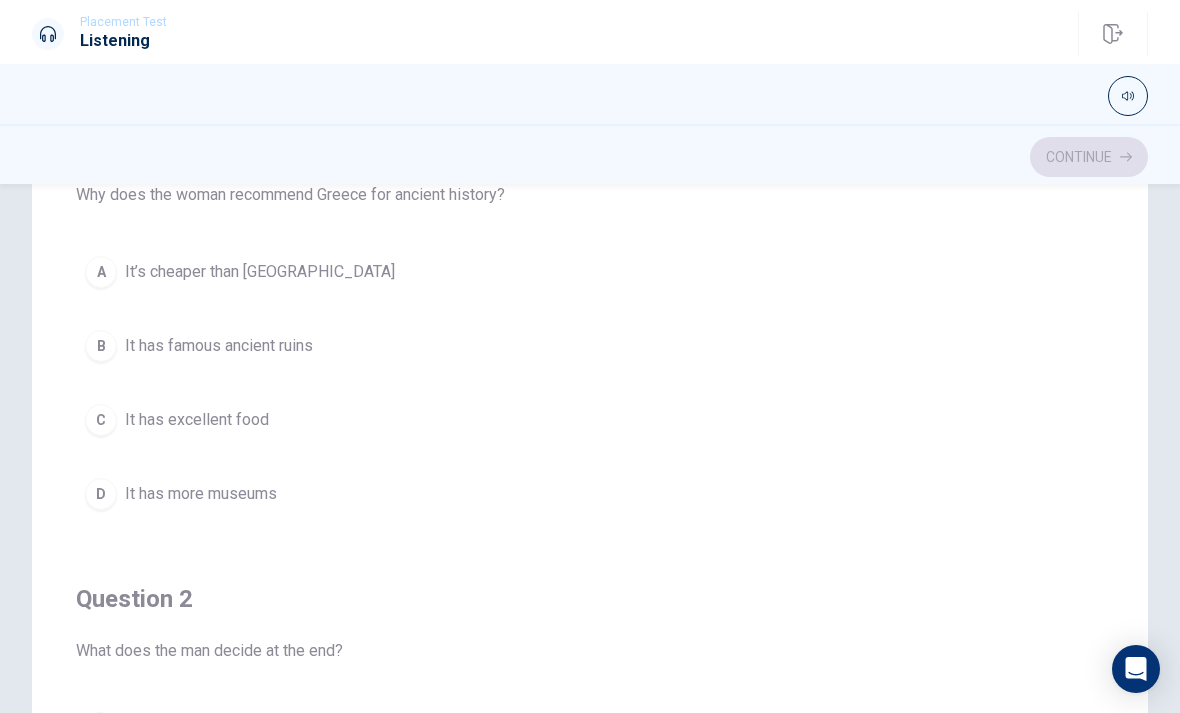 click on "B" at bounding box center (101, 346) 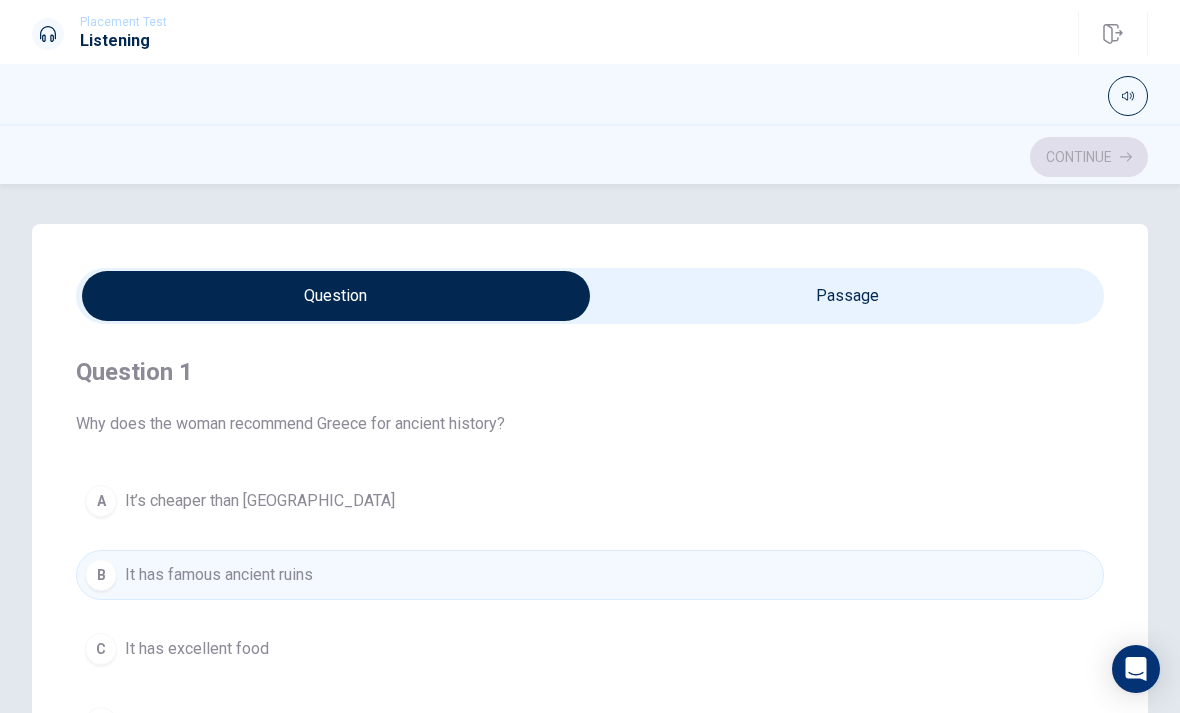 scroll, scrollTop: 0, scrollLeft: 0, axis: both 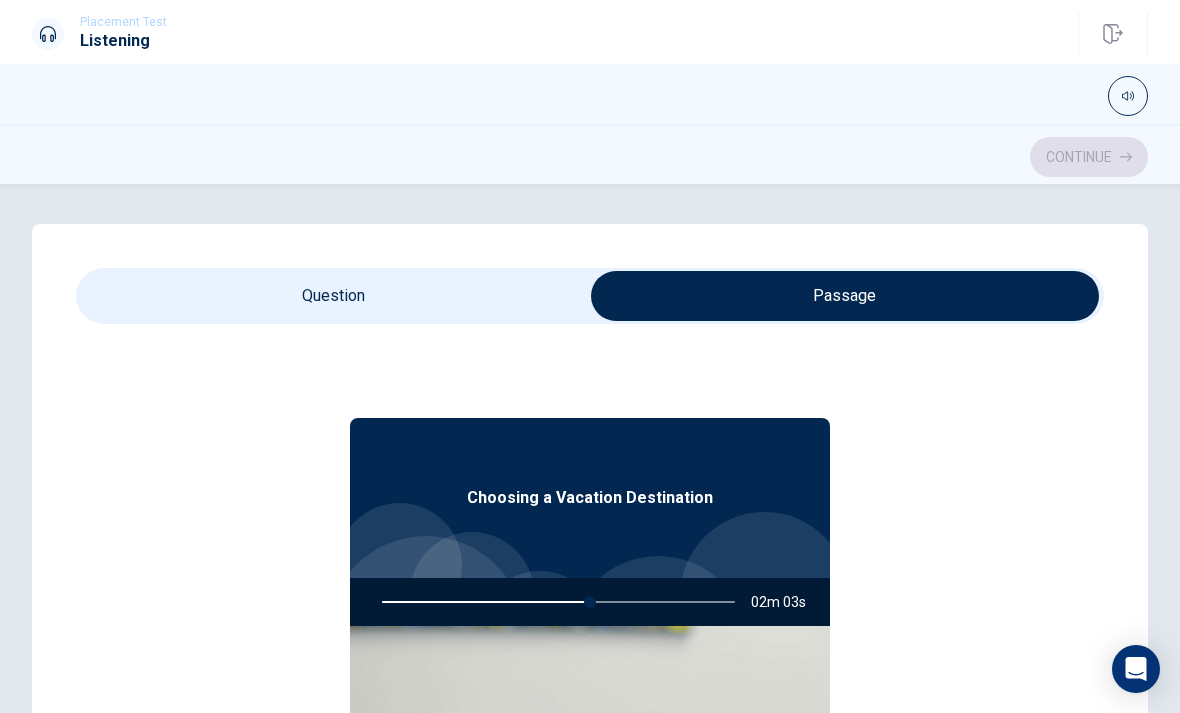 type on "59" 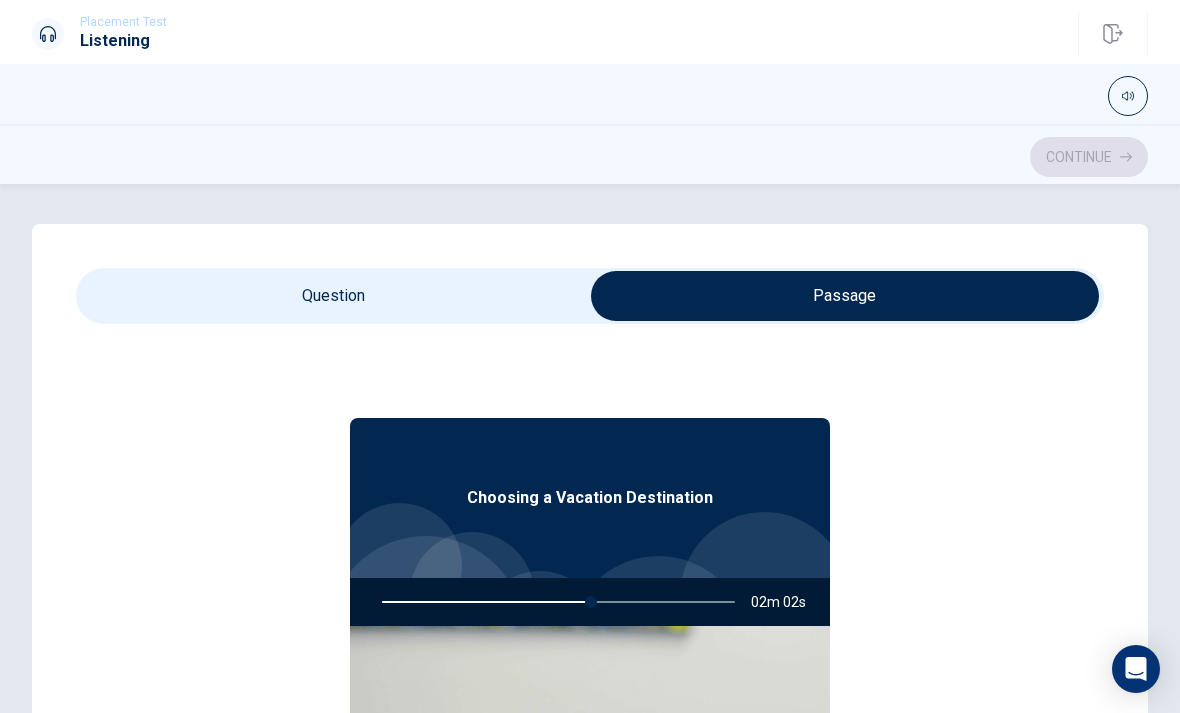 click at bounding box center (845, 296) 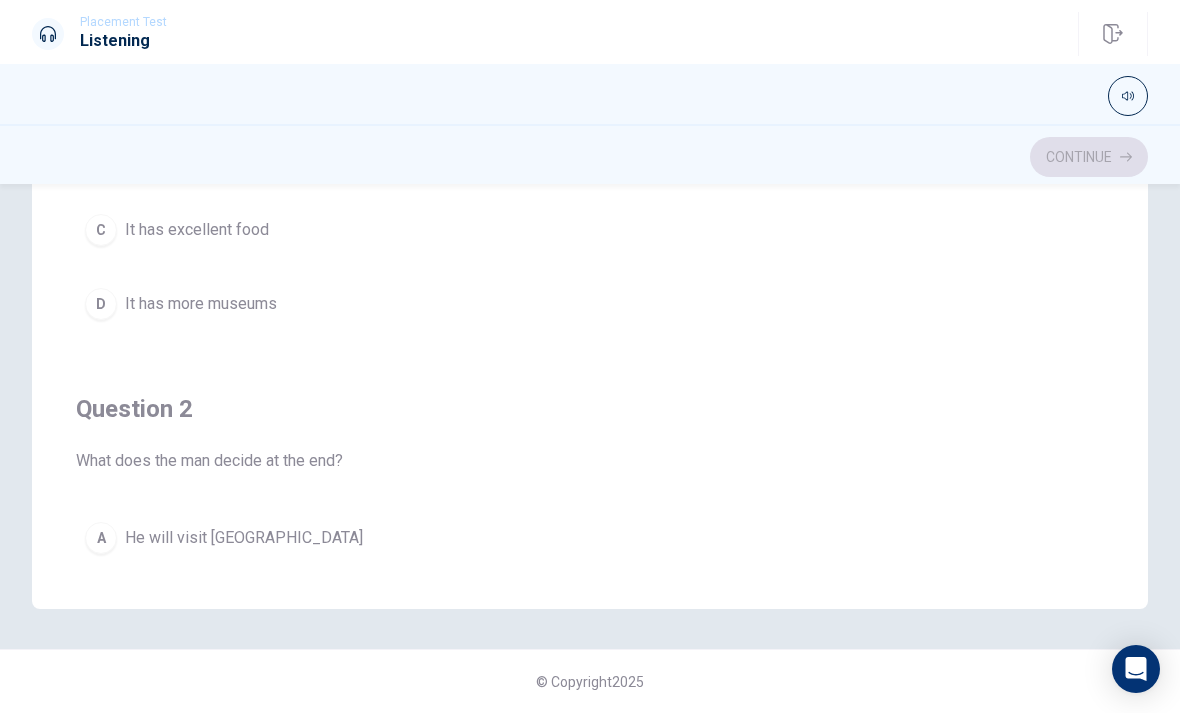 scroll, scrollTop: 419, scrollLeft: 0, axis: vertical 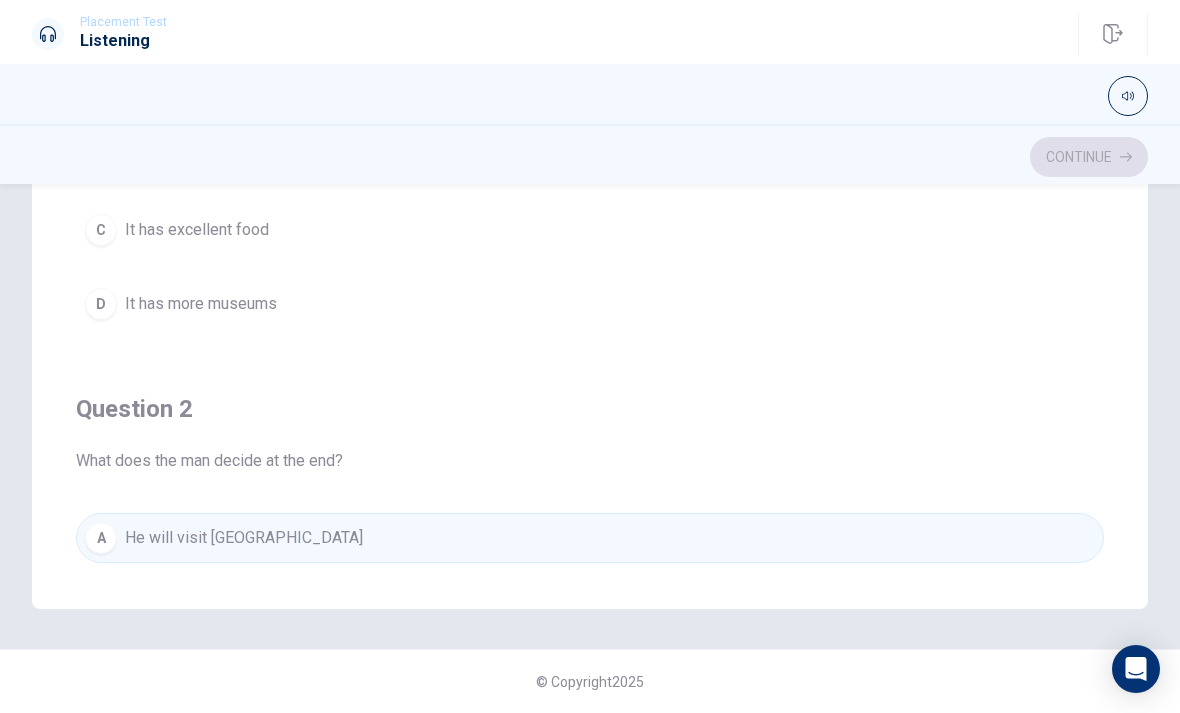 click on "A" at bounding box center [101, 538] 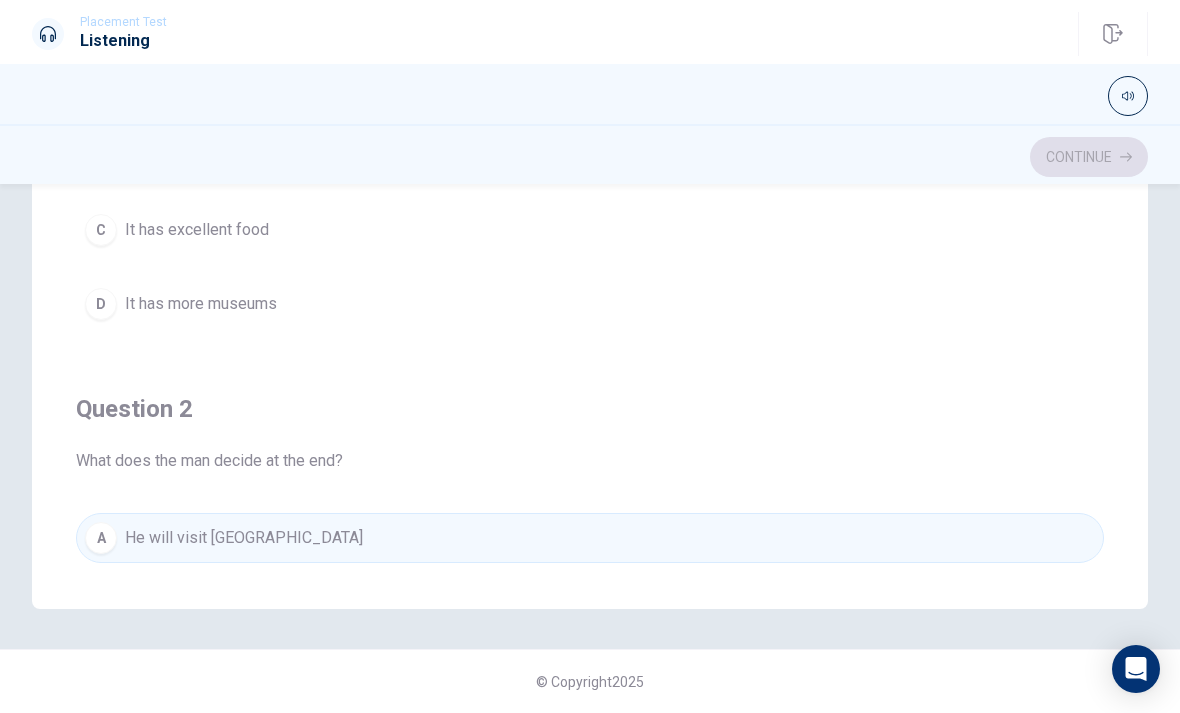 click on "A He will visit Italy" at bounding box center (590, 538) 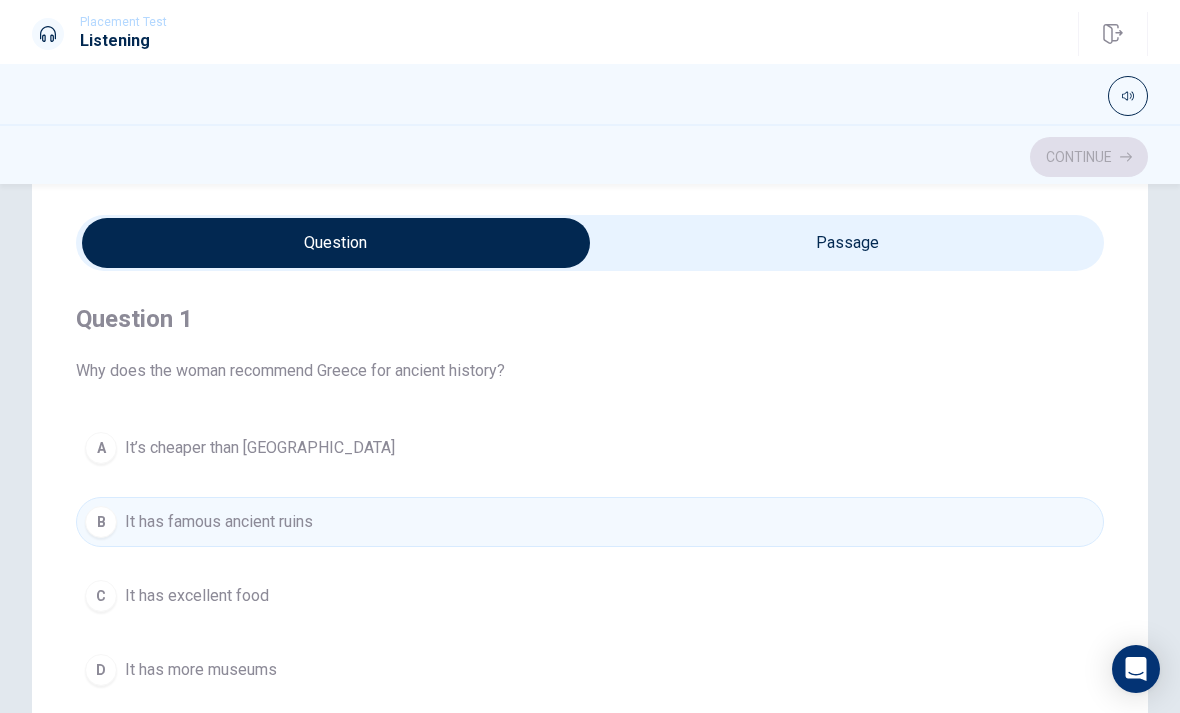 scroll, scrollTop: 55, scrollLeft: 0, axis: vertical 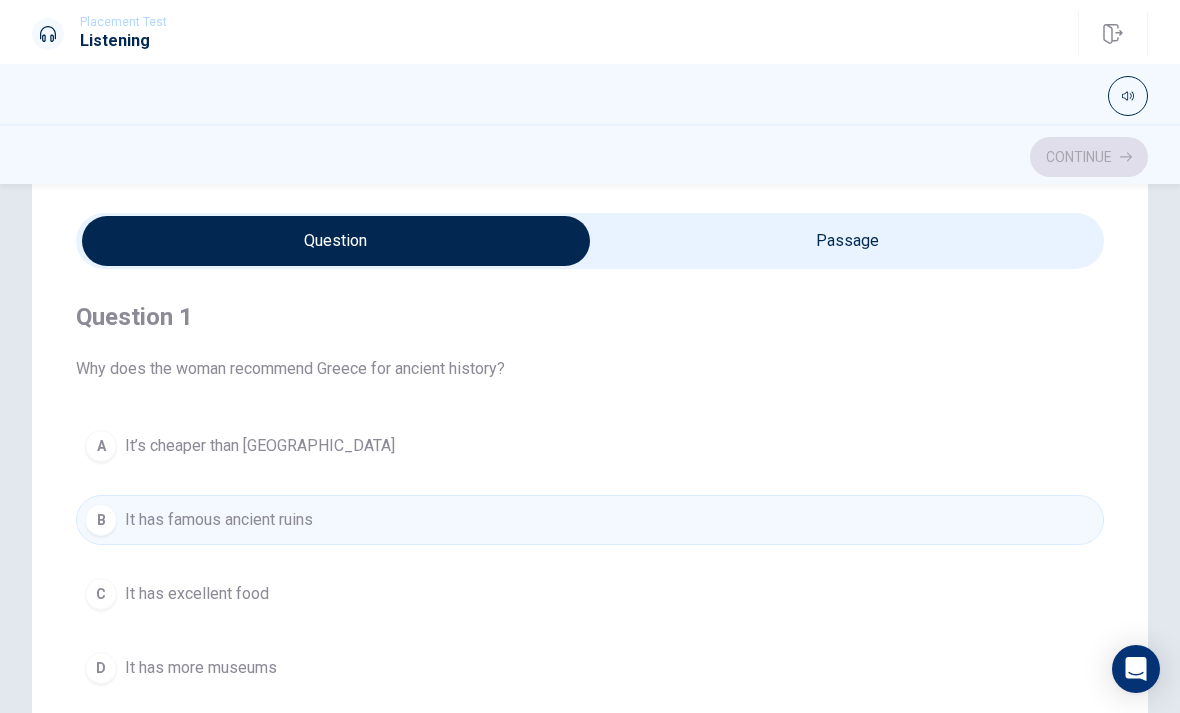 click on "B It has famous ancient ruins" at bounding box center [590, 520] 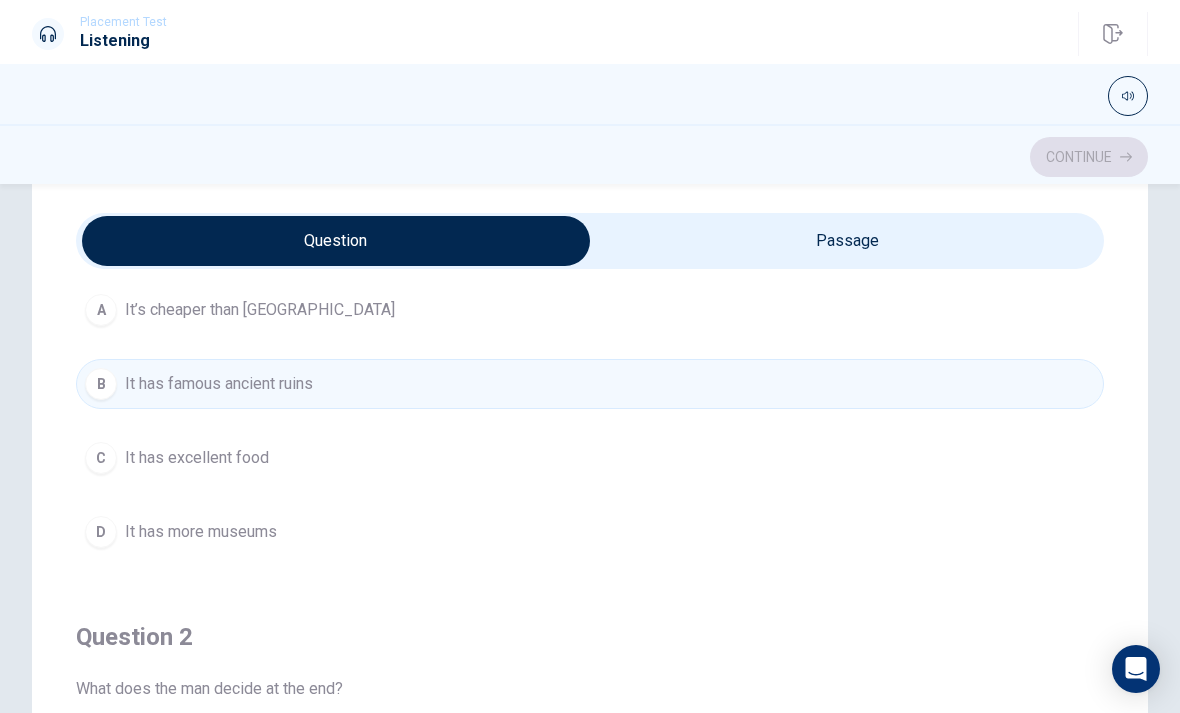 click at bounding box center [336, 241] 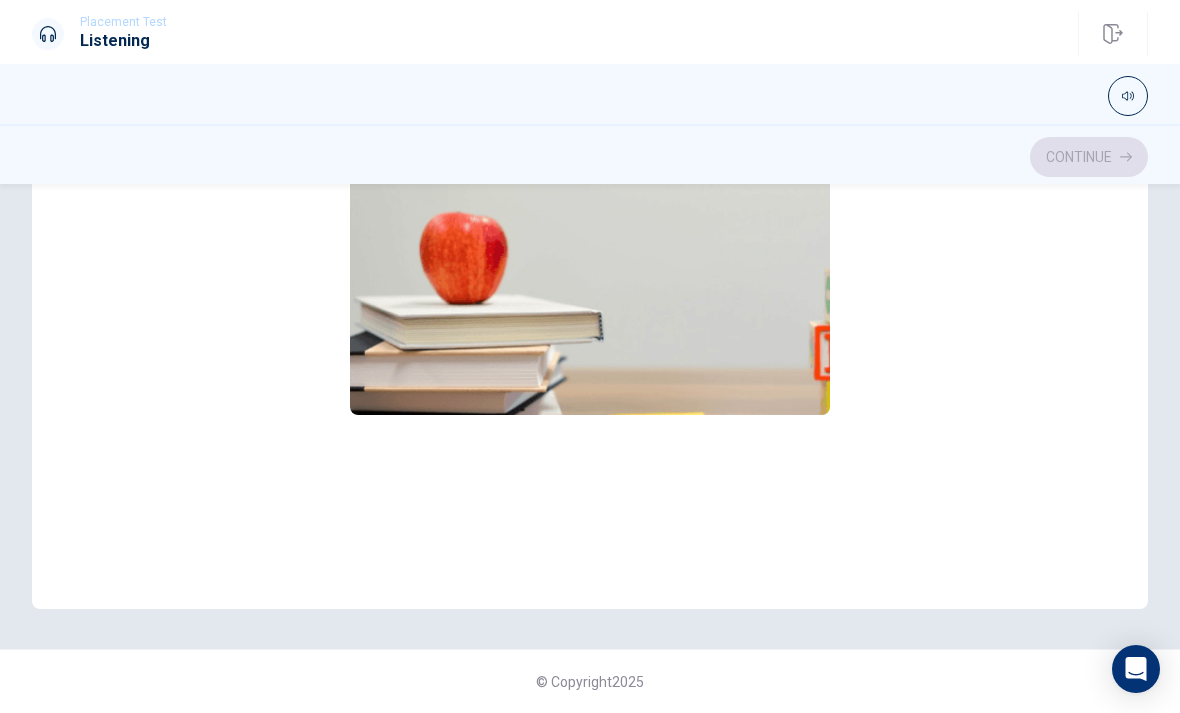 scroll, scrollTop: 287, scrollLeft: 0, axis: vertical 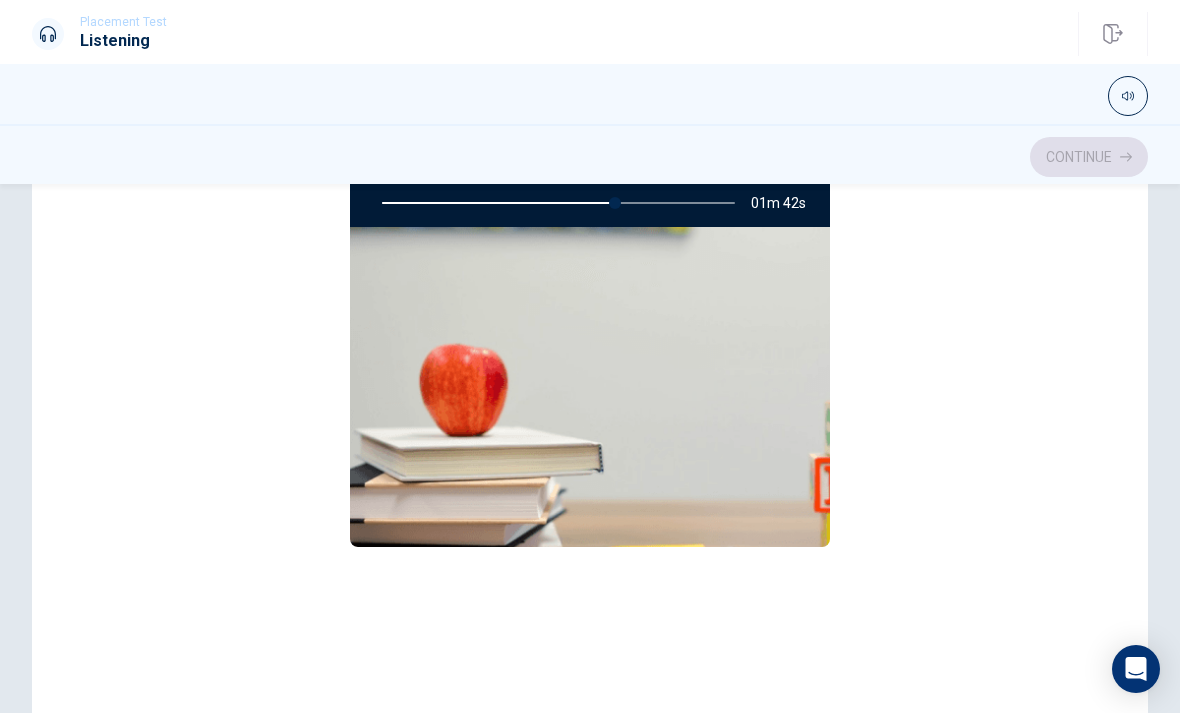 type on "66" 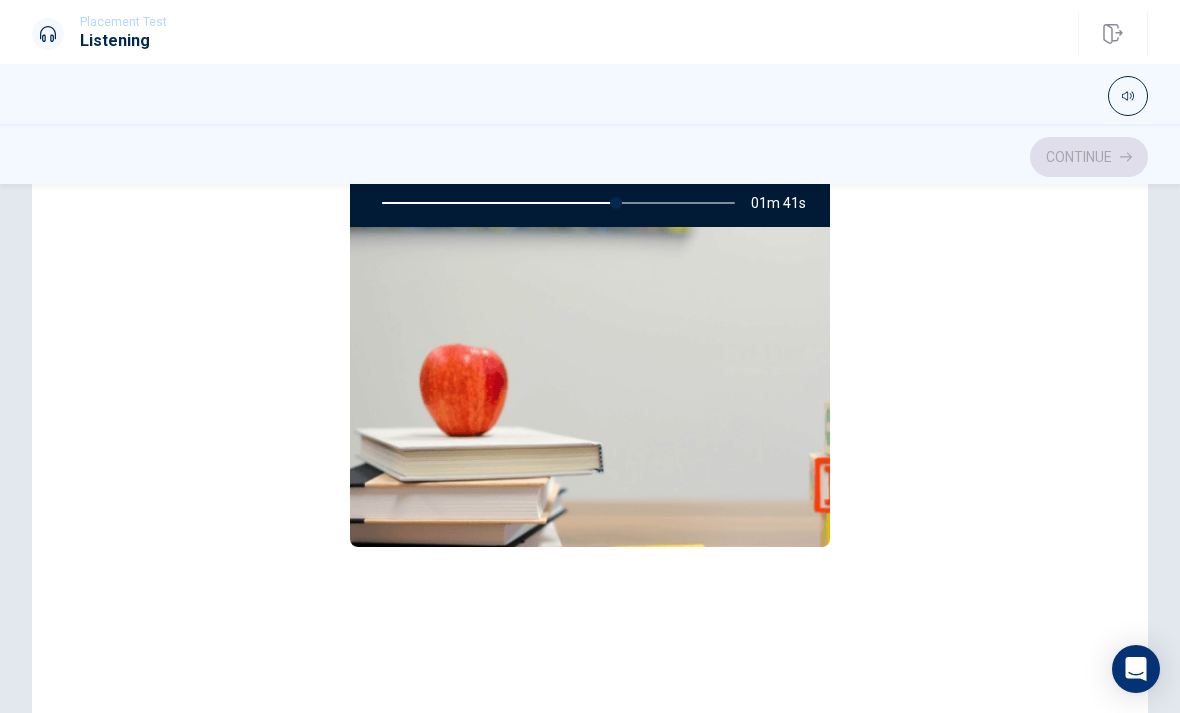 scroll, scrollTop: 0, scrollLeft: 0, axis: both 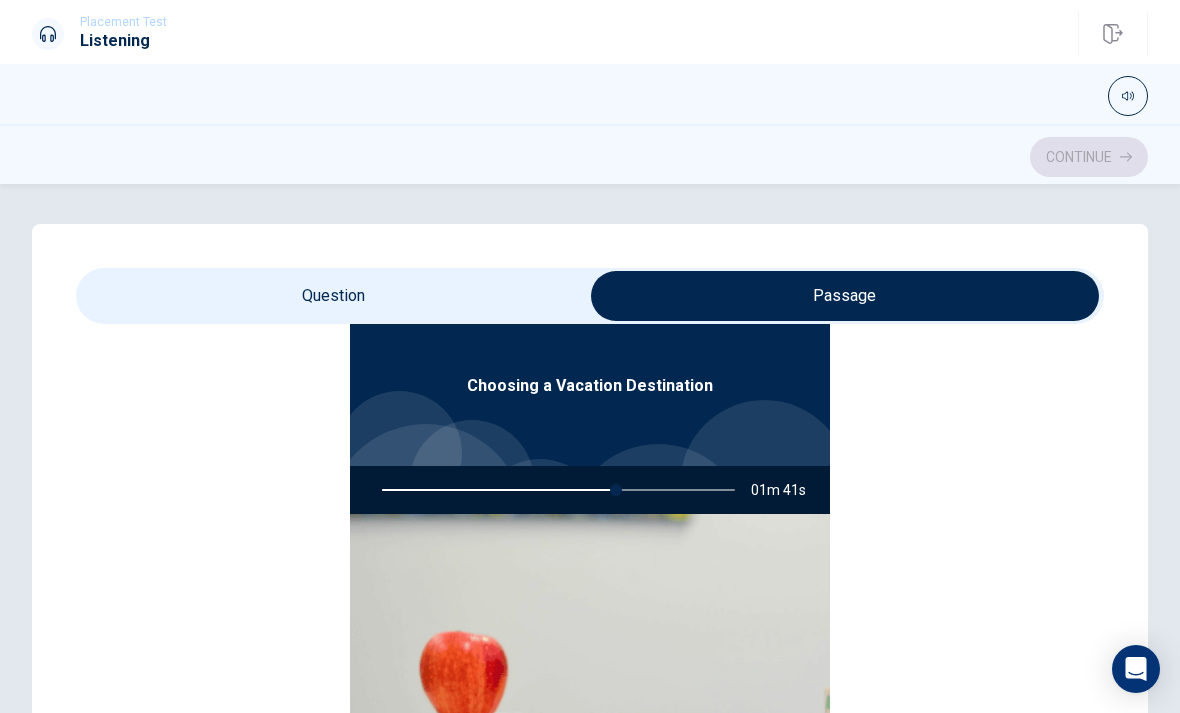 click on "01m 41s" at bounding box center [786, 490] 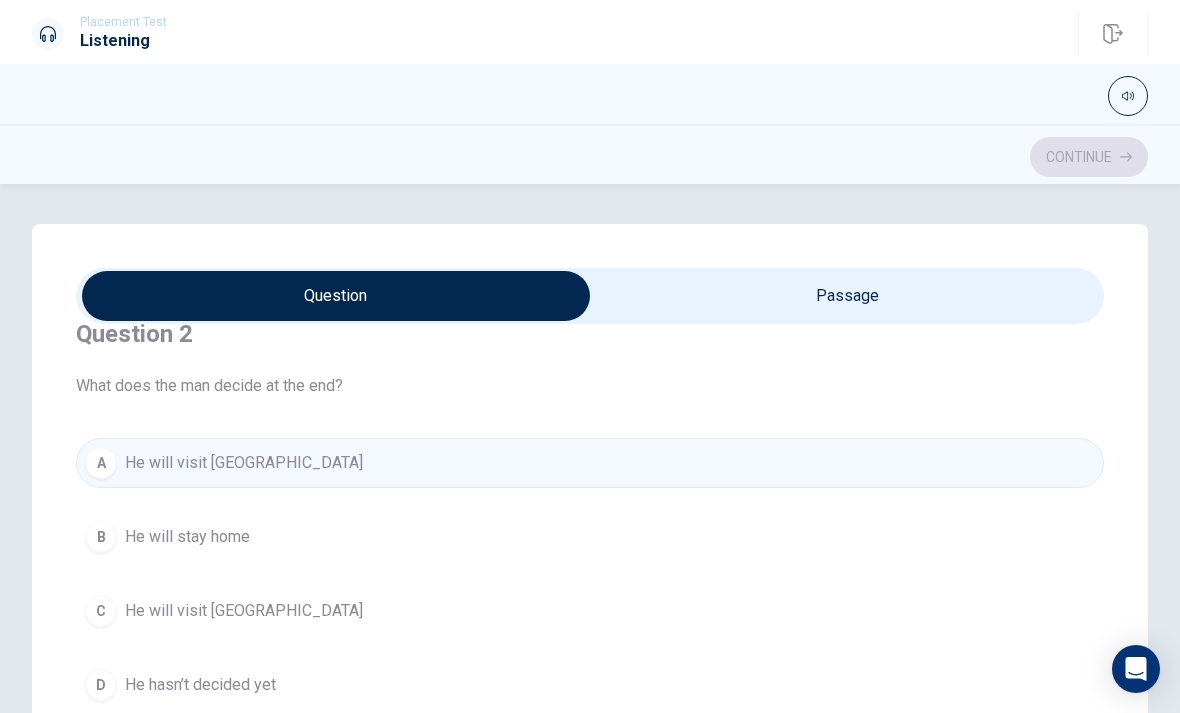 scroll, scrollTop: 491, scrollLeft: 0, axis: vertical 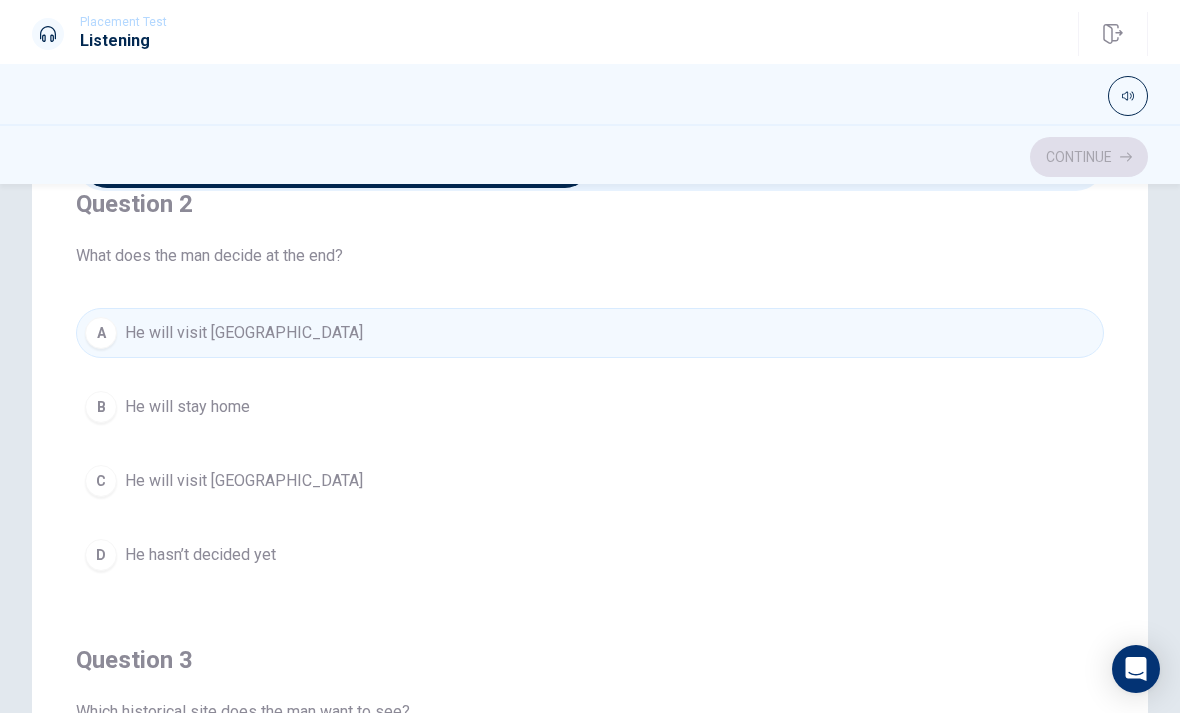 click on "C" at bounding box center [101, 481] 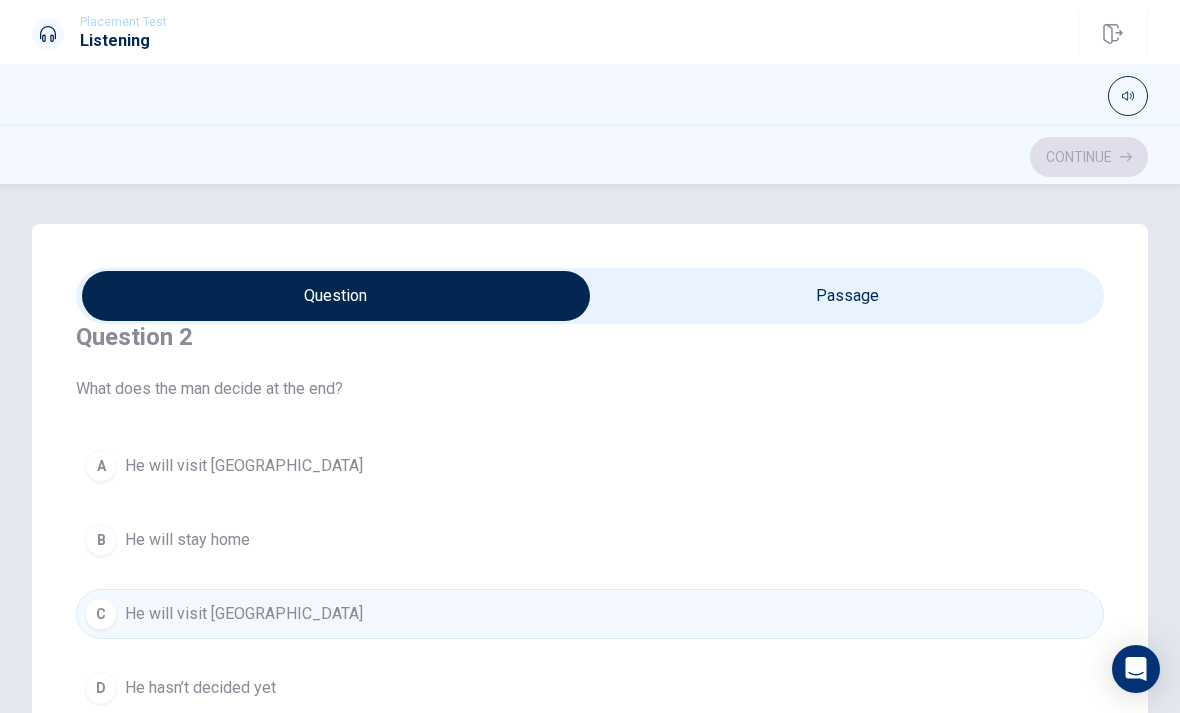 scroll, scrollTop: 0, scrollLeft: 0, axis: both 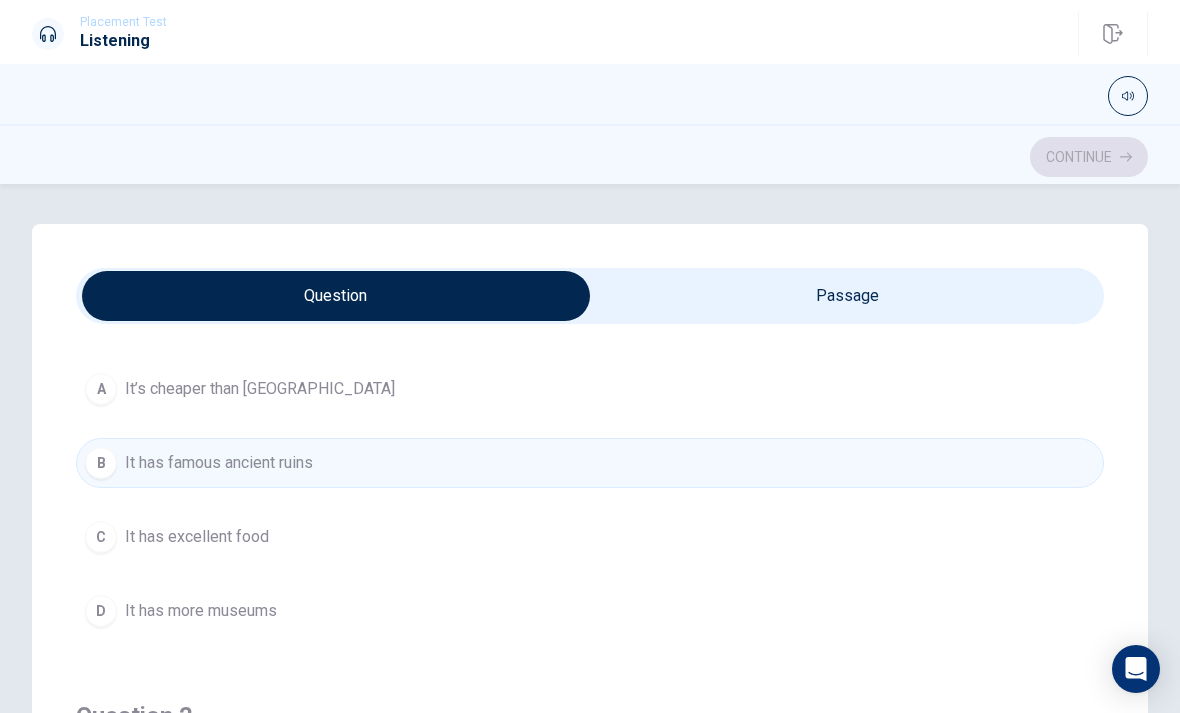 type on "72" 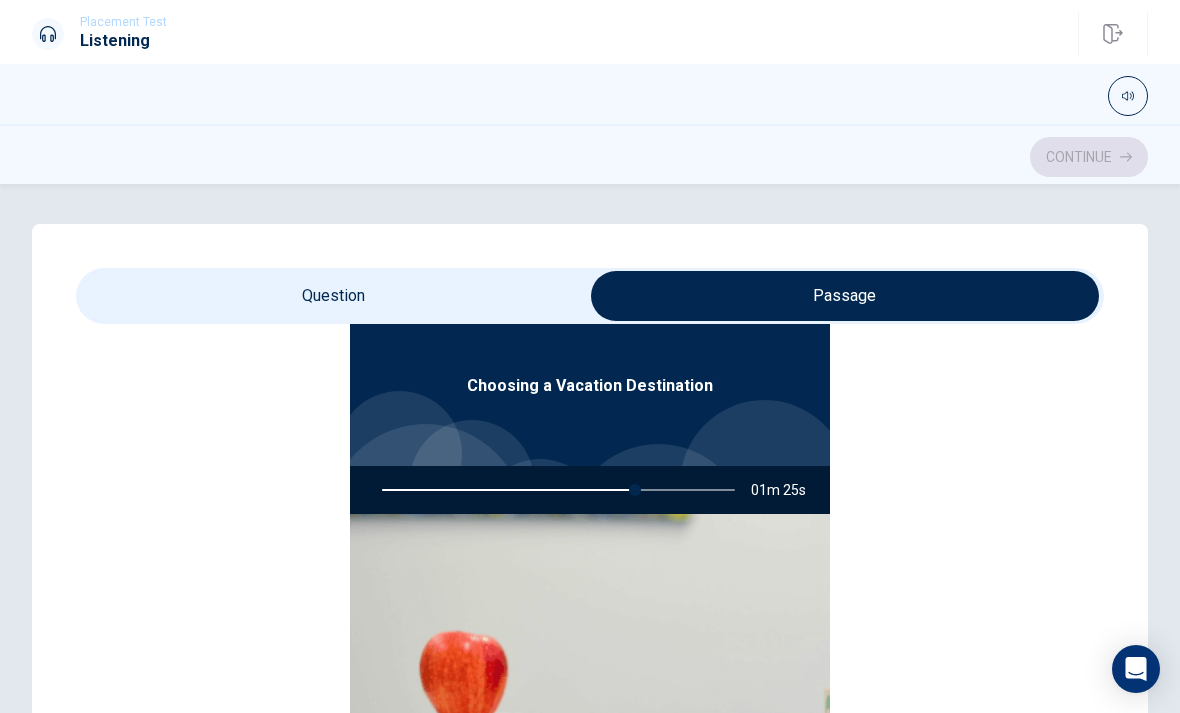 click at bounding box center (845, 296) 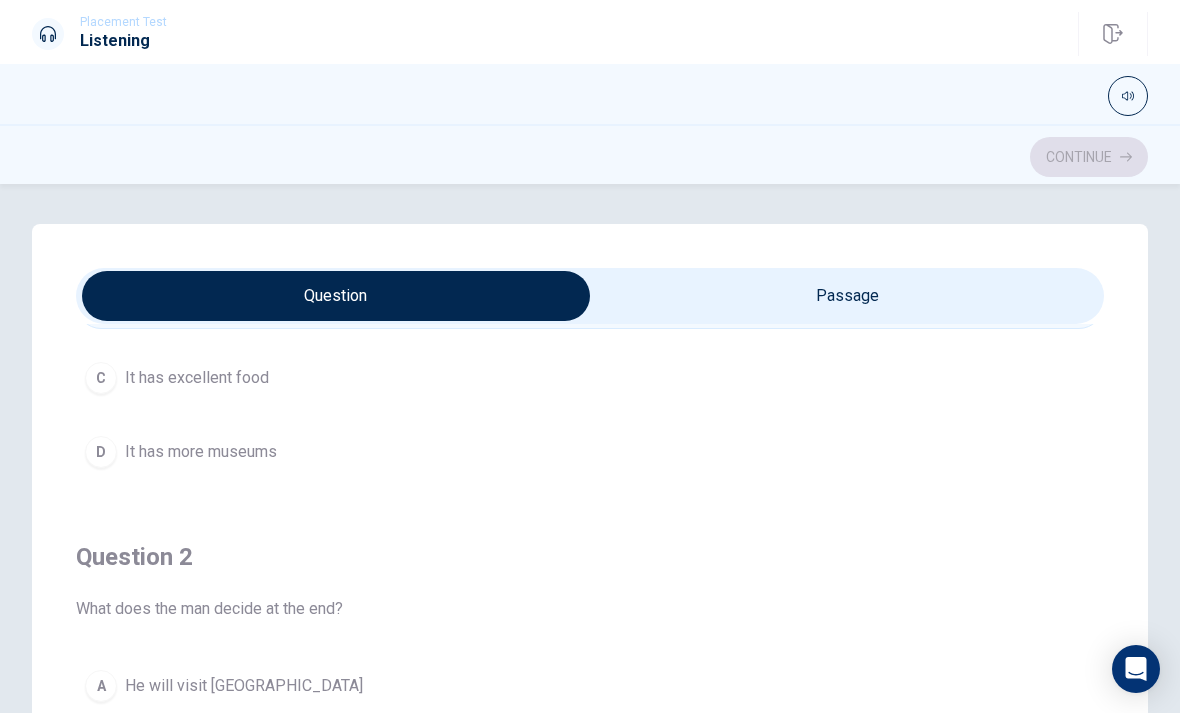 scroll, scrollTop: 293, scrollLeft: 0, axis: vertical 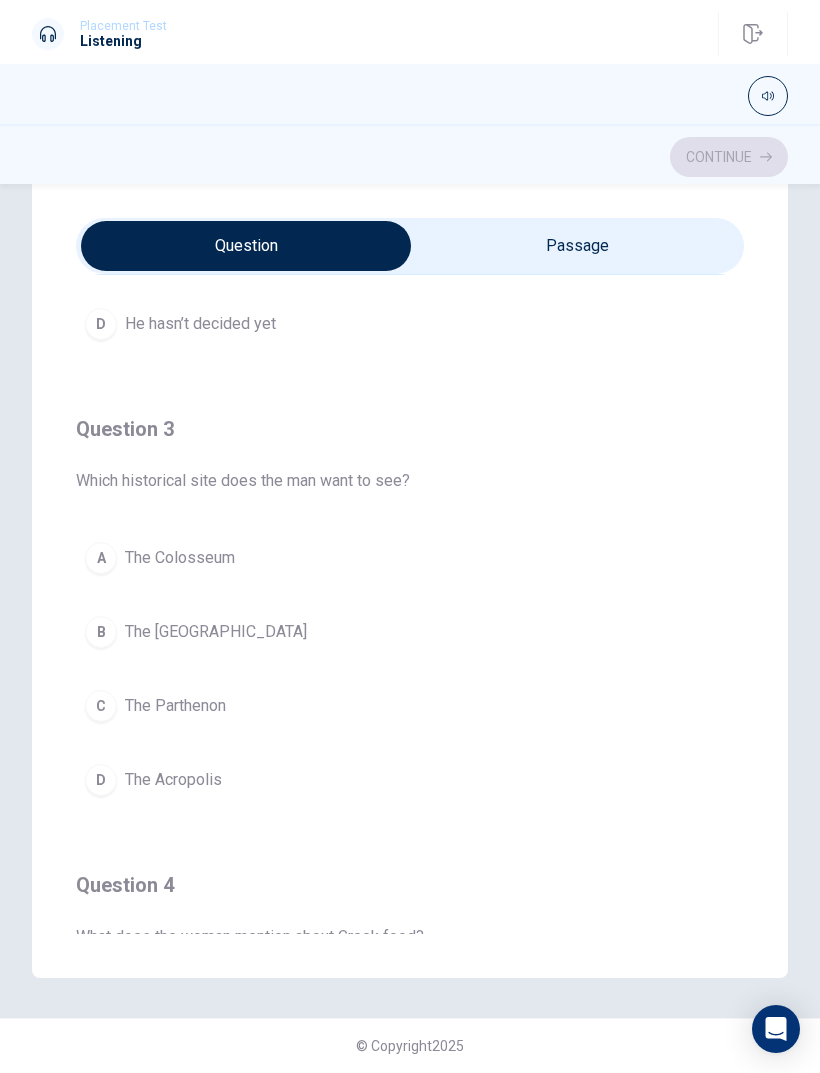 click on "The Acropolis" at bounding box center (173, 780) 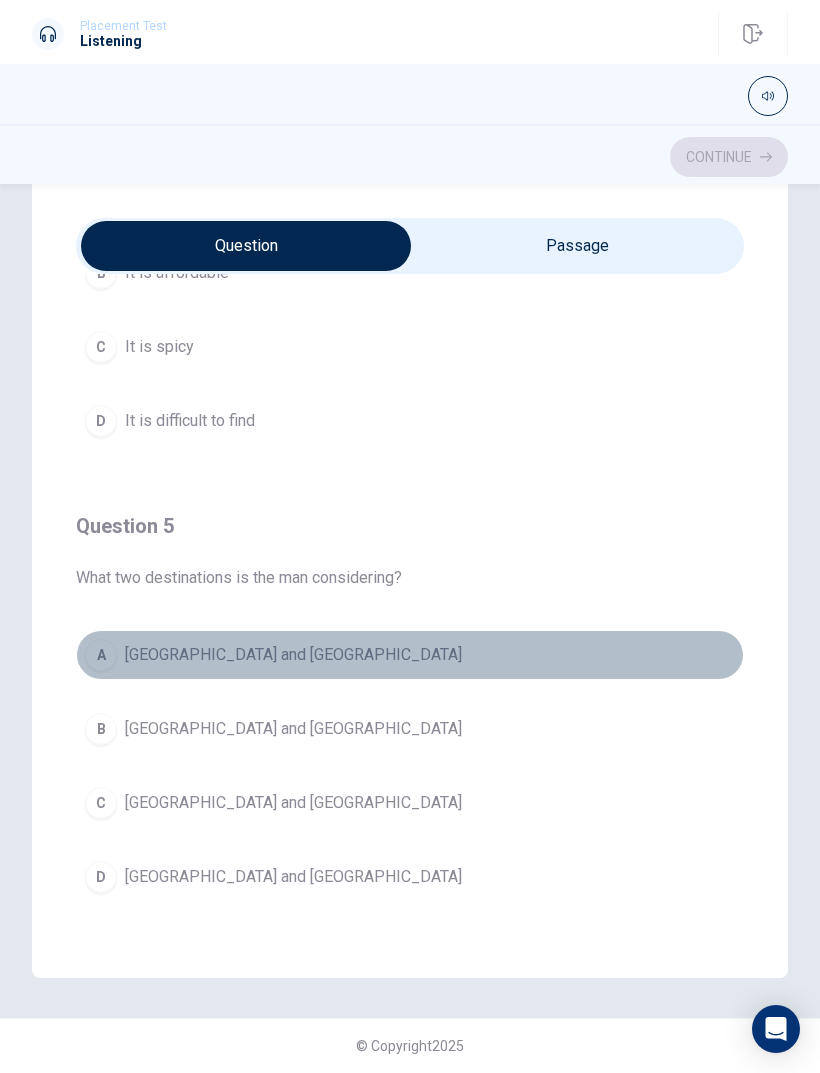 click on "A" at bounding box center (101, 655) 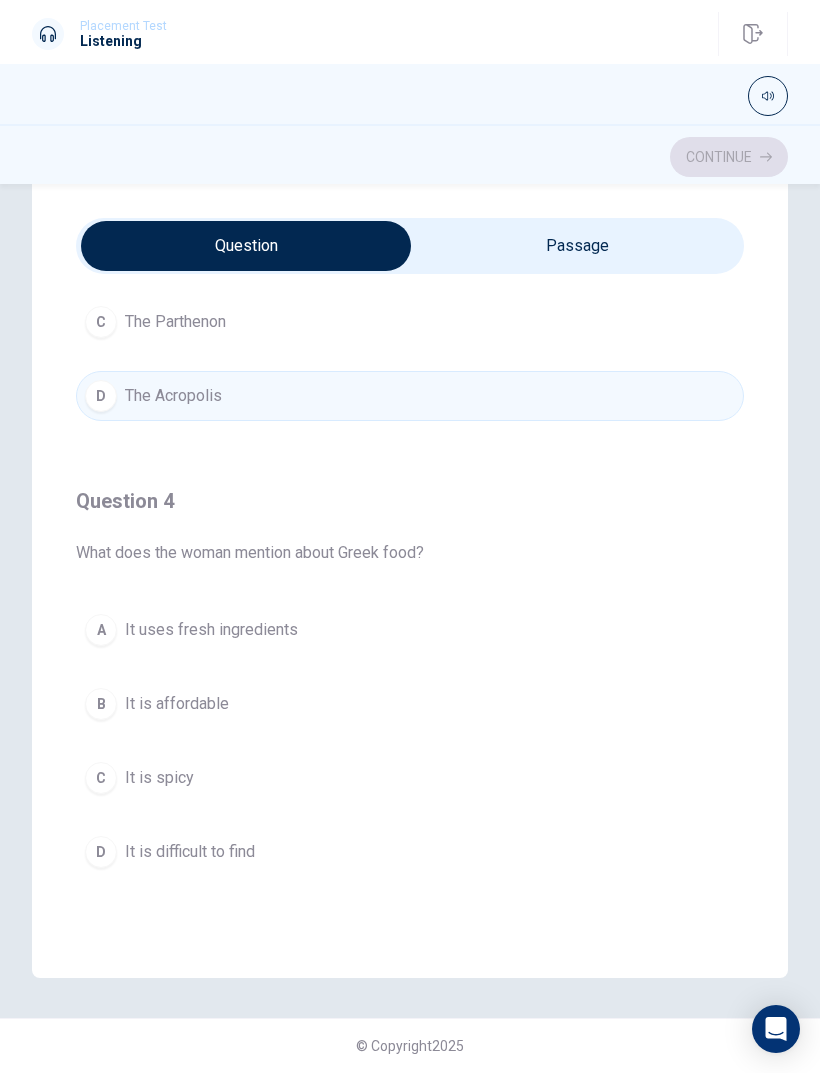 click on "B" at bounding box center (101, 704) 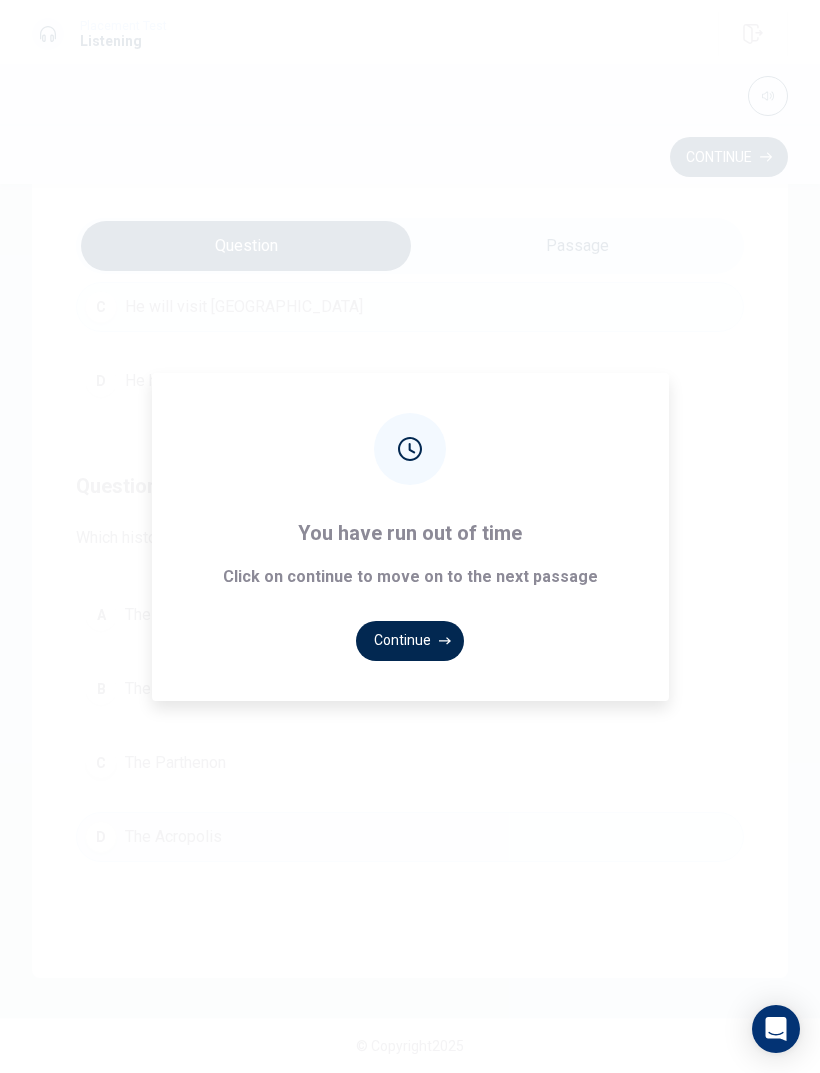 scroll, scrollTop: 746, scrollLeft: 0, axis: vertical 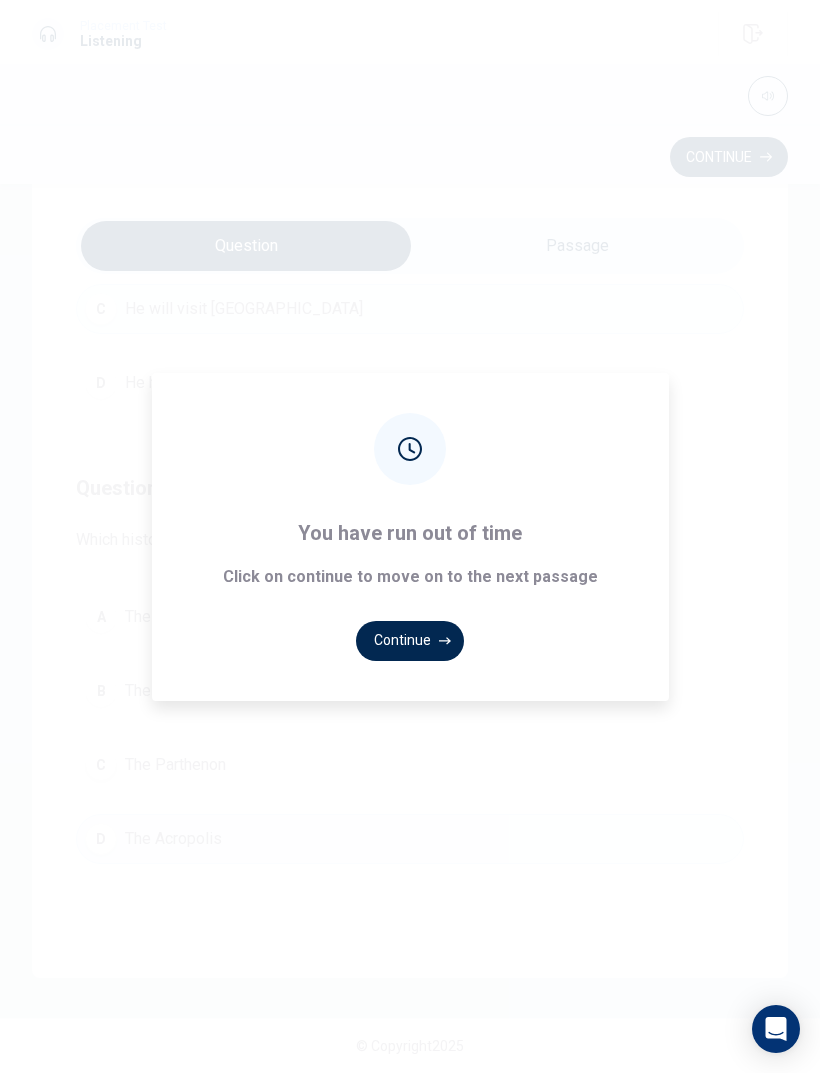 click on "Continue" at bounding box center [410, 641] 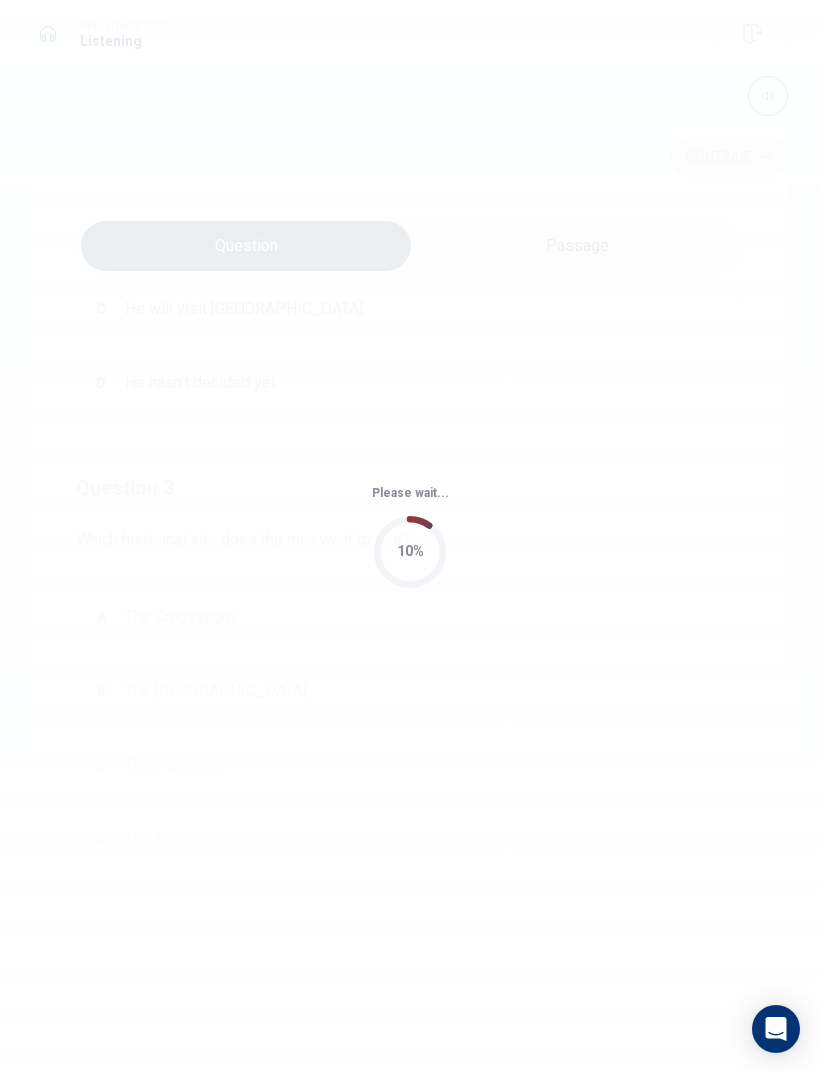 scroll, scrollTop: 0, scrollLeft: 0, axis: both 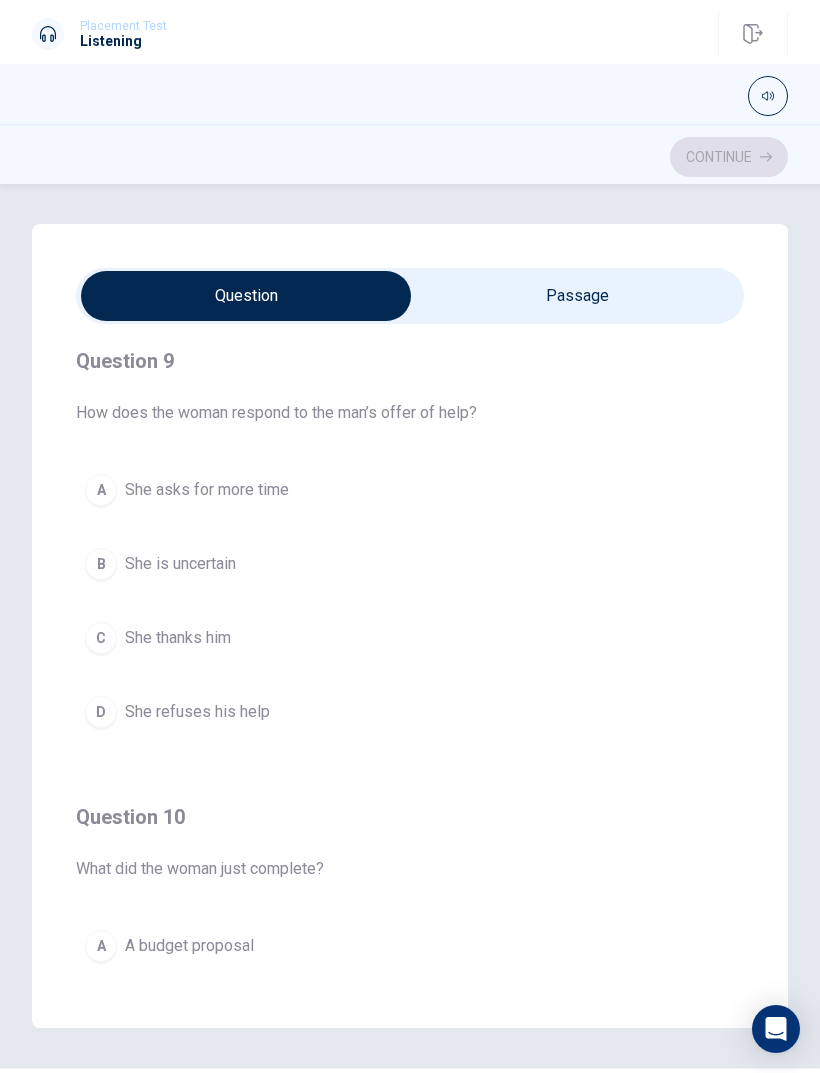 click on "Question Passage Question 6 What kind of feedback does she ask for? A Only on the design B On both content and design C On the timing D Only on the content Question 7 What part of the presentation is she most concerned about? A The writing B The visuals C The colors D The timing Question 8 What does the man think about the presentation content? A It’s solid B It’s confusing C It’s too long D It needs a rewrite Question 9 How does the woman respond to the man’s offer of help? A She asks for more time B She is uncertain C She thanks him D She refuses his help Question 10 What did the woman just complete? A A budget proposal B A report C A project plan D A presentation Reviewing a Presentation 04m 14s" at bounding box center [410, 626] 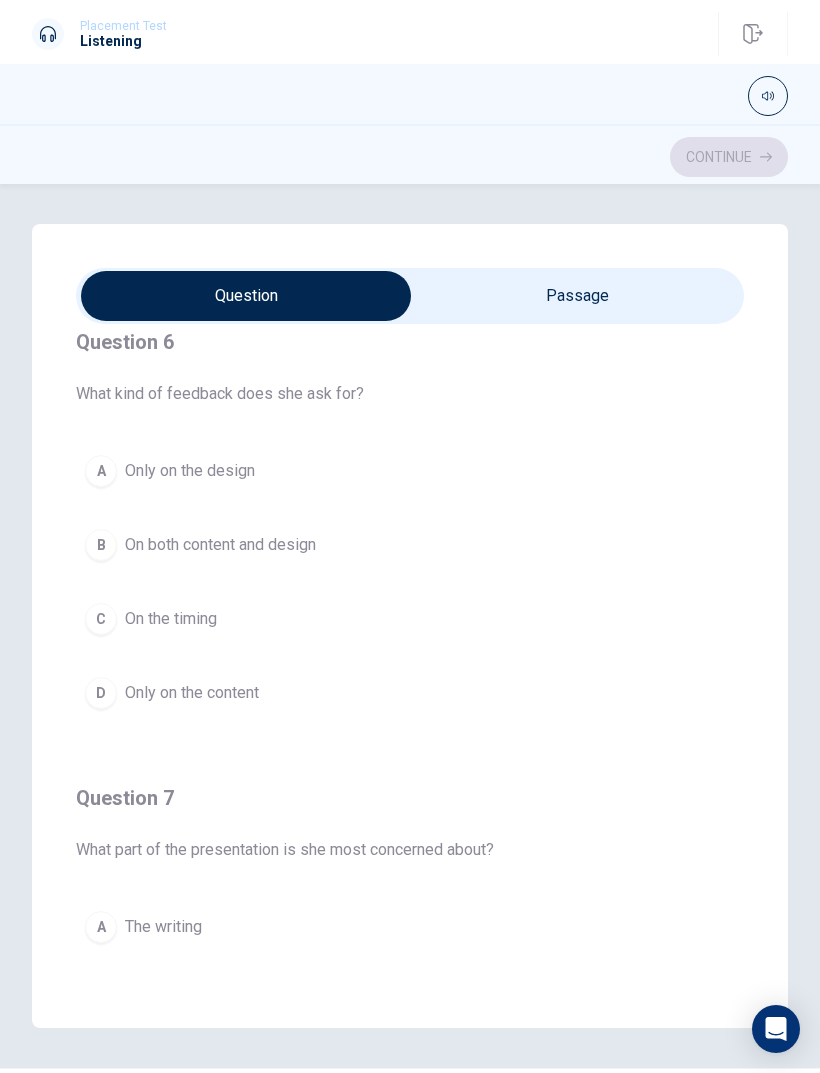 scroll, scrollTop: 32, scrollLeft: 0, axis: vertical 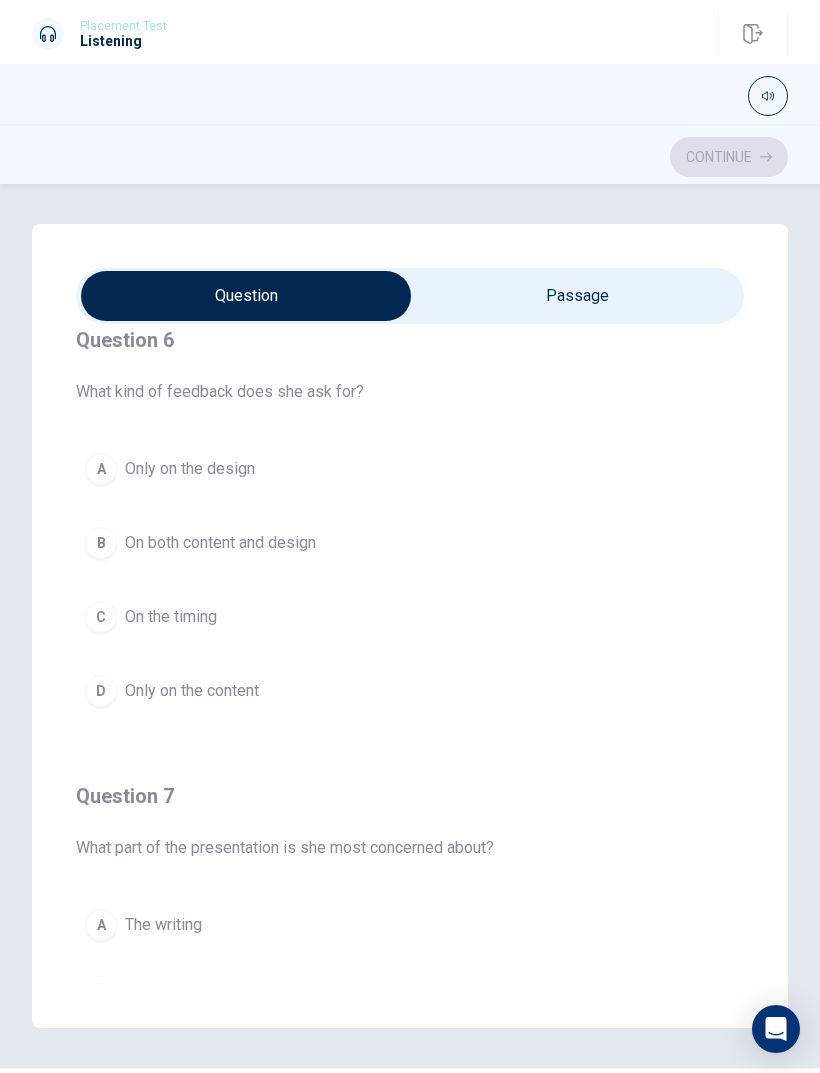 click on "B" at bounding box center (101, 543) 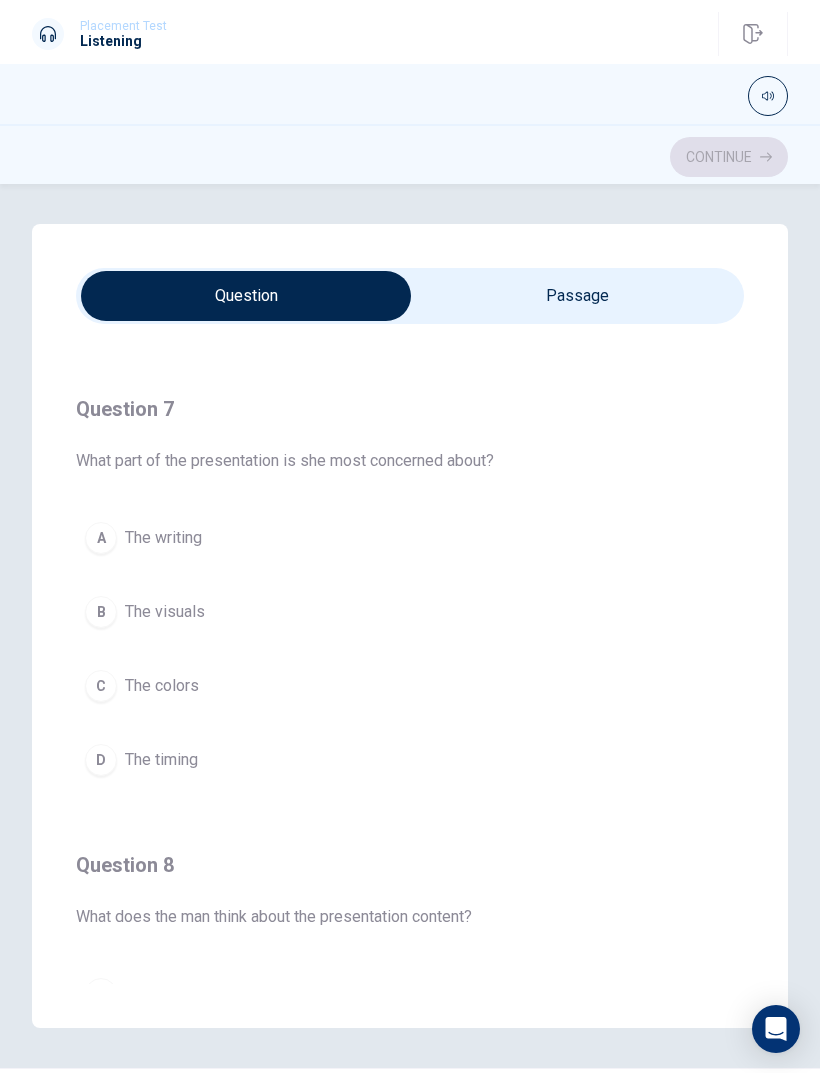 scroll, scrollTop: 426, scrollLeft: 0, axis: vertical 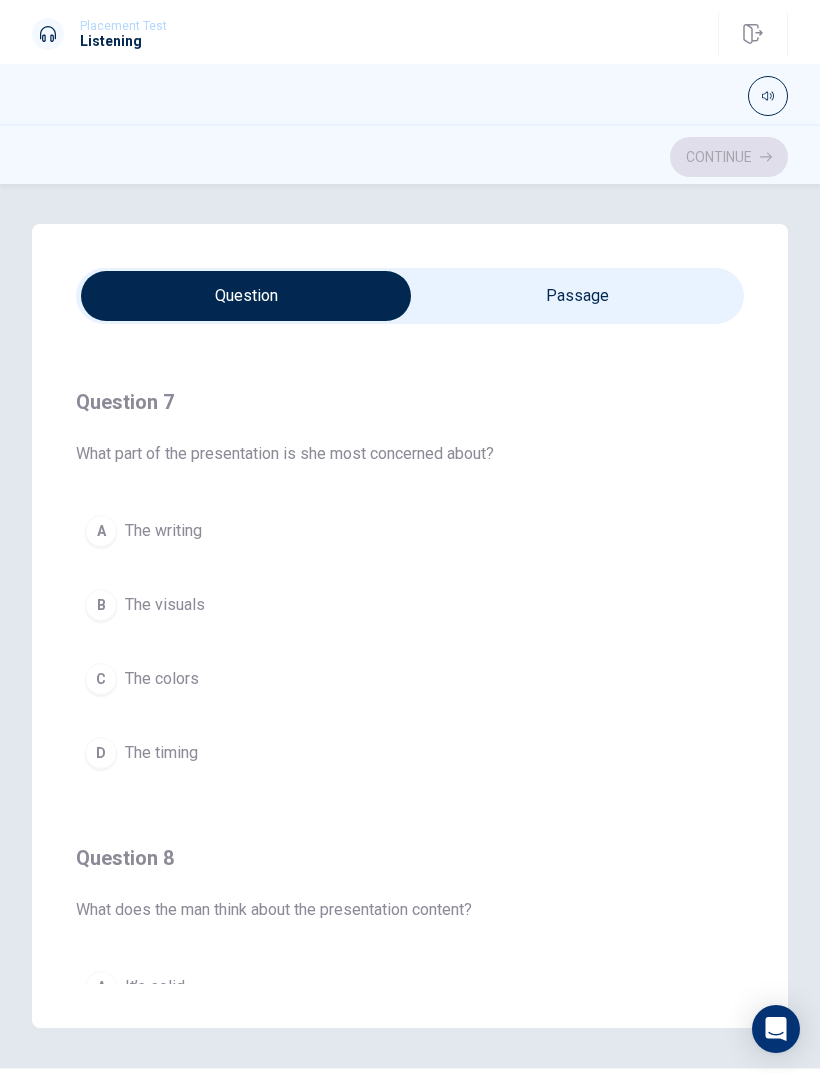click on "B" at bounding box center [101, 605] 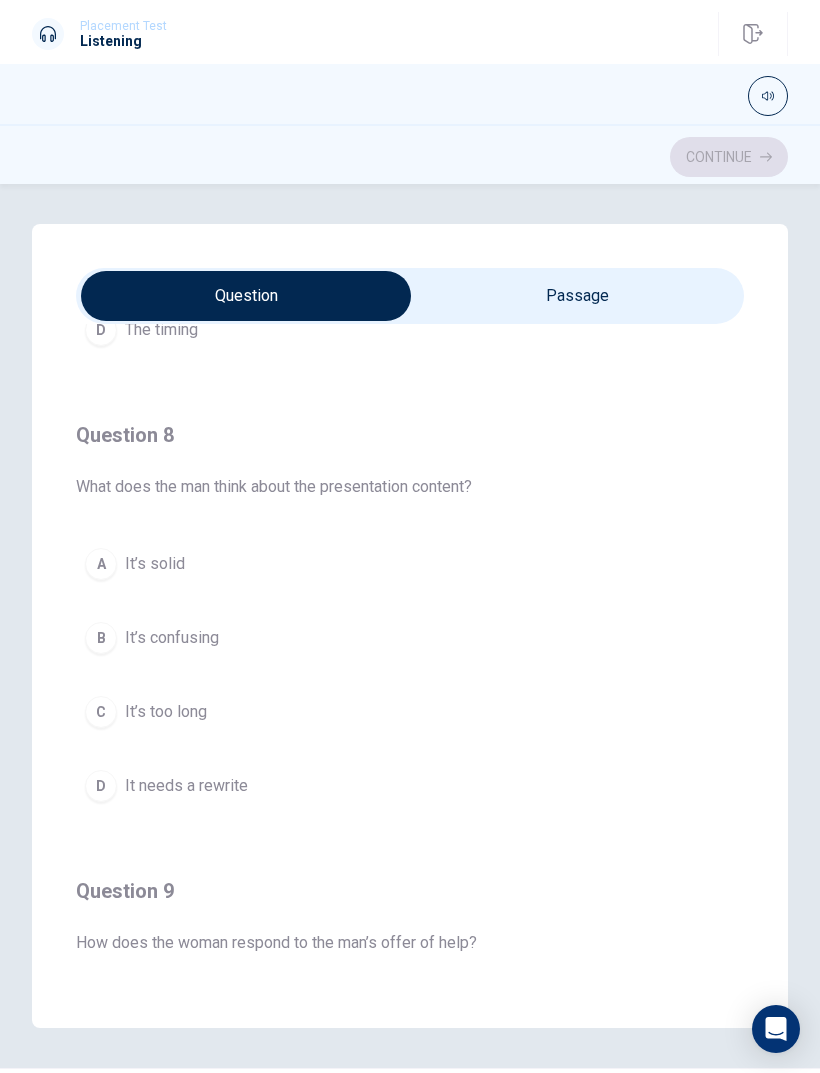 scroll, scrollTop: 851, scrollLeft: 0, axis: vertical 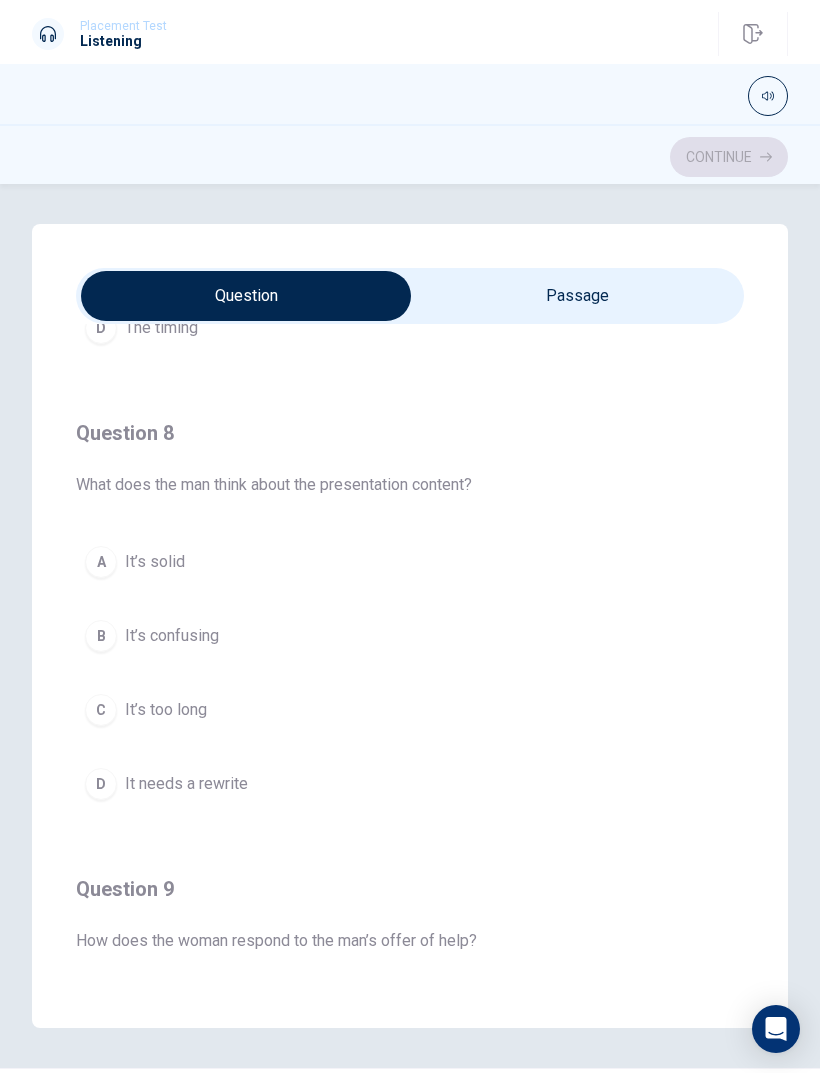 click on "D" at bounding box center [101, 784] 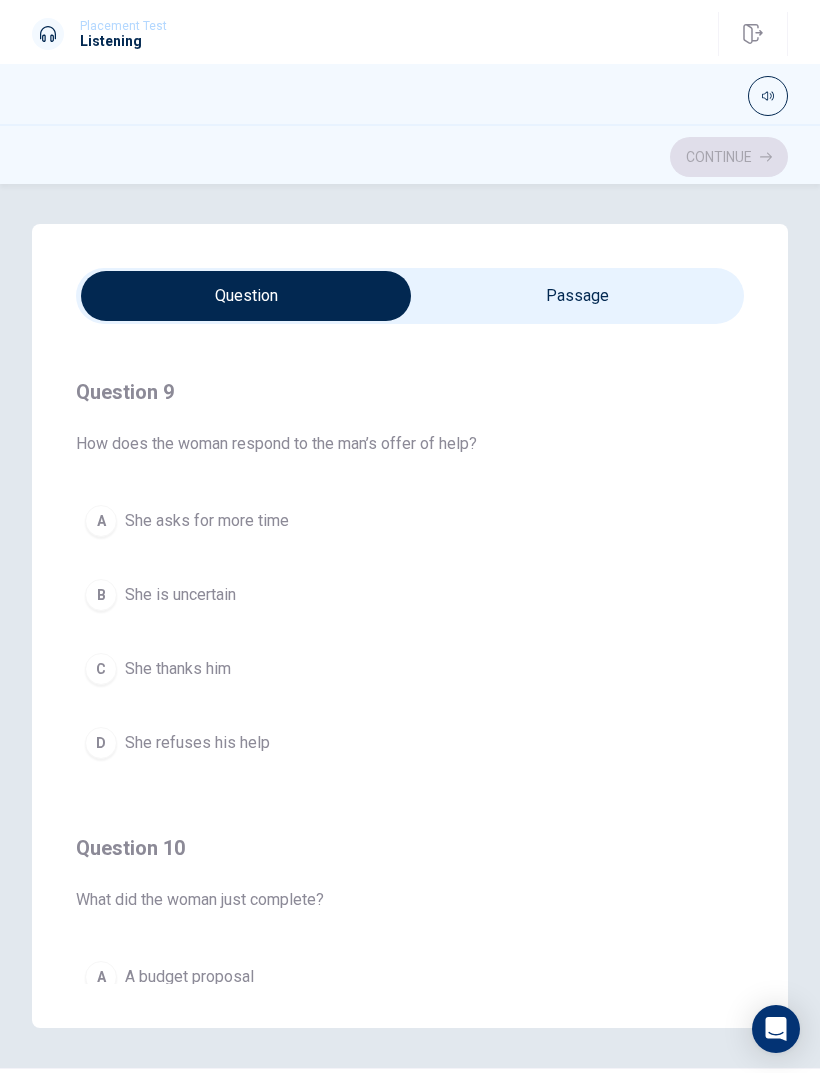 scroll, scrollTop: 1314, scrollLeft: 0, axis: vertical 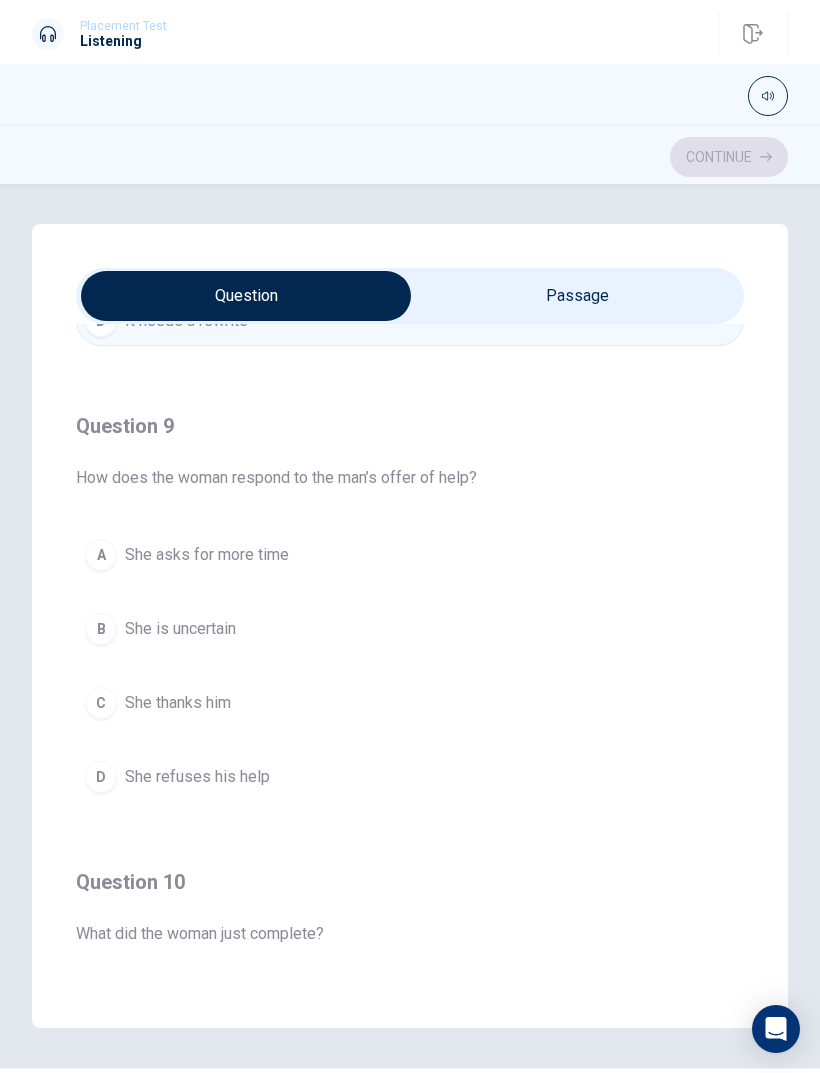 click on "C" at bounding box center (101, 703) 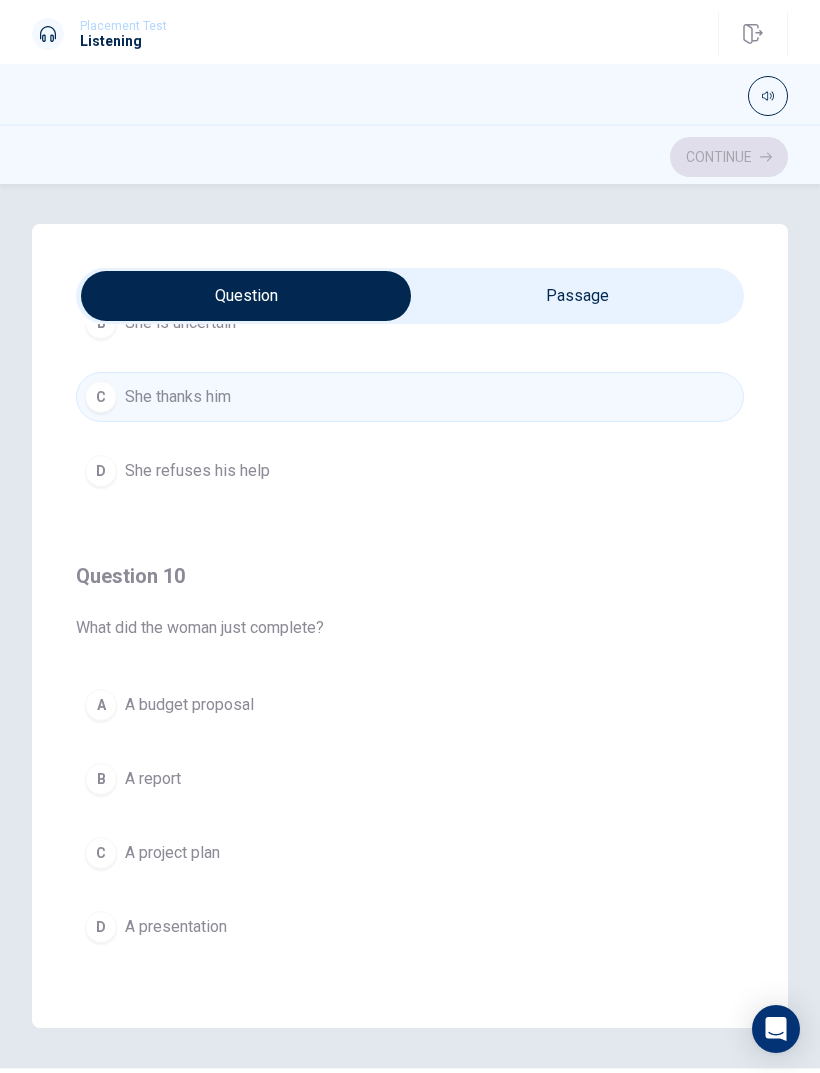 scroll, scrollTop: 1620, scrollLeft: 0, axis: vertical 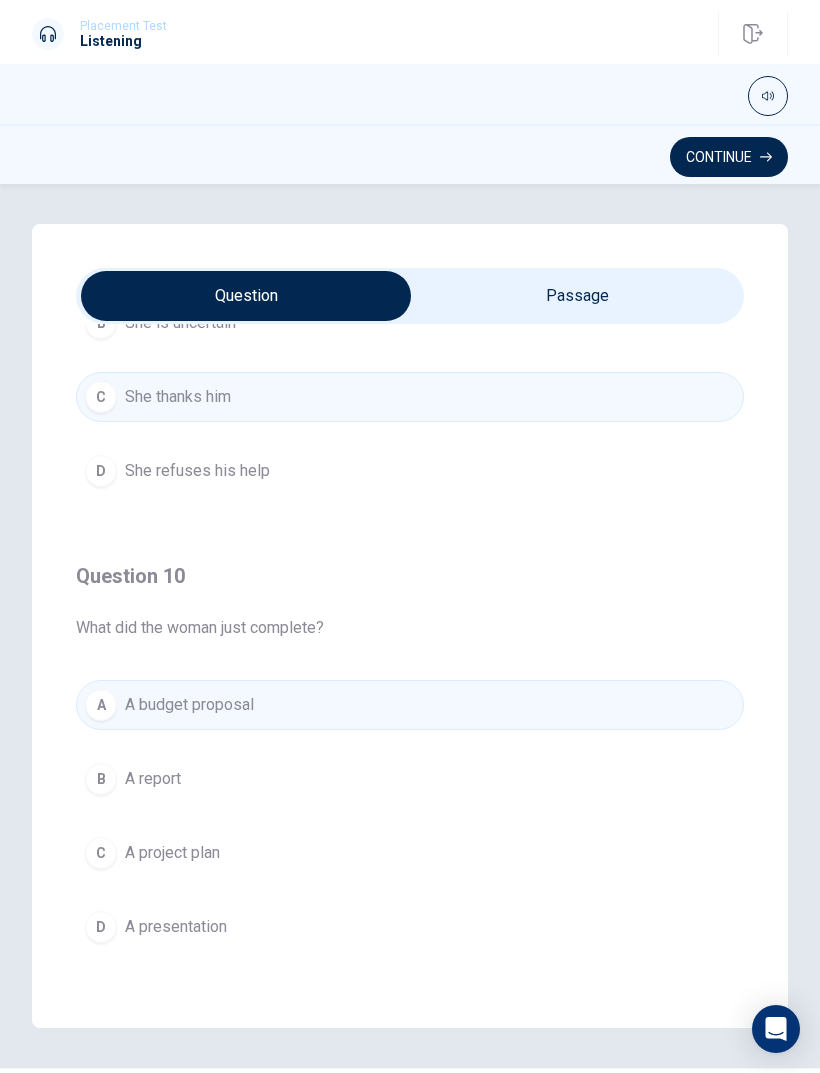click on "D" at bounding box center (101, 927) 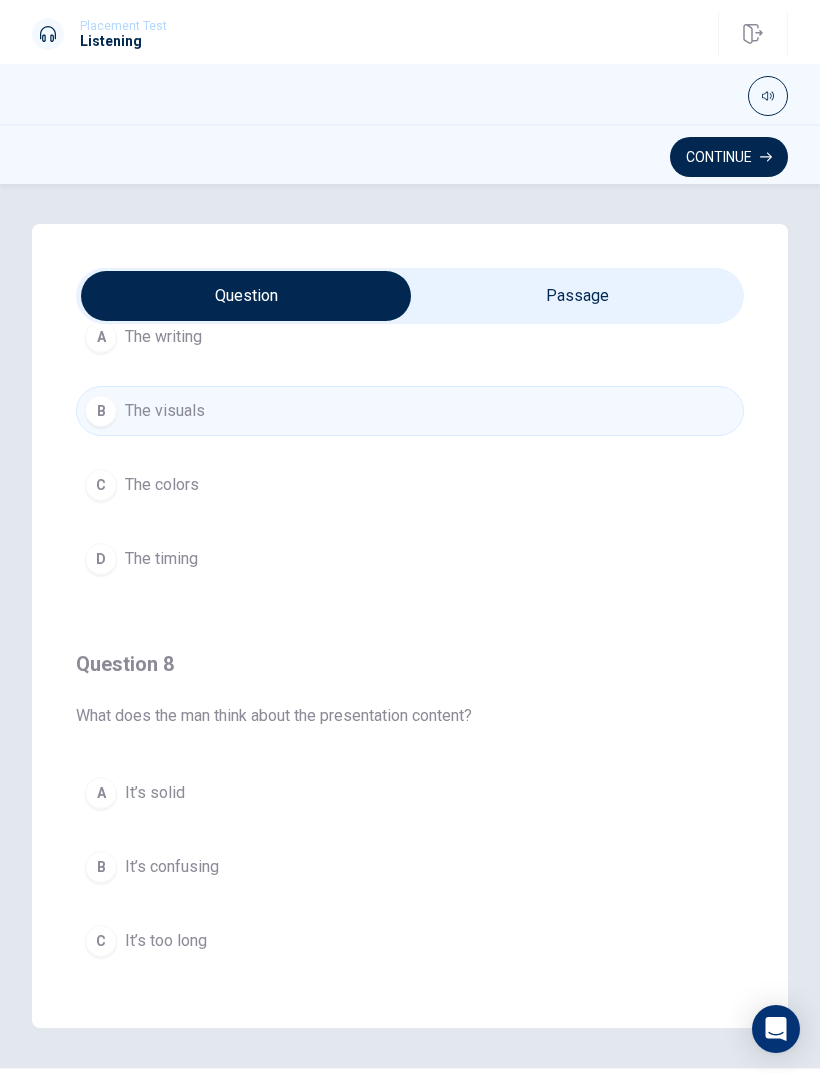 scroll, scrollTop: 625, scrollLeft: 0, axis: vertical 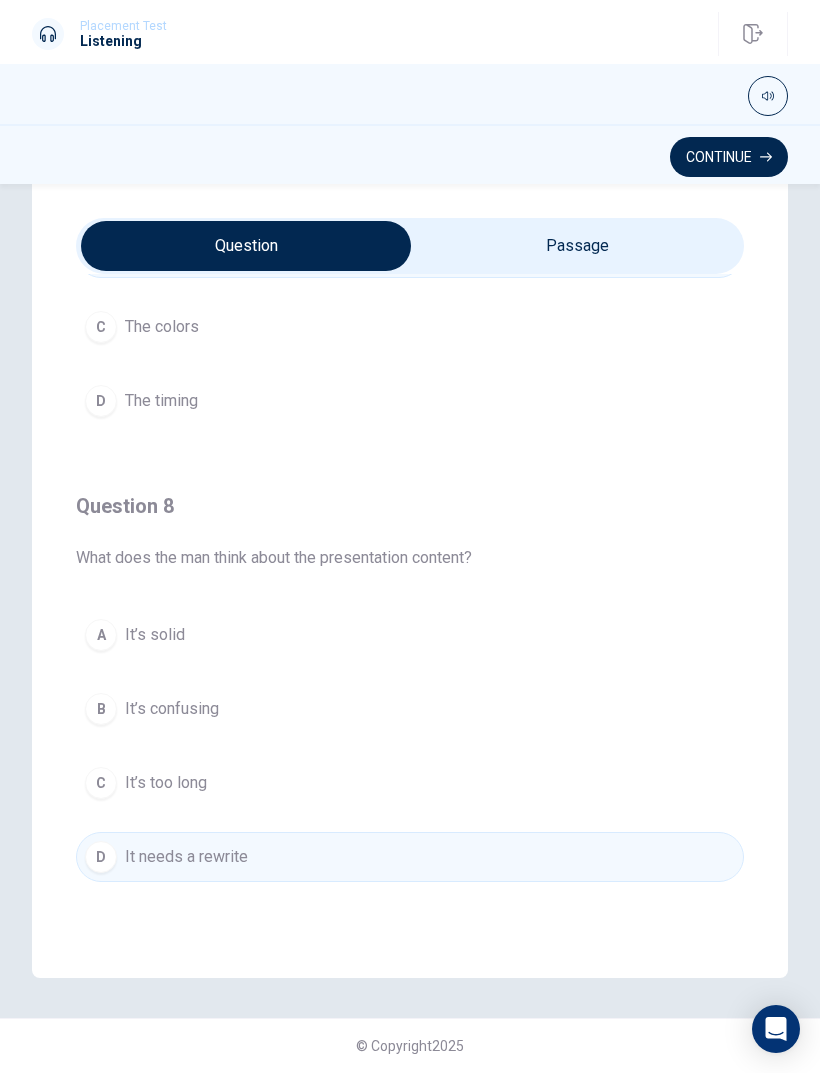 click on "A" at bounding box center (101, 635) 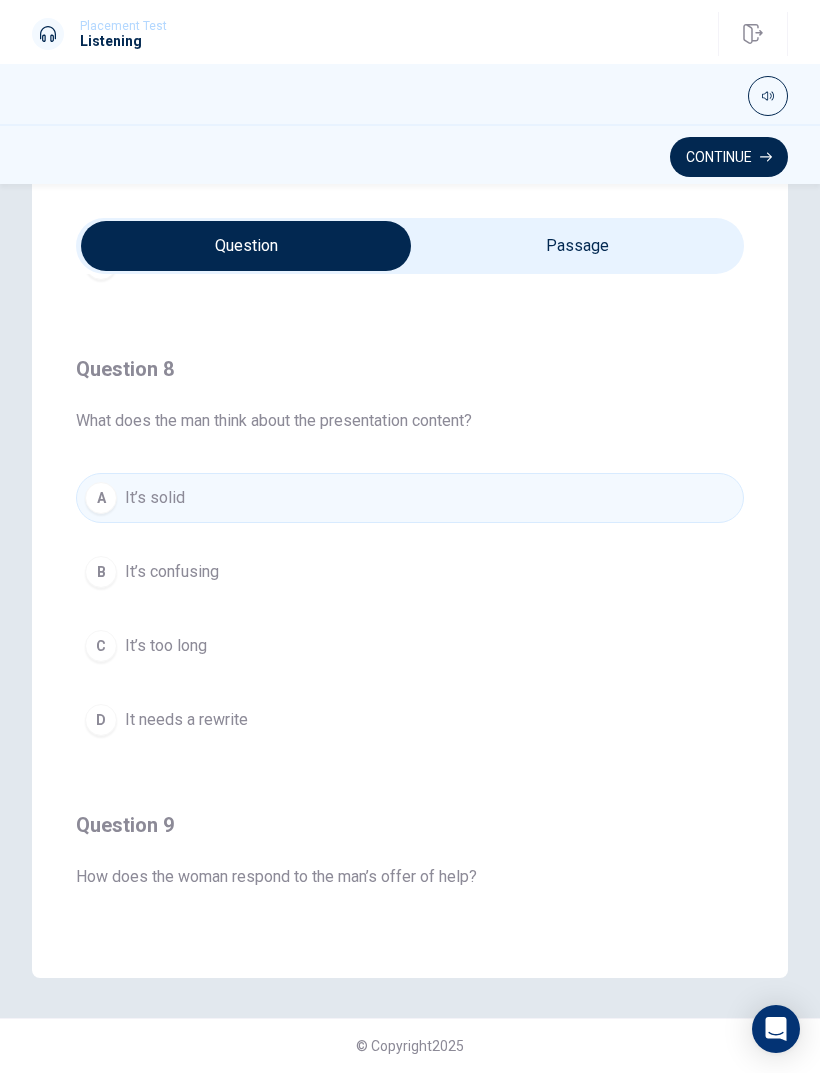 scroll, scrollTop: 882, scrollLeft: 0, axis: vertical 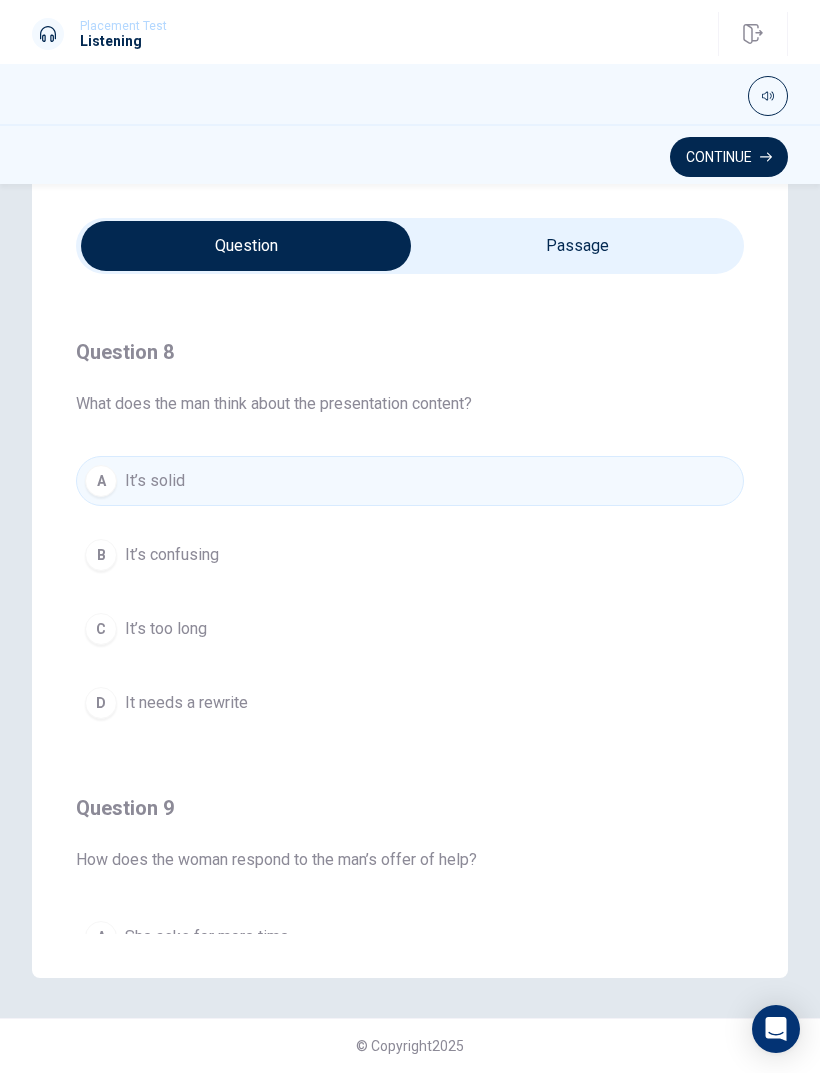 click on "Question Passage Question 6 What kind of feedback does she ask for? A Only on the design B On both content and design C On the timing D Only on the content Question 7 What part of the presentation is she most concerned about? A The writing B The visuals C The colors D The timing Question 8 What does the man think about the presentation content? A It’s solid B It’s confusing C It’s too long D It needs a rewrite Question 9 How does the woman respond to the man’s offer of help? A She asks for more time B She is uncertain C She thanks him D She refuses his help Question 10 What did the woman just complete? A A budget proposal B A report C A project plan D A presentation Reviewing a Presentation 00m 19s" at bounding box center [410, 576] 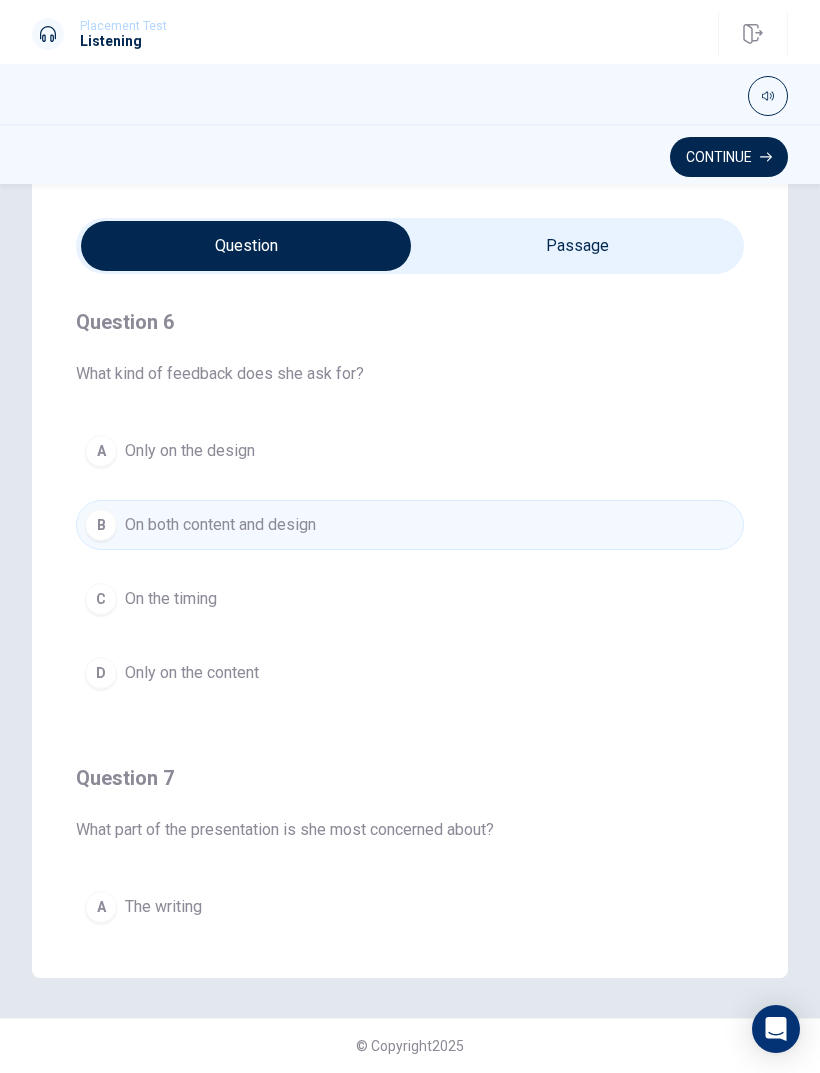 scroll, scrollTop: 0, scrollLeft: 0, axis: both 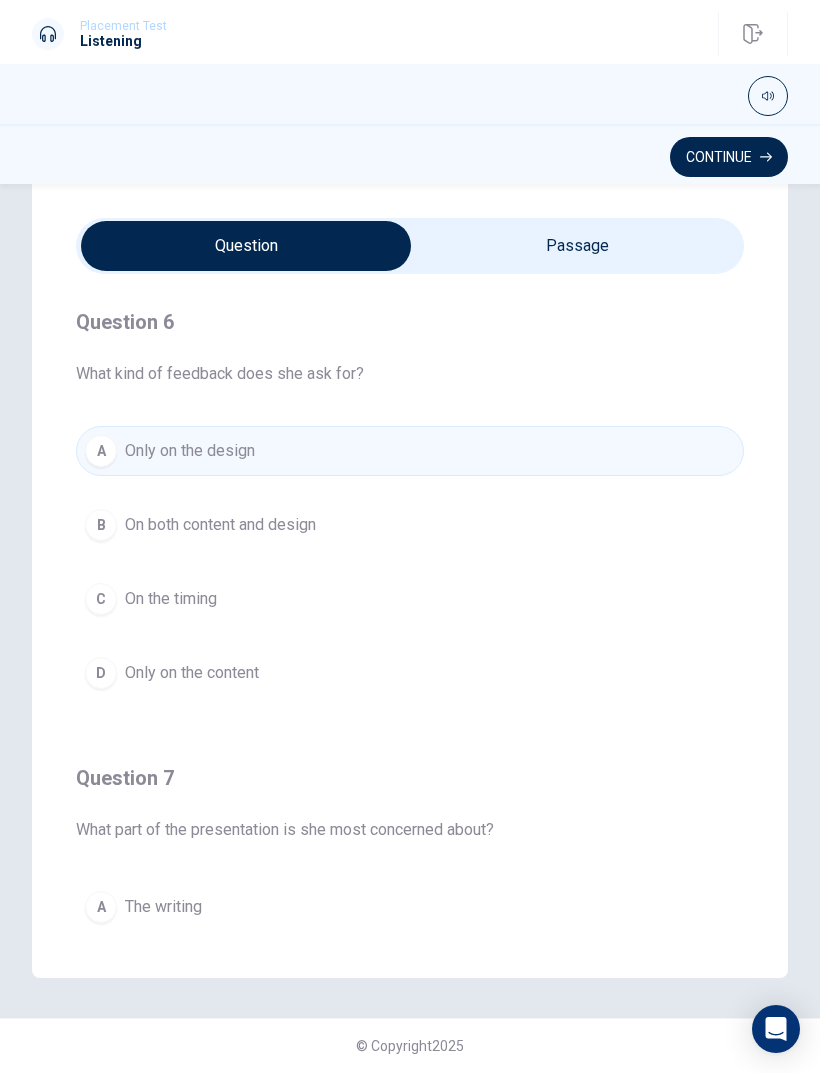 click on "On both content and design" at bounding box center [220, 525] 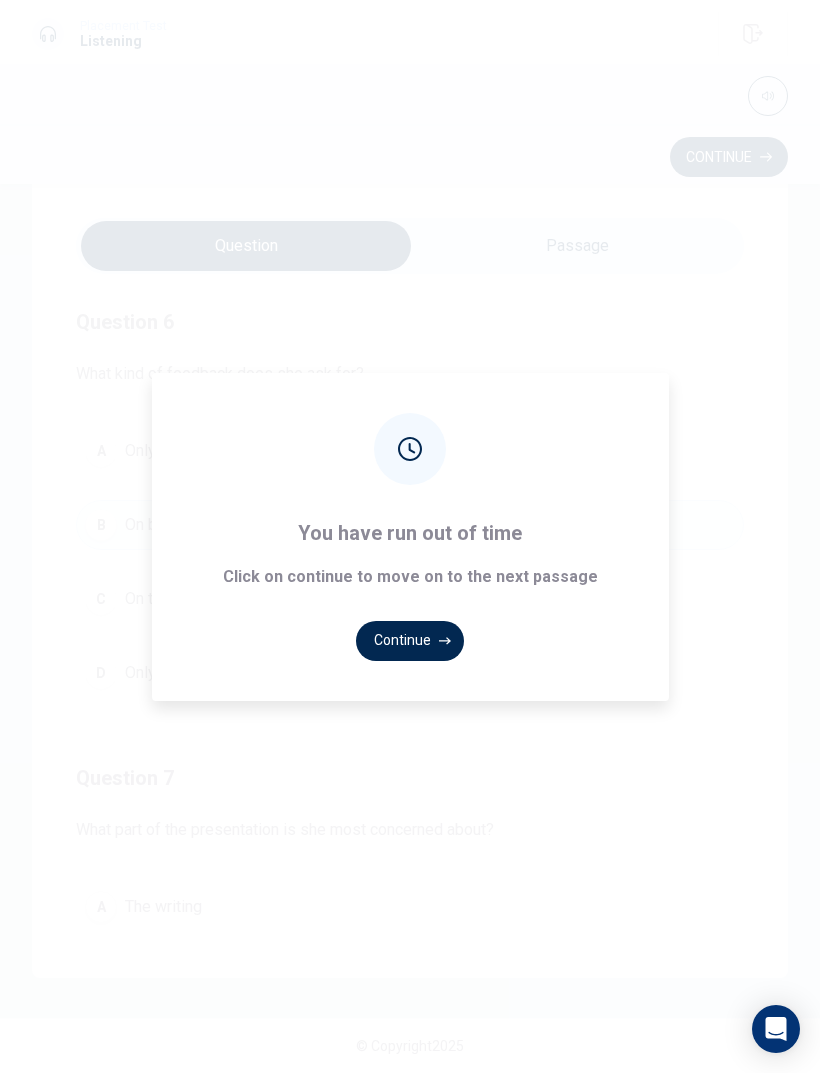 click on "Continue" at bounding box center (410, 641) 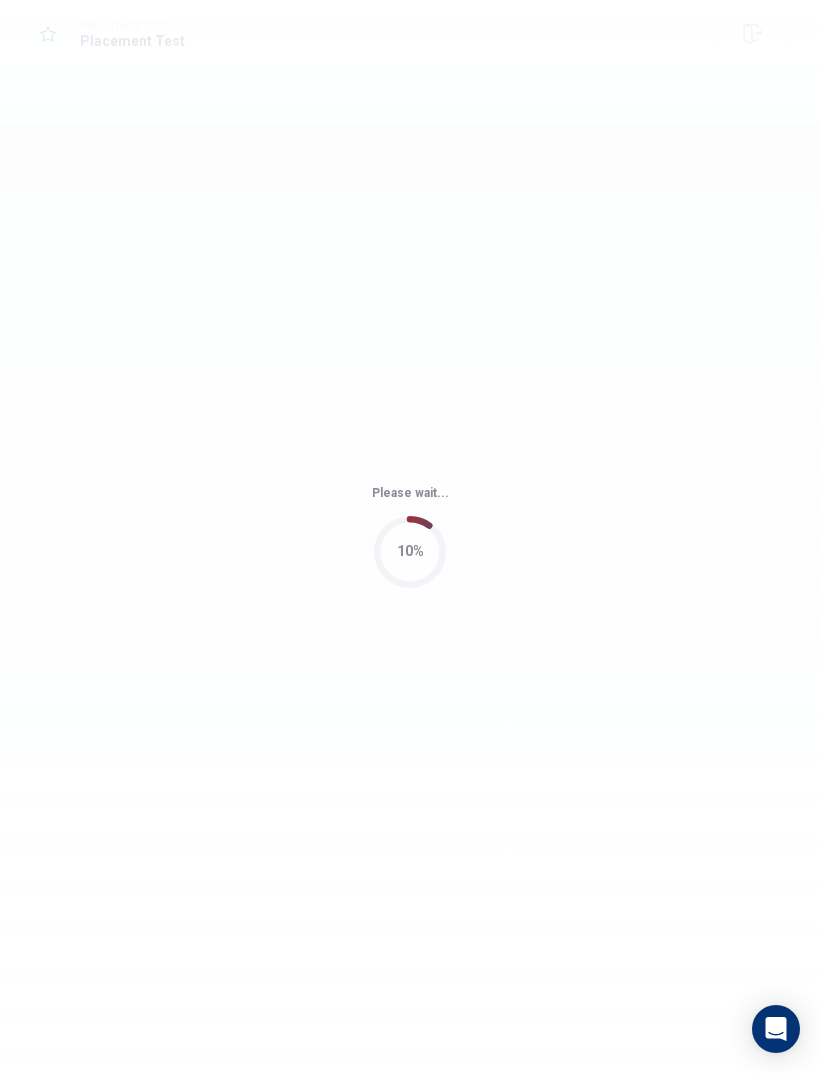 scroll, scrollTop: 0, scrollLeft: 0, axis: both 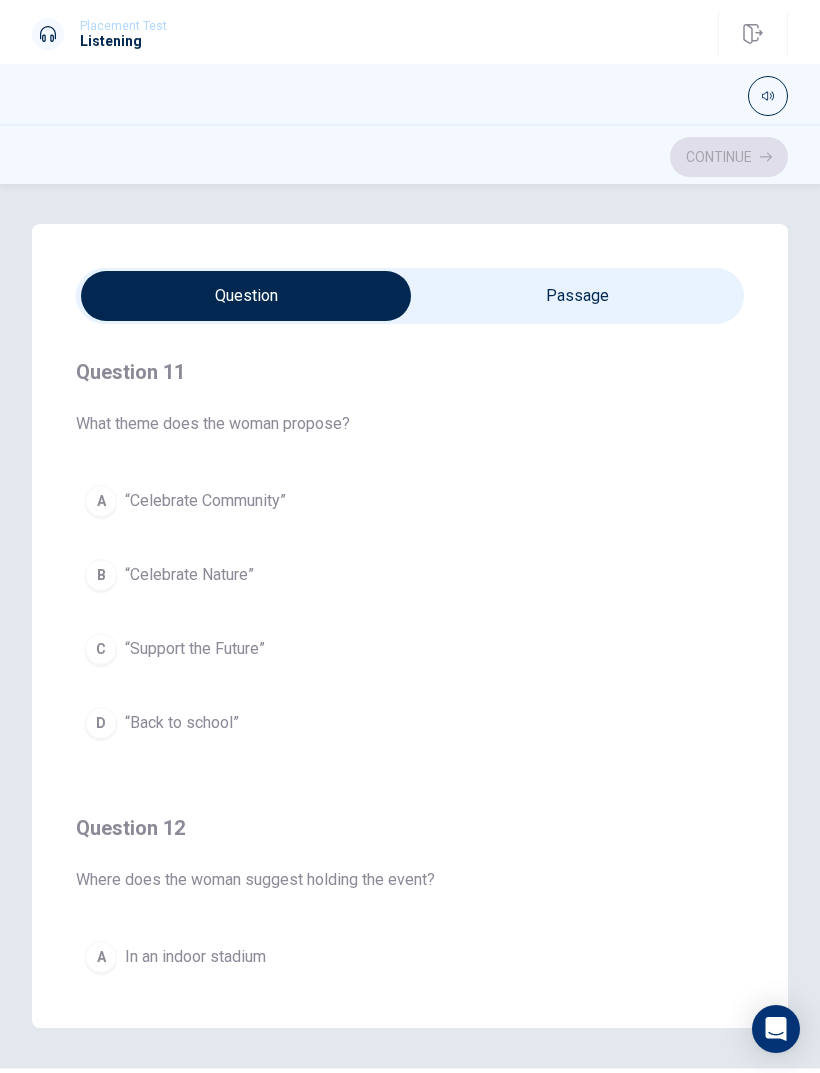 click on "A" at bounding box center (101, 501) 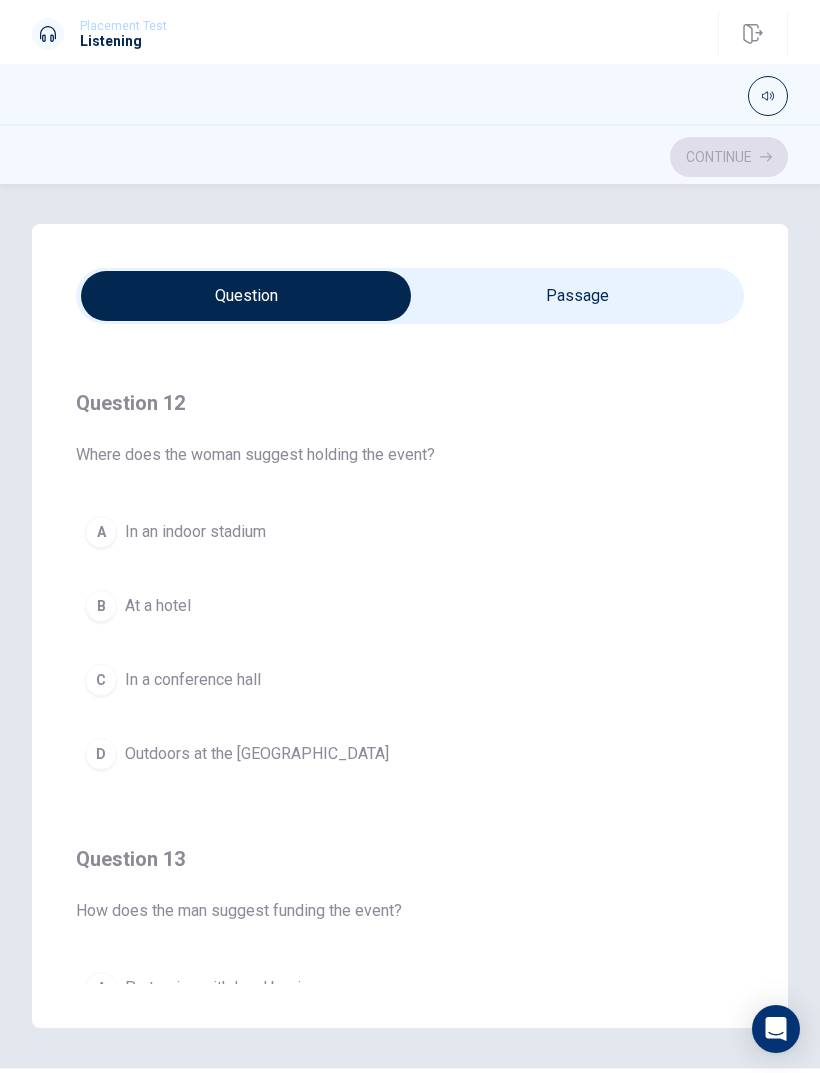 scroll, scrollTop: 426, scrollLeft: 0, axis: vertical 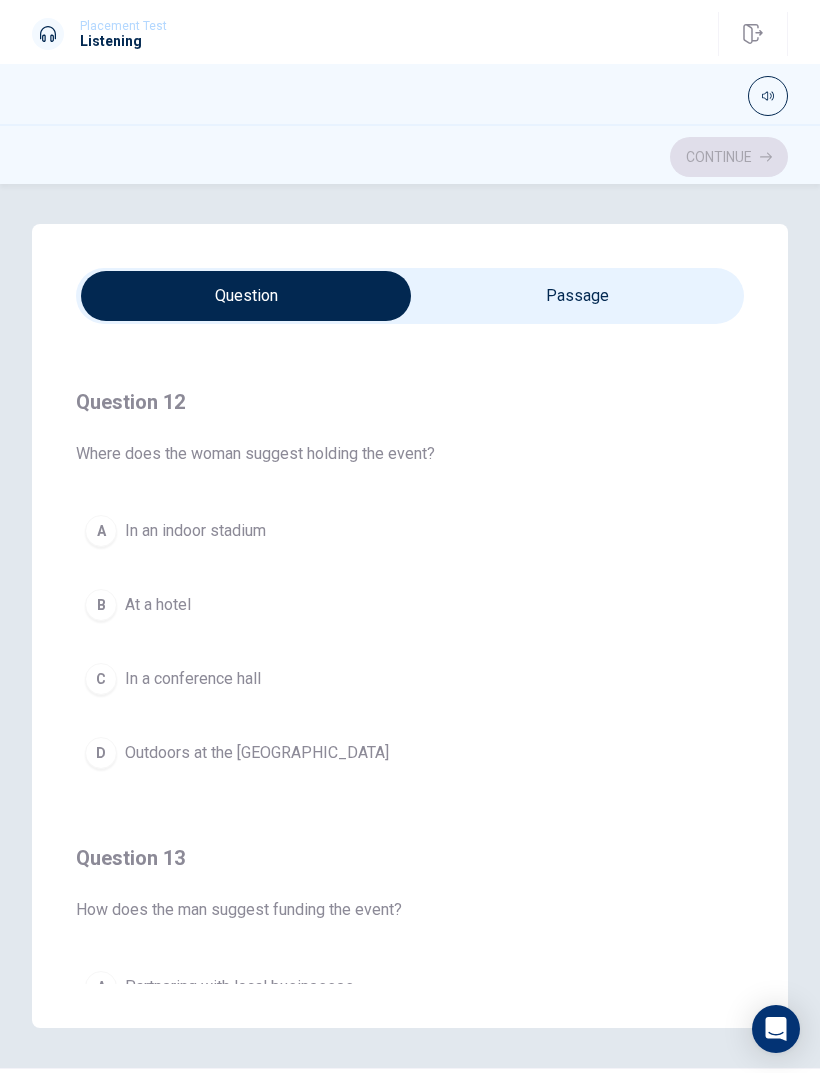 click on "D Outdoors at the city park" at bounding box center (410, 753) 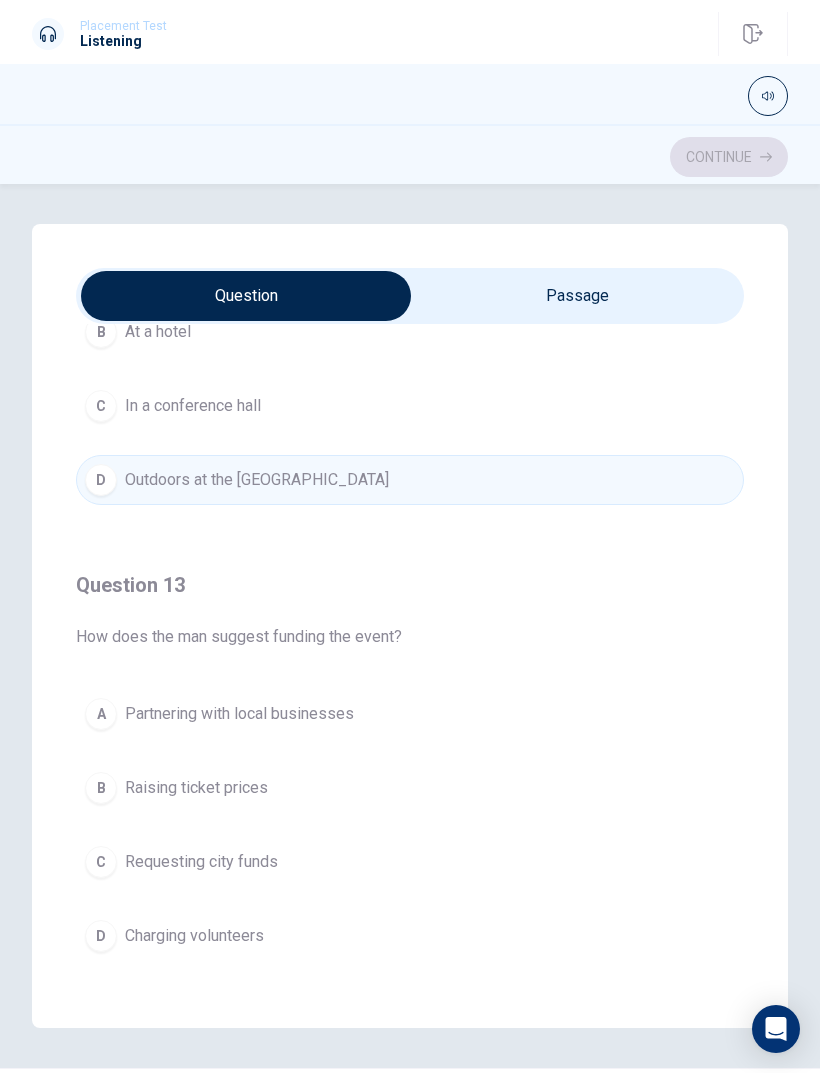 scroll, scrollTop: 708, scrollLeft: 0, axis: vertical 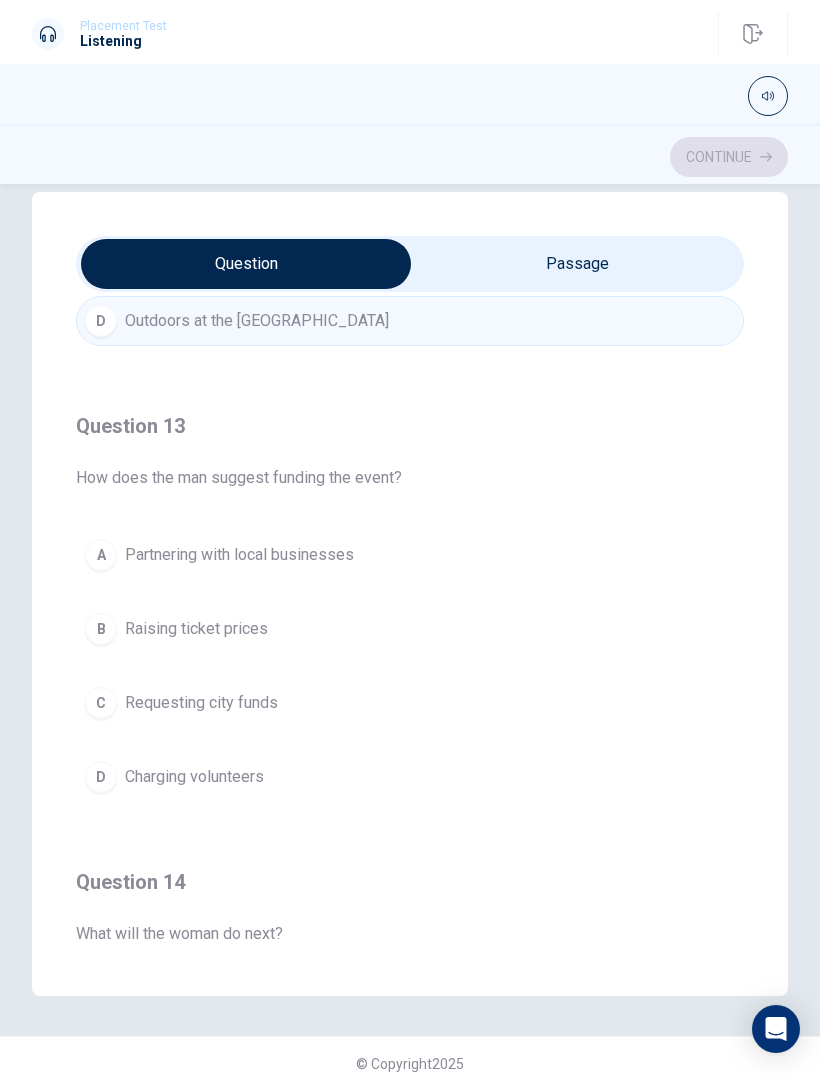 click on "A" at bounding box center [101, 555] 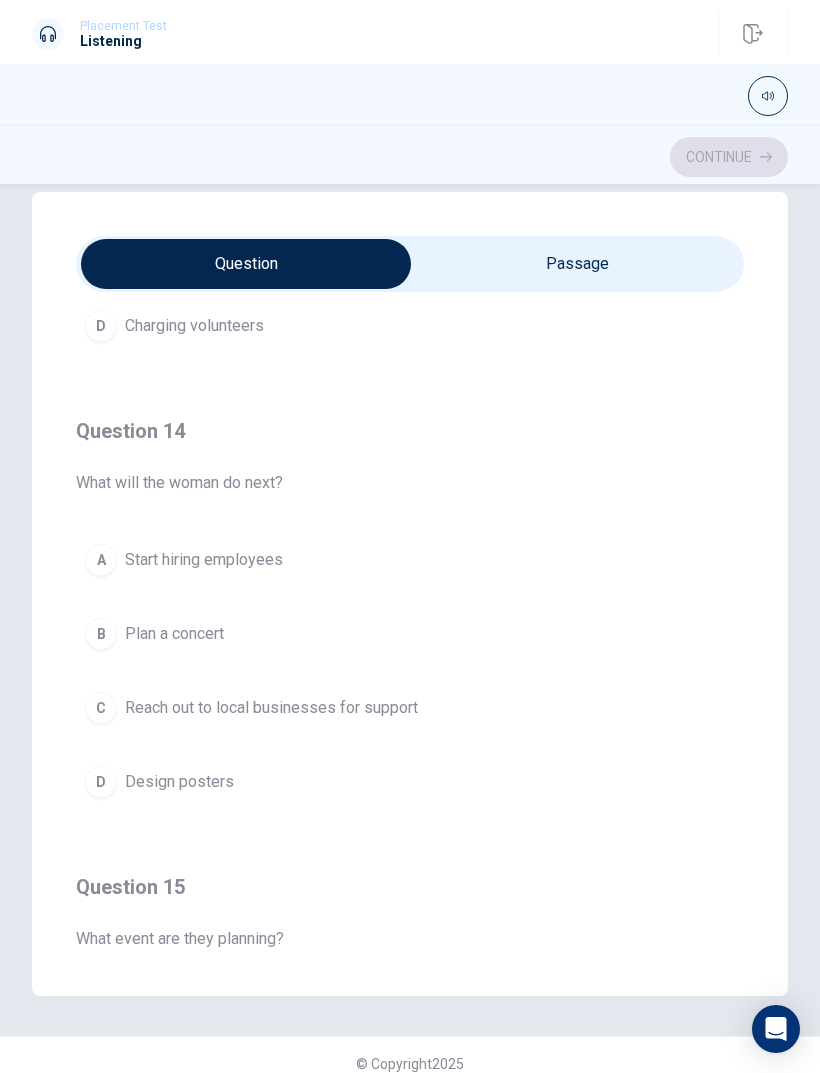 scroll, scrollTop: 1278, scrollLeft: 0, axis: vertical 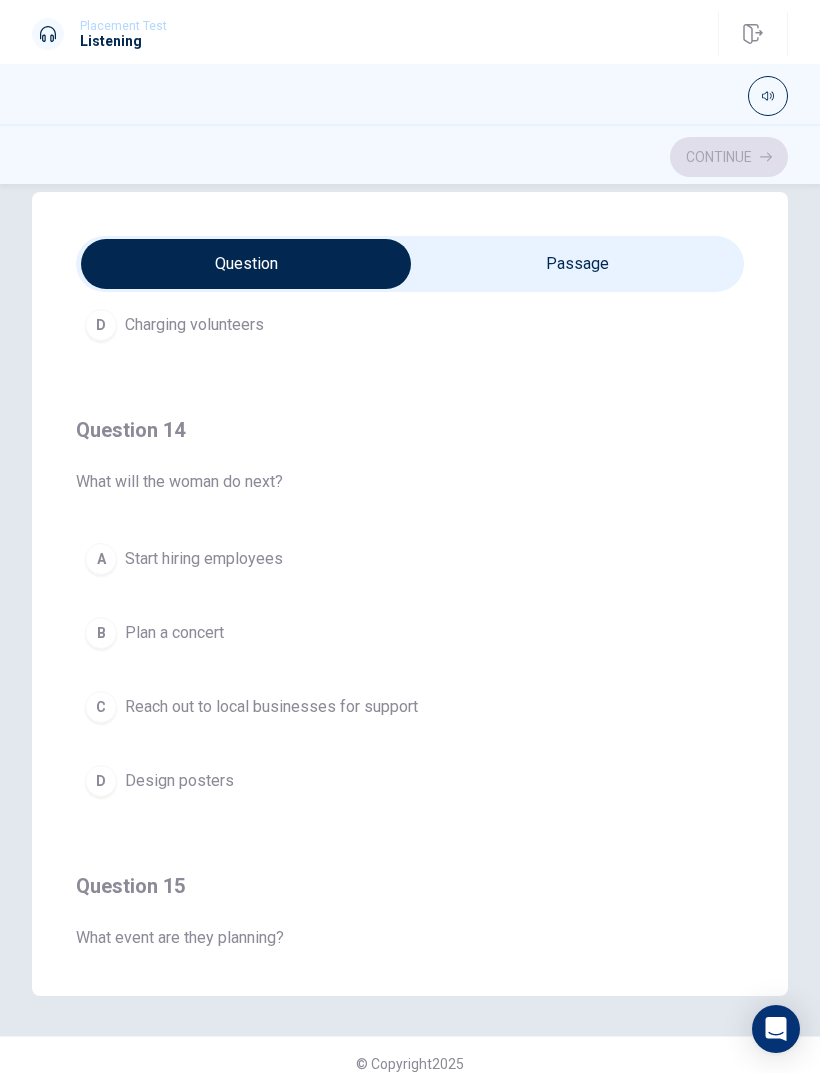 click on "C" at bounding box center (101, 707) 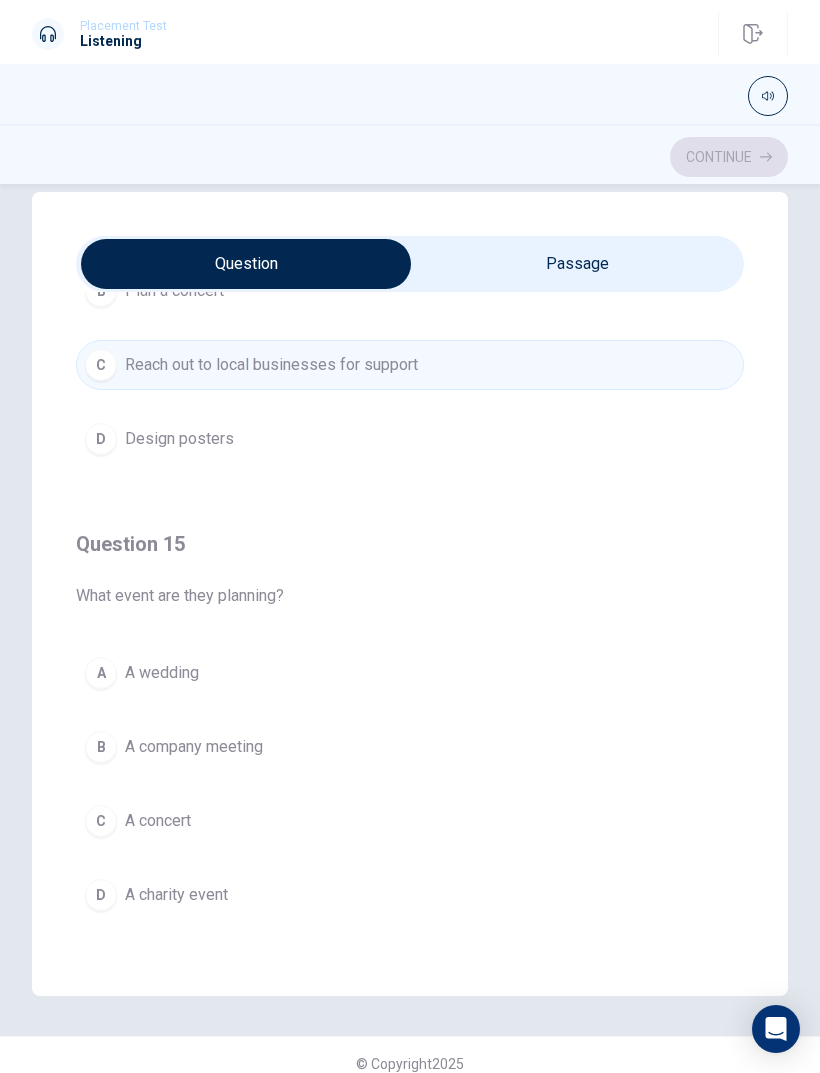 scroll, scrollTop: 1620, scrollLeft: 0, axis: vertical 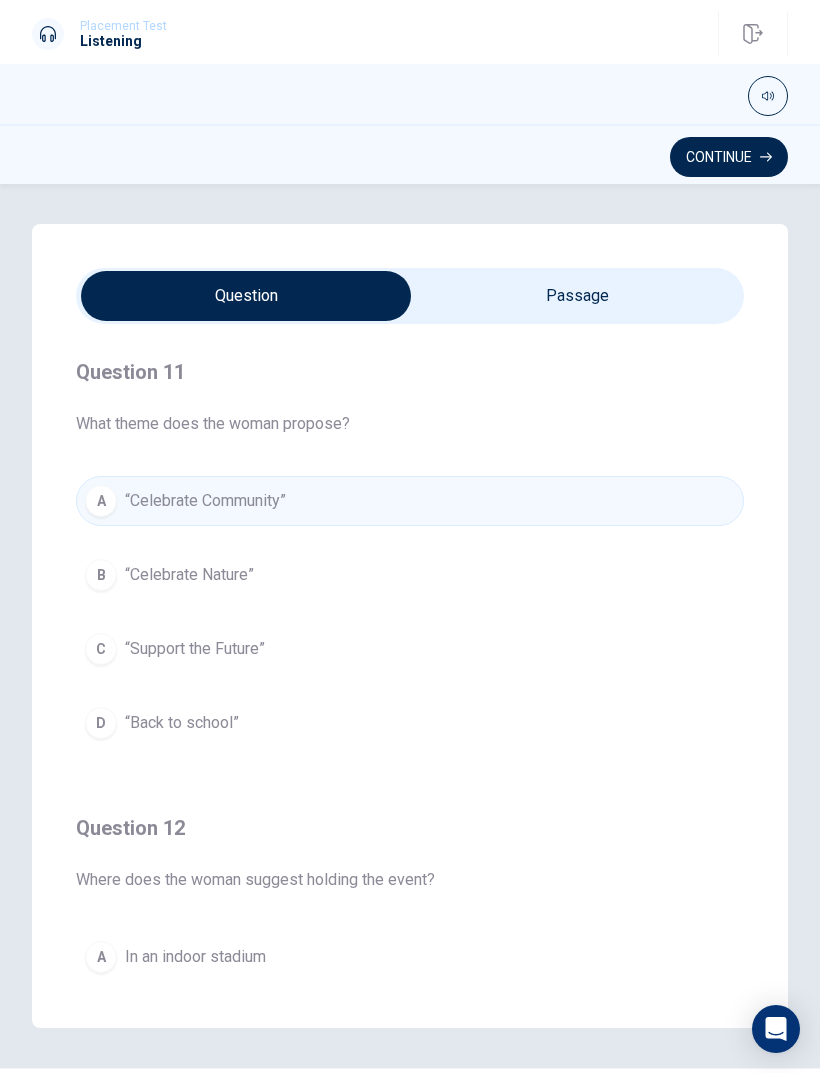click on "Continue" at bounding box center [729, 157] 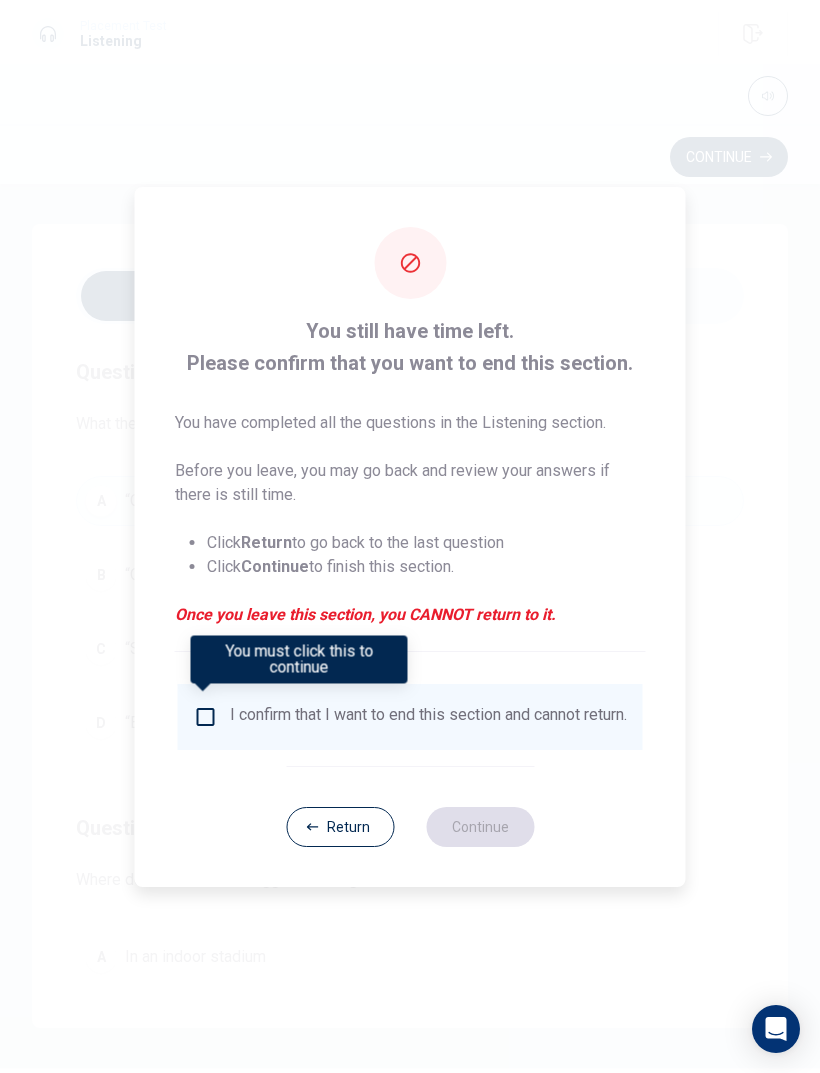 click on "Return" at bounding box center [340, 827] 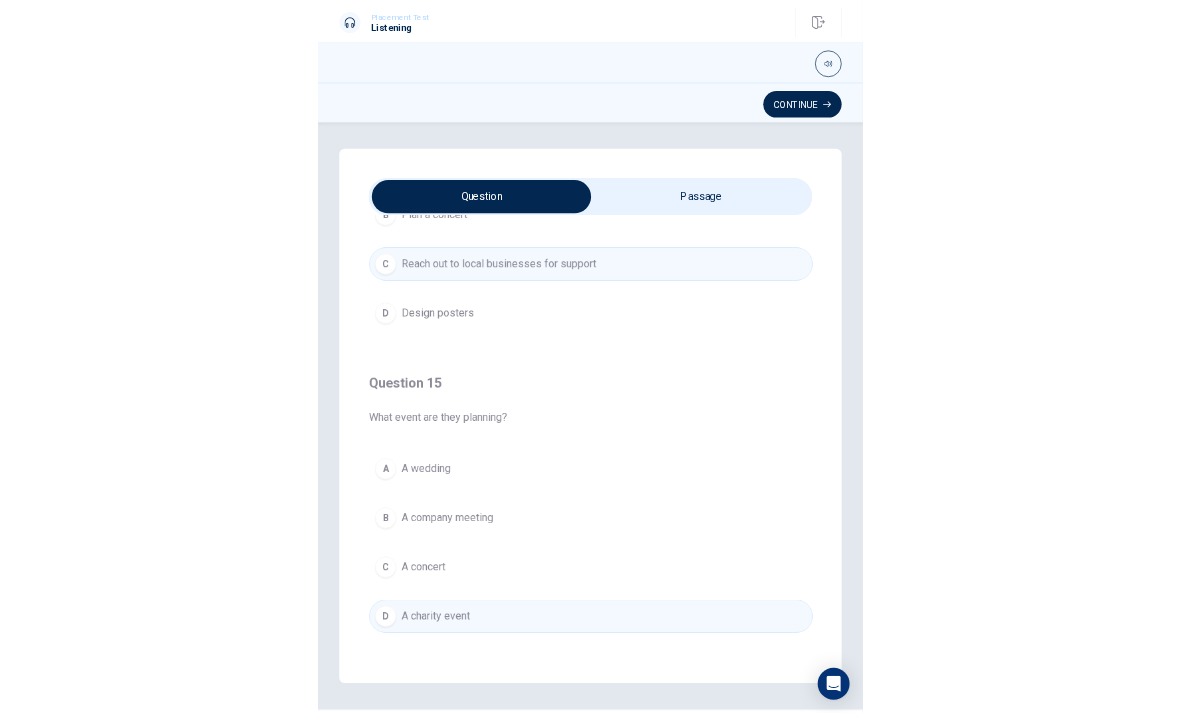 scroll, scrollTop: 1620, scrollLeft: 0, axis: vertical 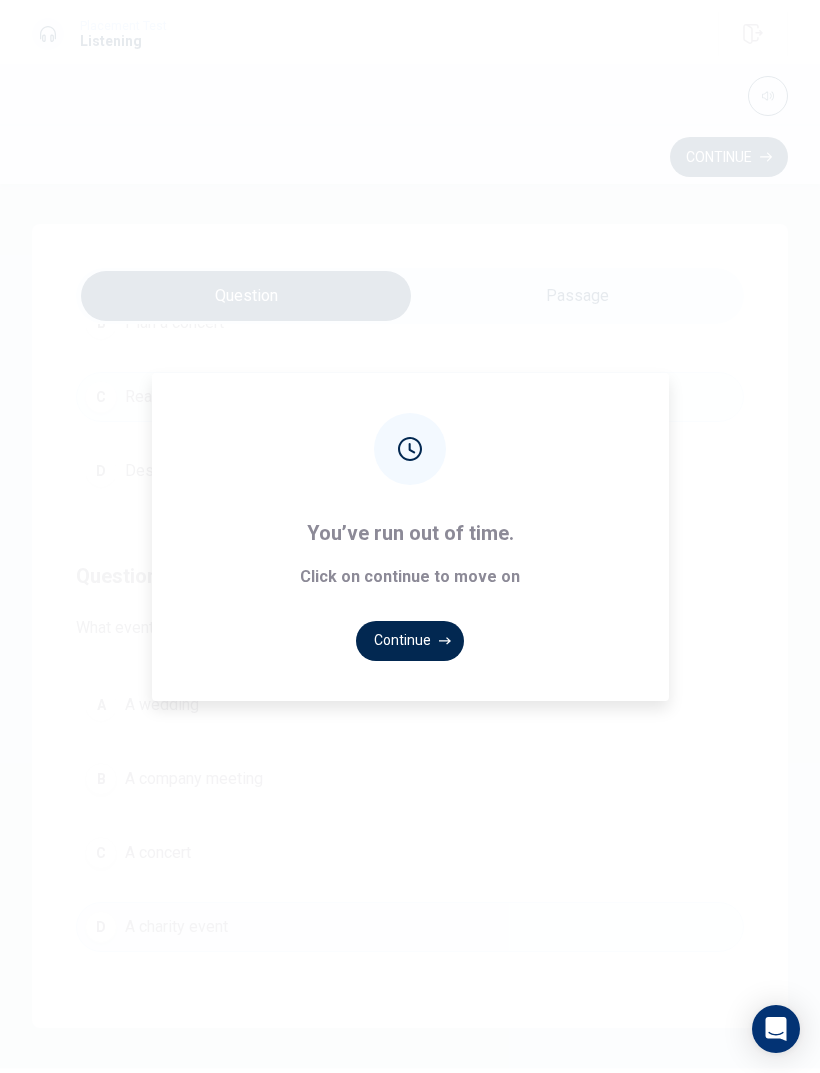 click on "Continue" at bounding box center (410, 641) 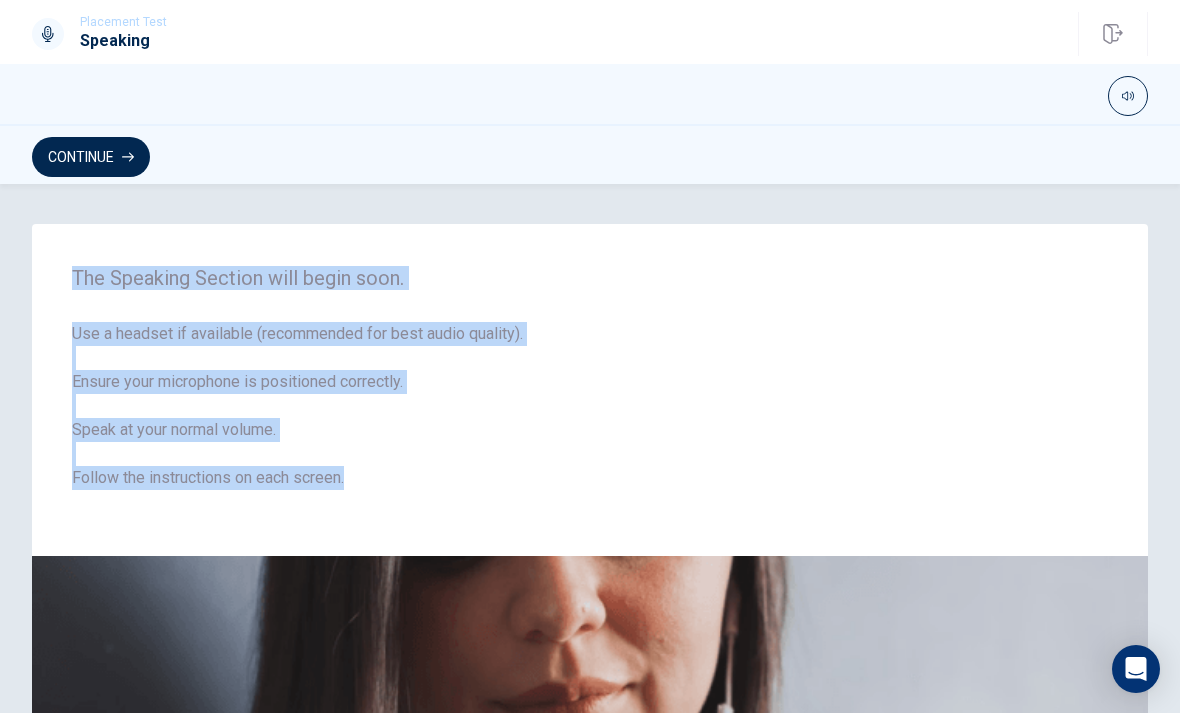 click on "Use a headset if available (recommended for best audio quality).
Ensure your microphone is positioned correctly.
Speak at your normal volume.
Follow the instructions on each screen." at bounding box center [590, 418] 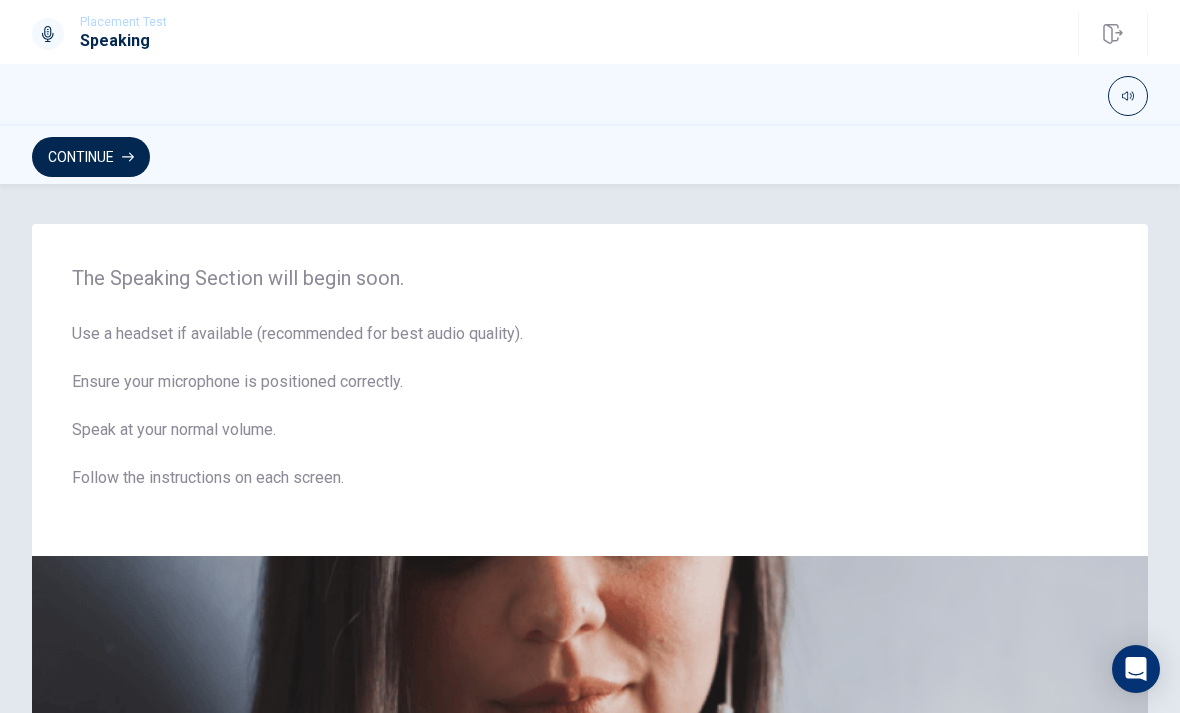 click on "The Speaking Section will begin soon. Use a headset if available (recommended for best audio quality).
Ensure your microphone is positioned correctly.
Speak at your normal volume.
Follow the instructions on each screen." at bounding box center (590, 390) 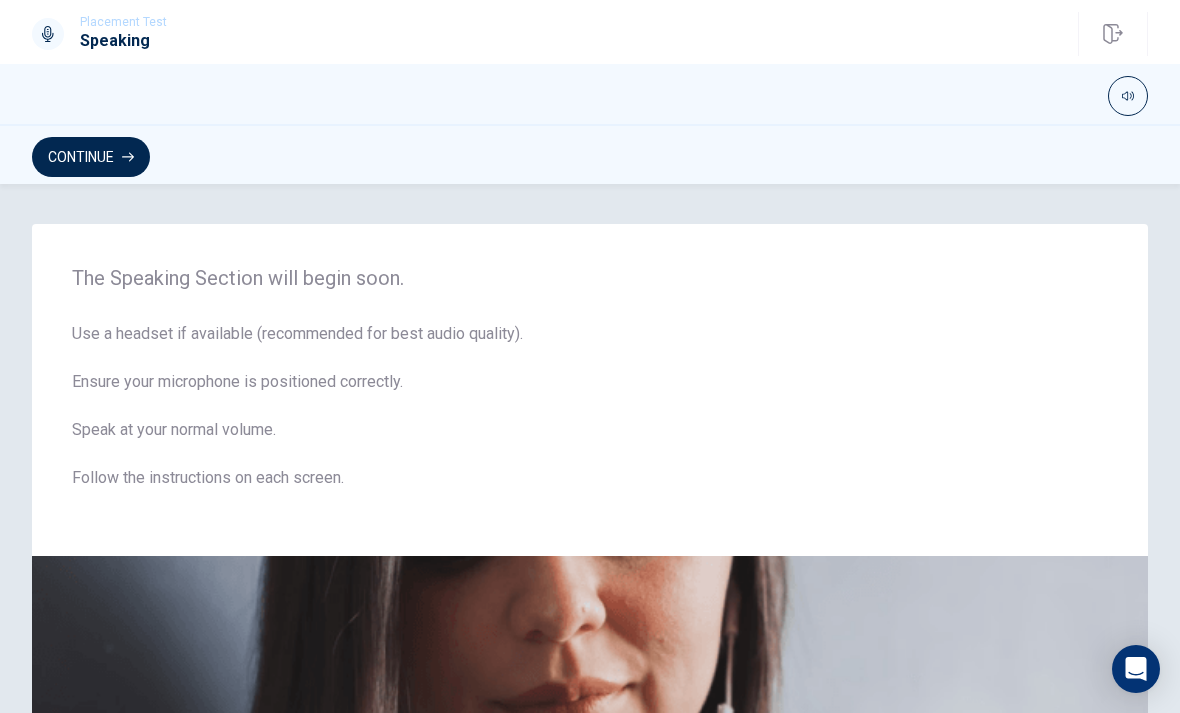scroll, scrollTop: 0, scrollLeft: 0, axis: both 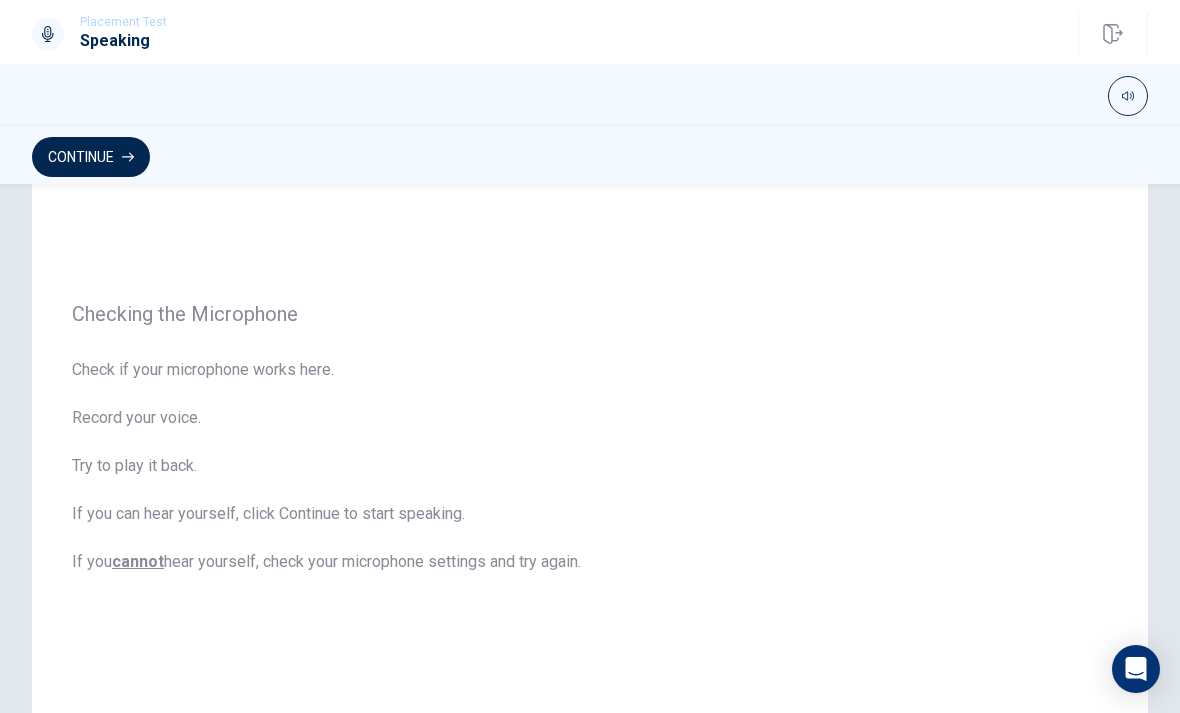 click on "Checking the Microphone Check if your microphone works here.
Record your voice.
Try to play it back.
If you can hear yourself, click Continue to start speaking.
If you  cannot  hear yourself, check your microphone settings and try again." at bounding box center (590, 438) 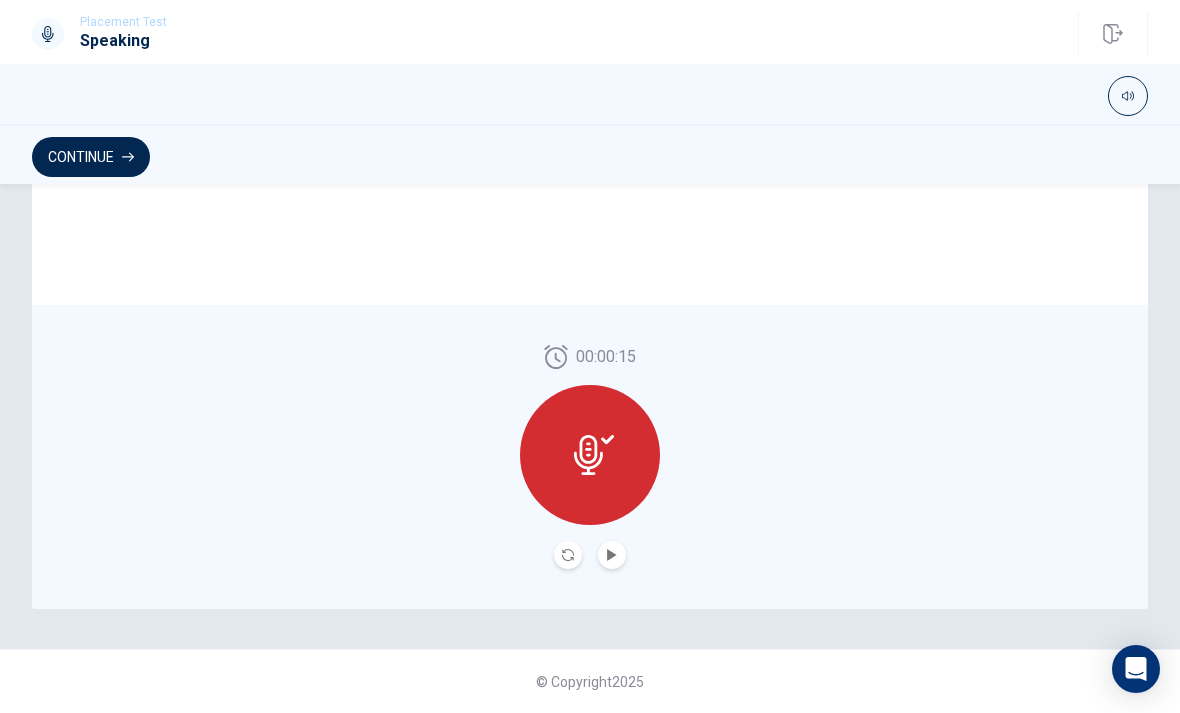 scroll, scrollTop: 487, scrollLeft: 0, axis: vertical 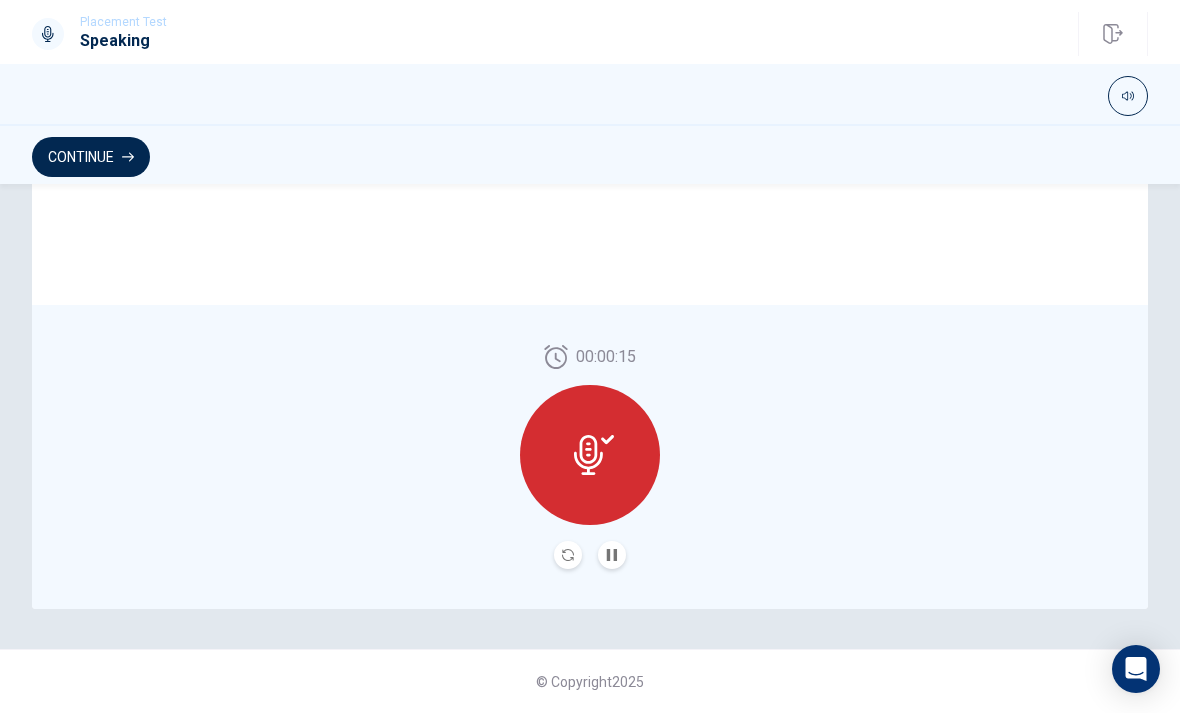 click at bounding box center (568, 555) 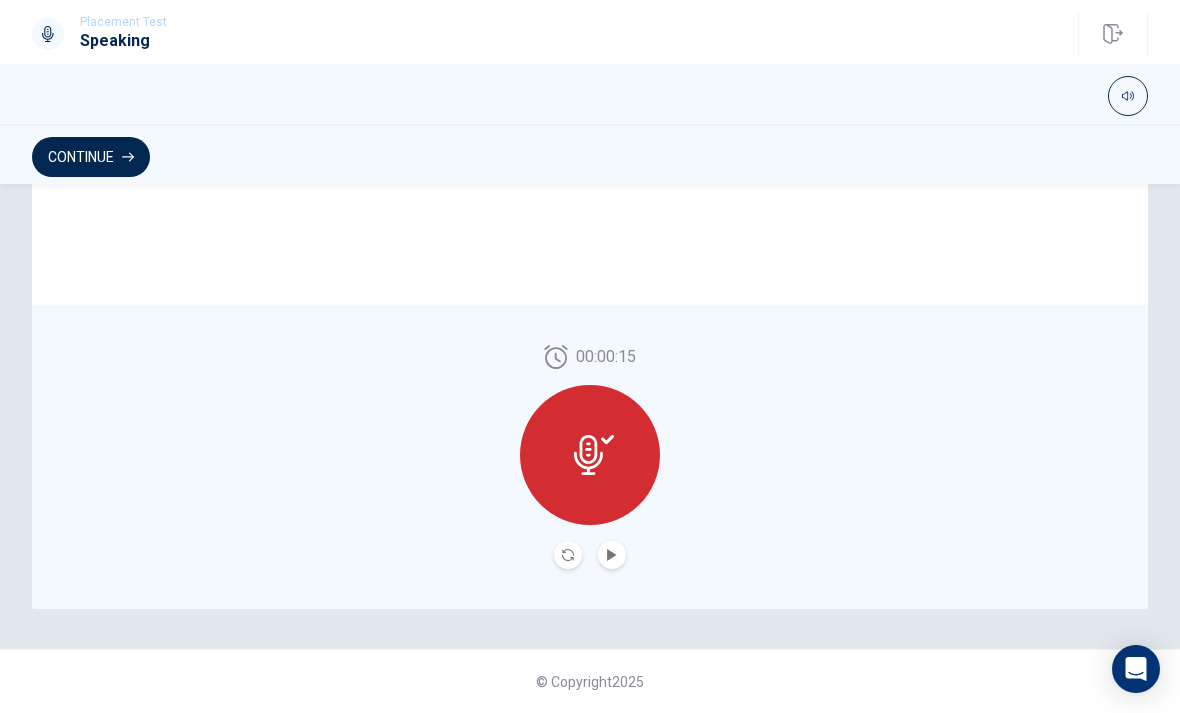 click at bounding box center [612, 555] 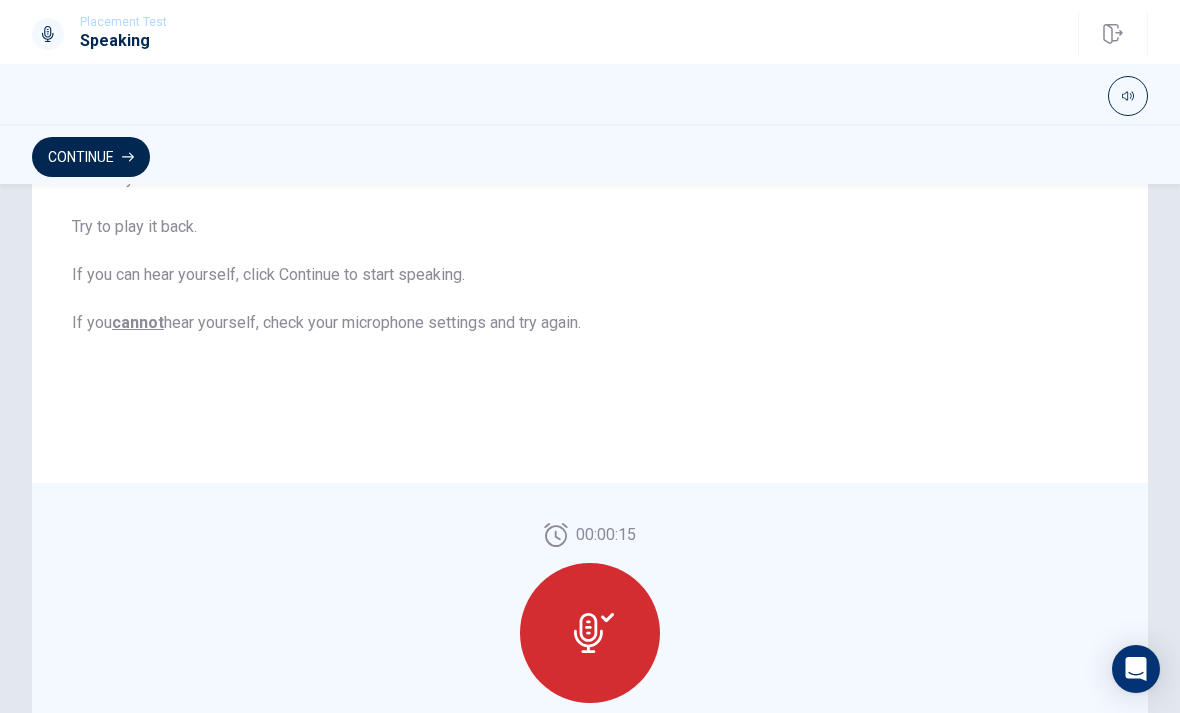 scroll, scrollTop: 299, scrollLeft: 0, axis: vertical 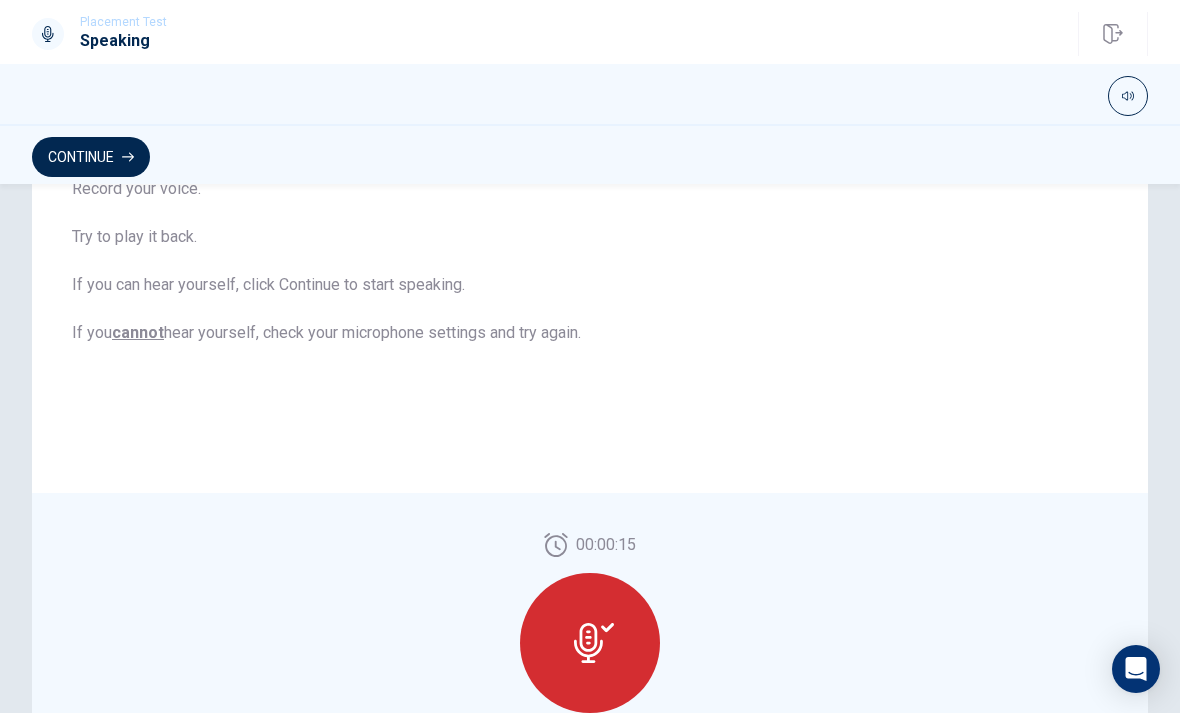 click on "Continue" at bounding box center (590, 154) 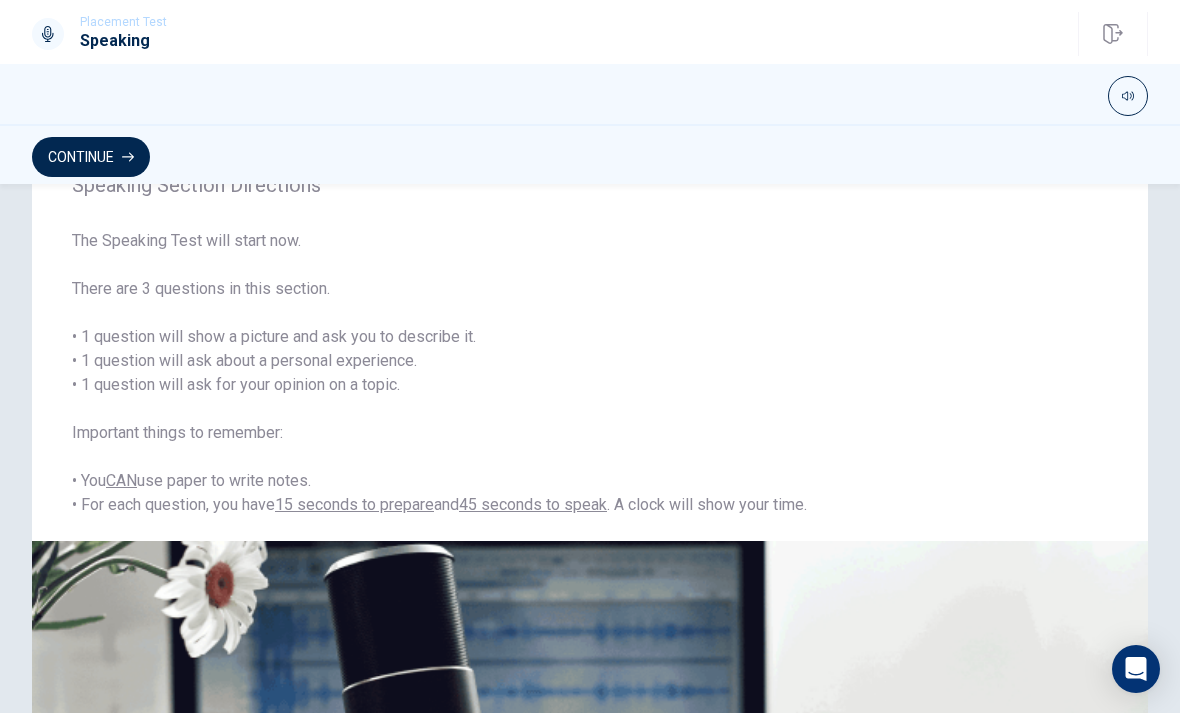scroll, scrollTop: 32, scrollLeft: 0, axis: vertical 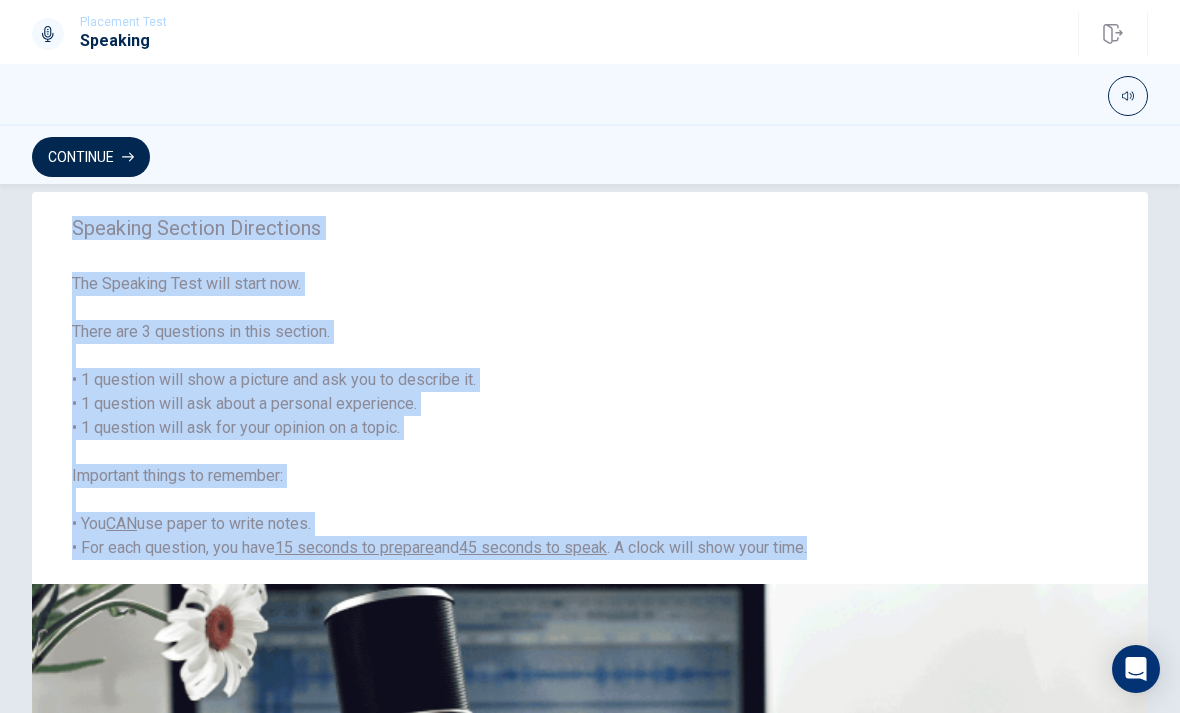click on "Continue" at bounding box center (91, 157) 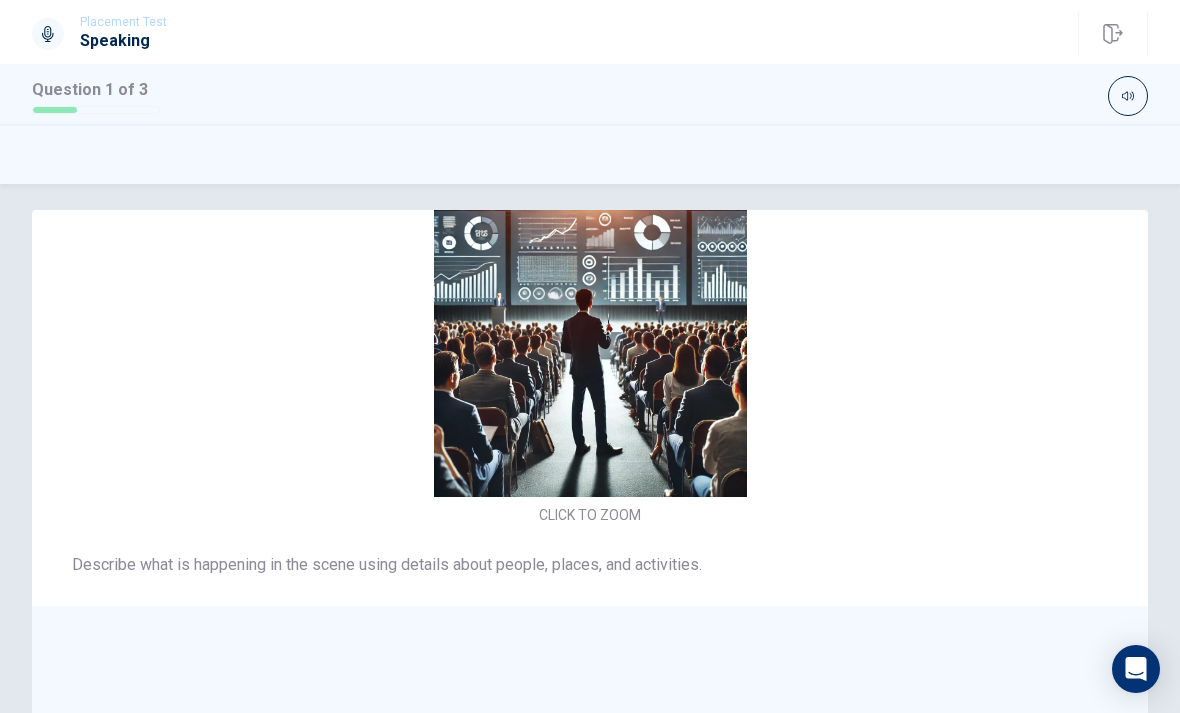 scroll, scrollTop: 15, scrollLeft: 0, axis: vertical 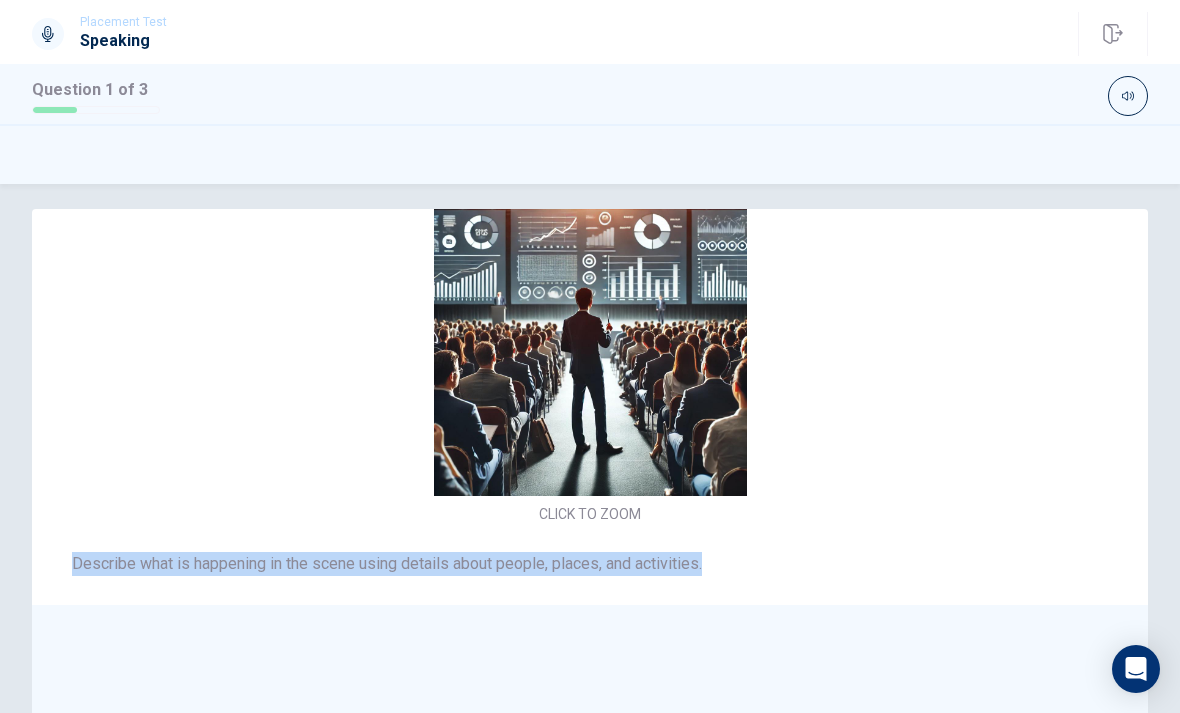 click on "CLICK TO ZOOM" at bounding box center [590, 355] 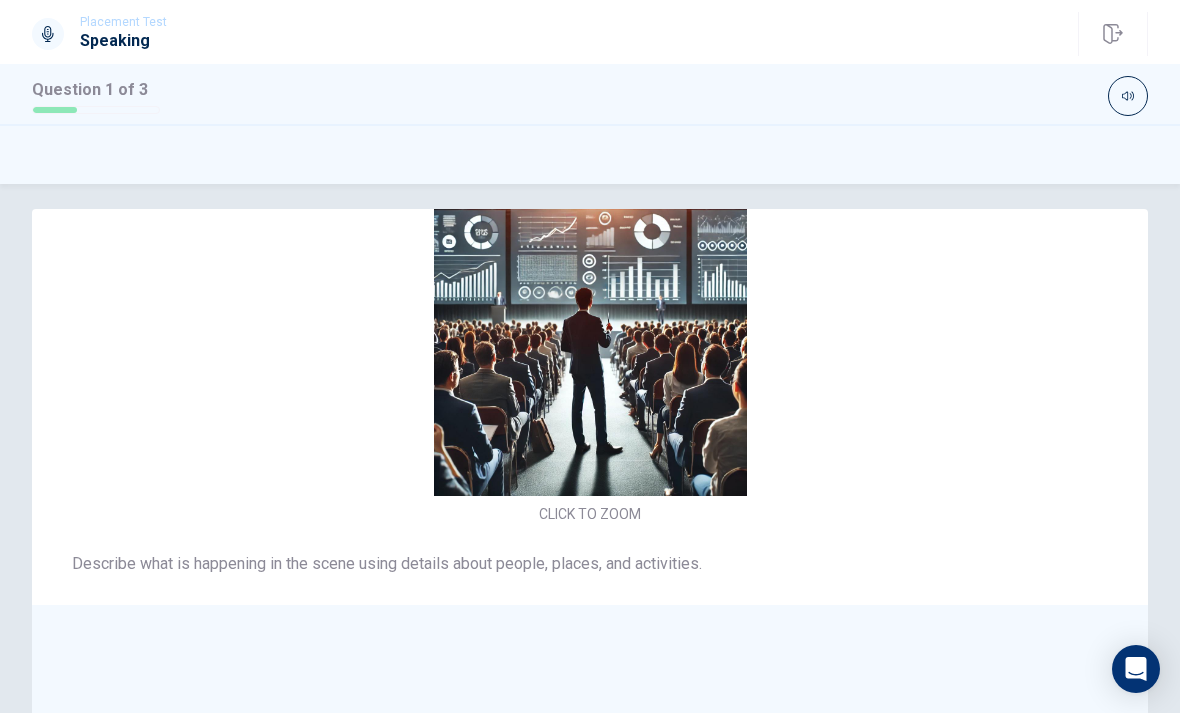 scroll, scrollTop: -66, scrollLeft: 0, axis: vertical 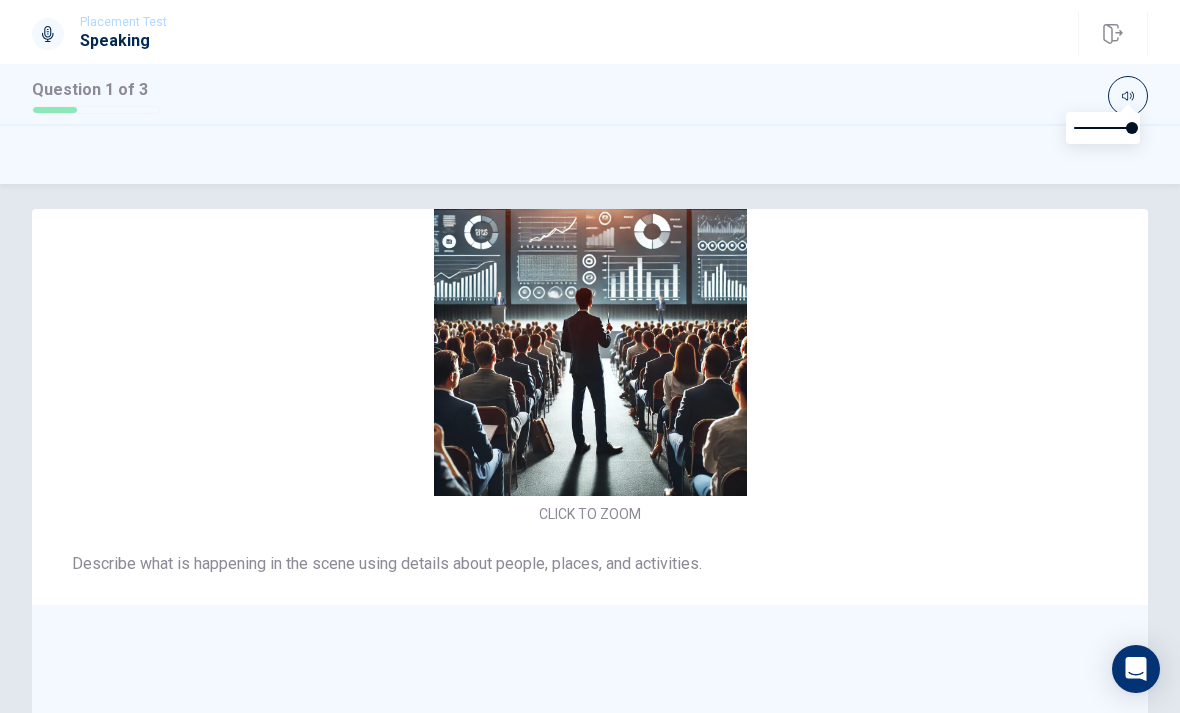 click on "CLICK TO ZOOM" at bounding box center (590, 355) 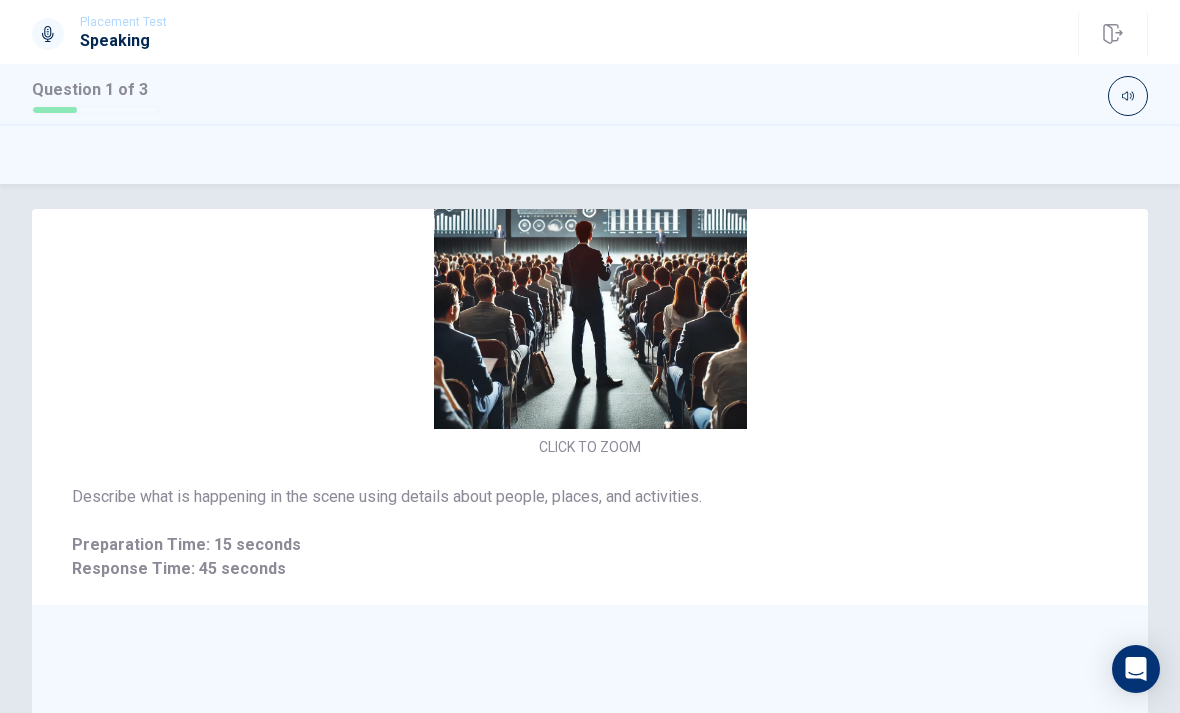 scroll, scrollTop: 67, scrollLeft: 0, axis: vertical 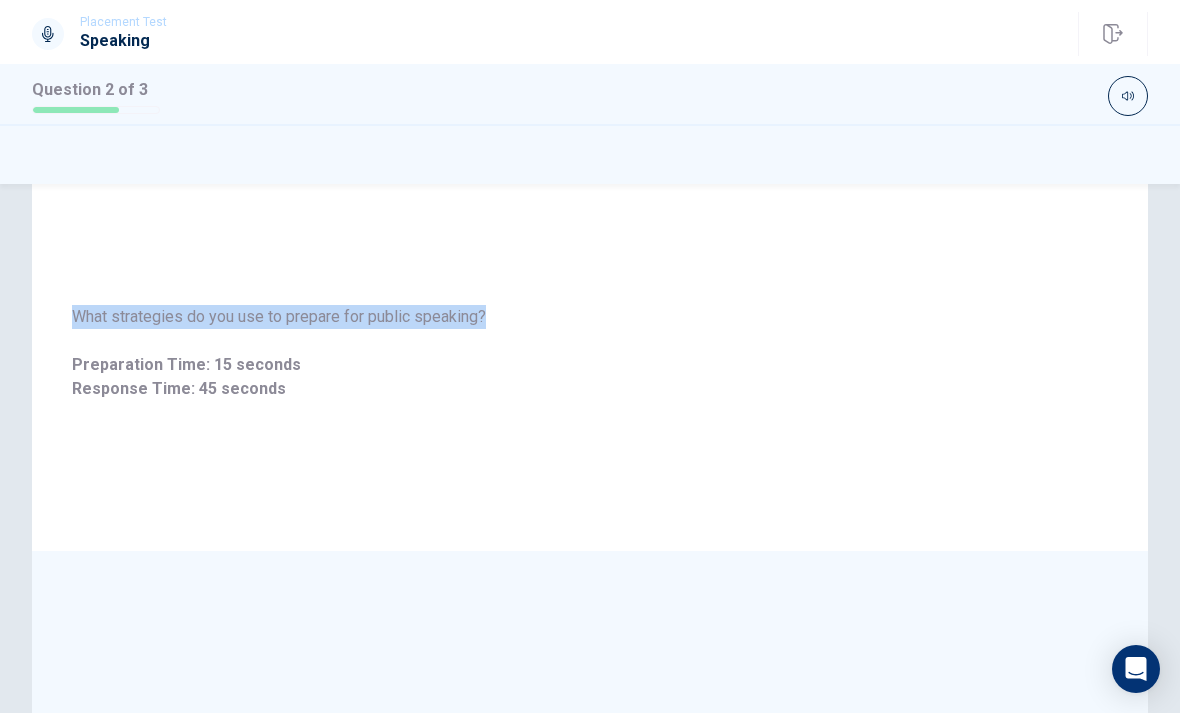 click on "Preparation Time: 15 seconds" at bounding box center [590, 365] 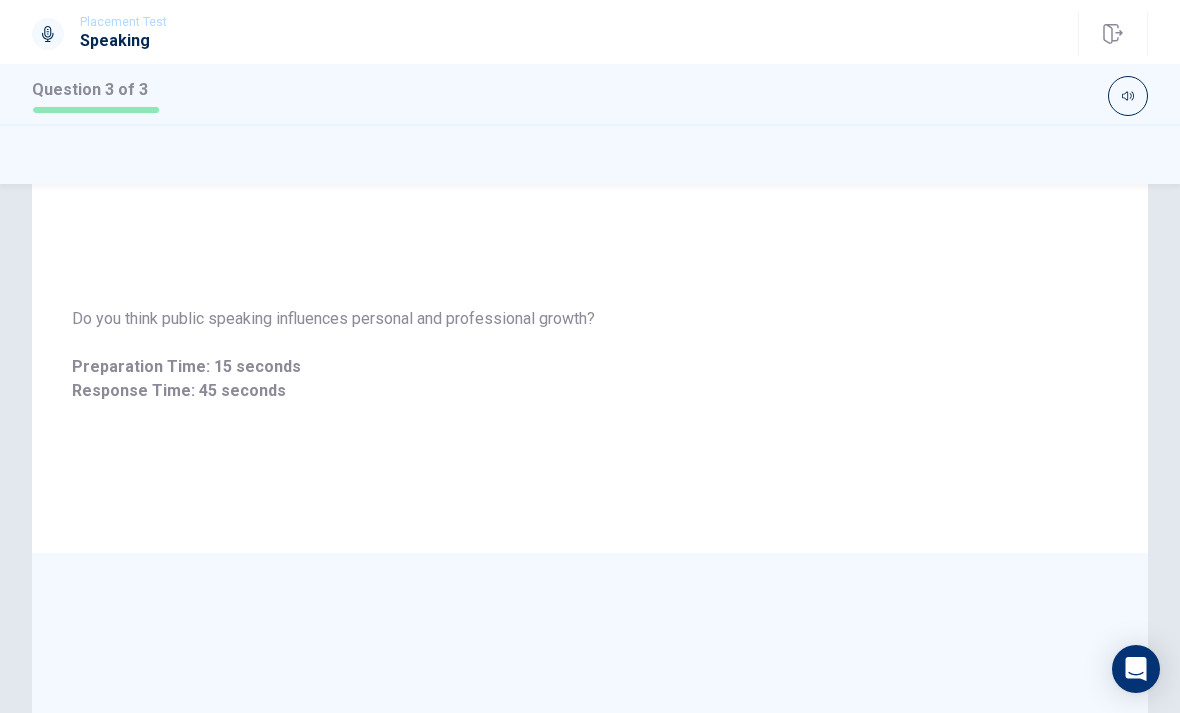 scroll, scrollTop: 65, scrollLeft: 0, axis: vertical 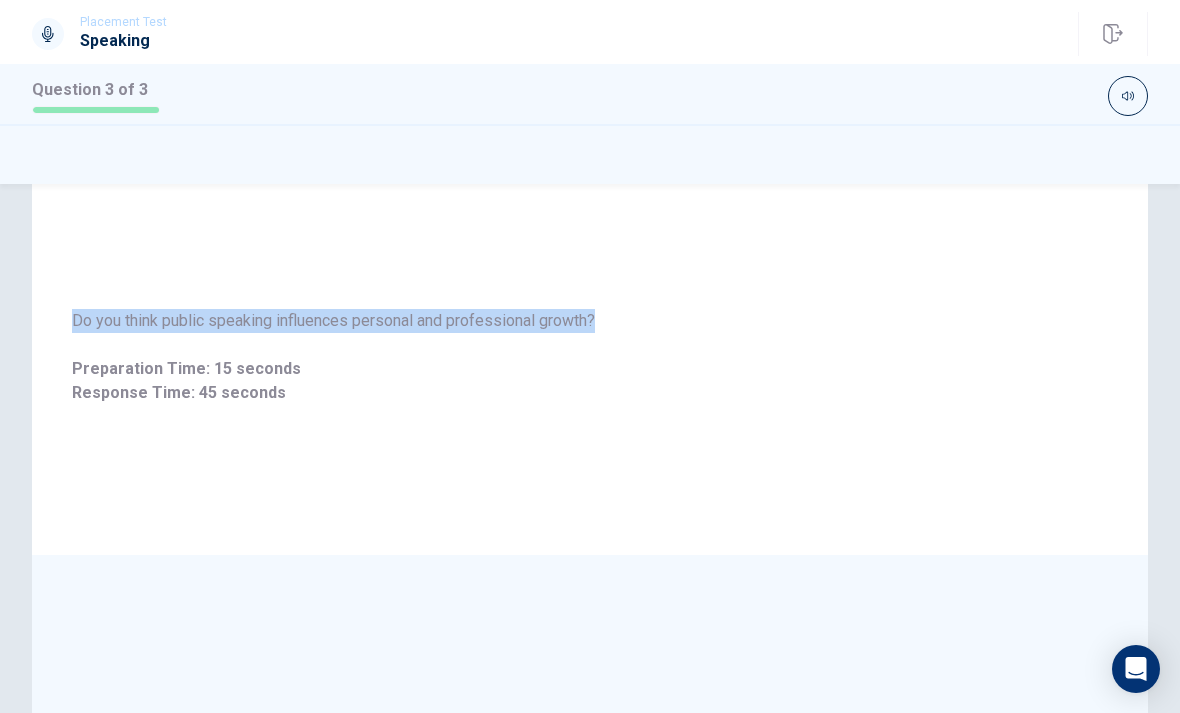 click on "Do you think public speaking influences personal and professional growth? Preparation Time: 15 seconds Response Time: 45 seconds" at bounding box center (590, 357) 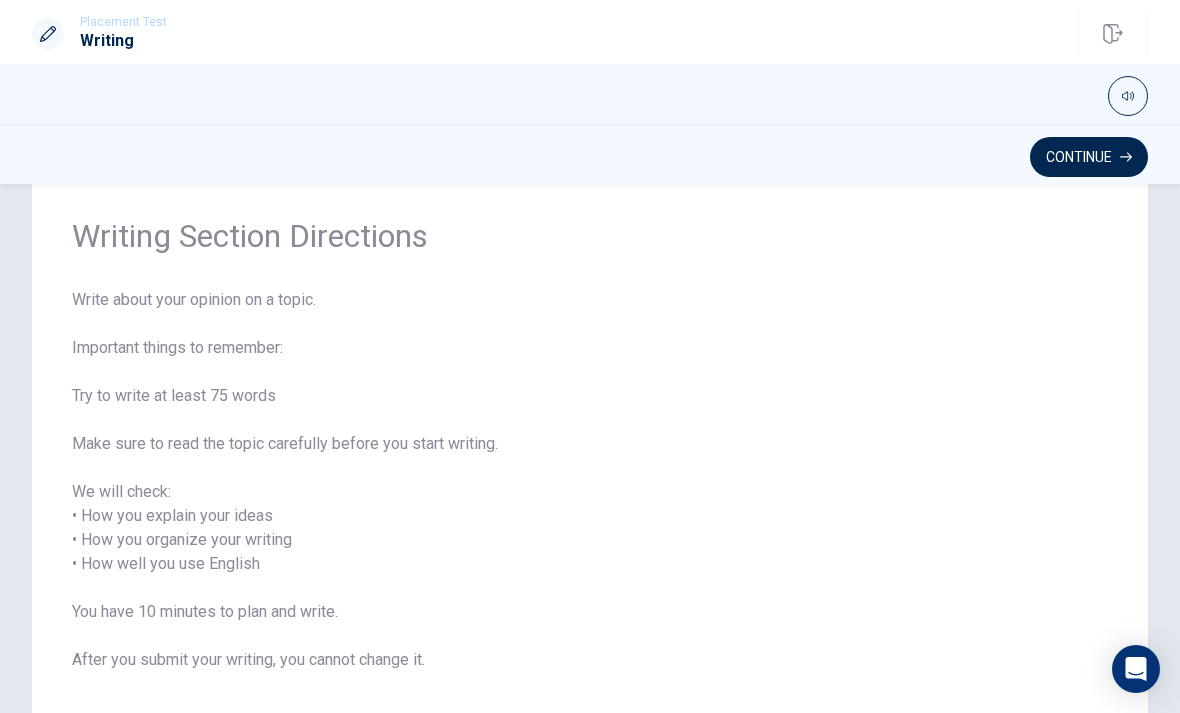 scroll, scrollTop: 60, scrollLeft: 0, axis: vertical 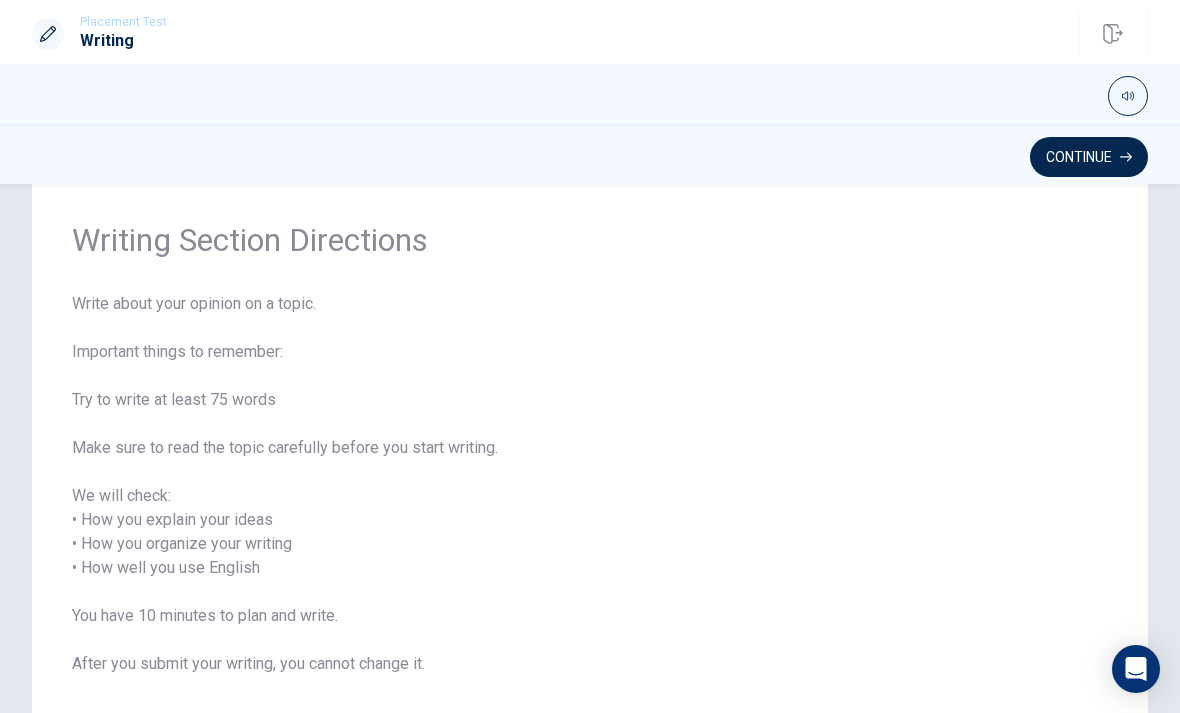 click on "Continue" at bounding box center [590, 154] 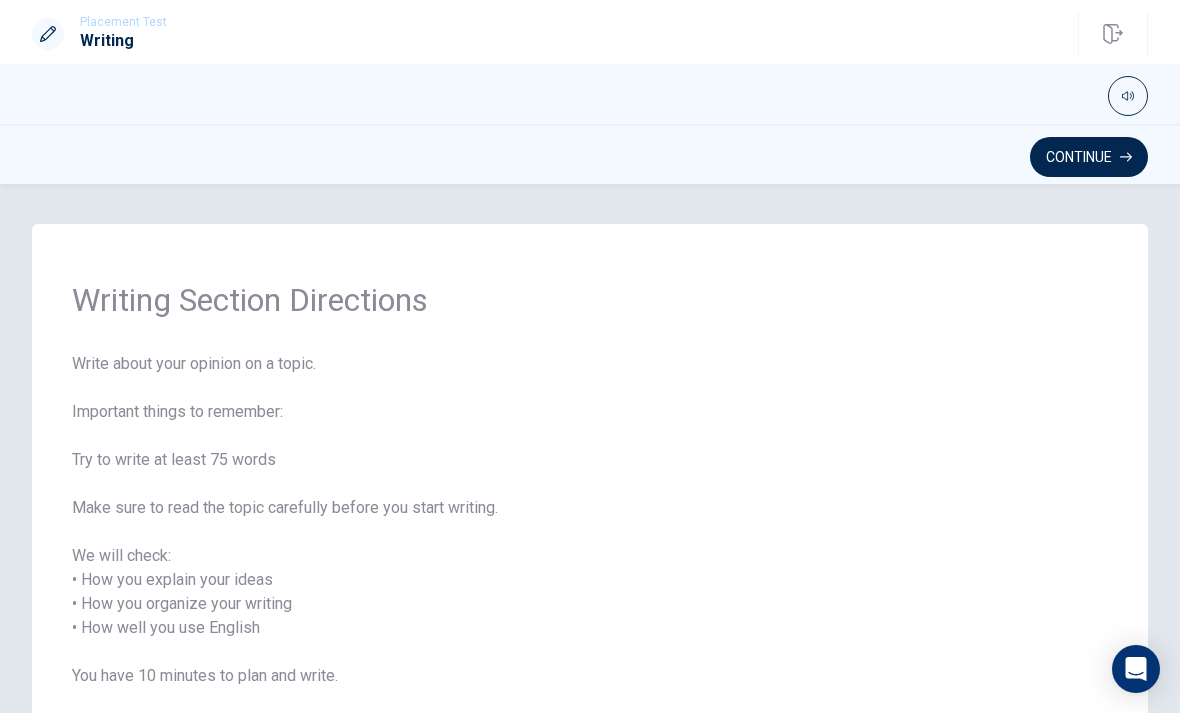 scroll, scrollTop: 0, scrollLeft: 0, axis: both 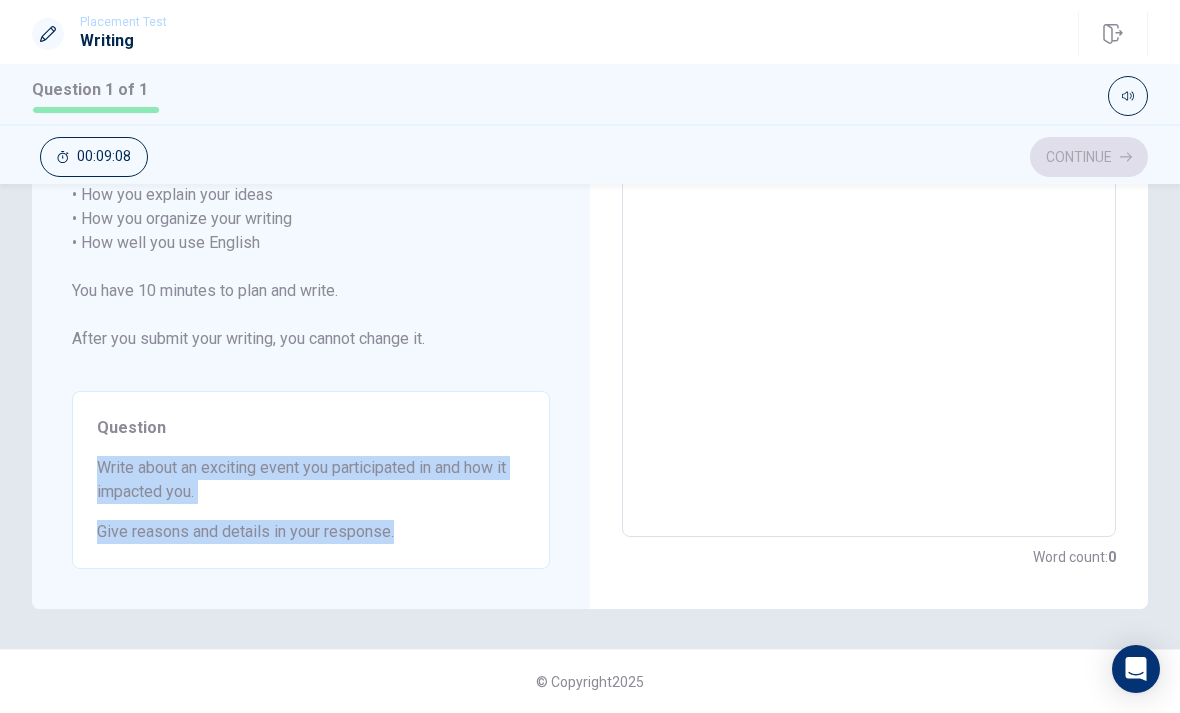 click on "Write your essay here x ​ Word count :  0" at bounding box center [869, 244] 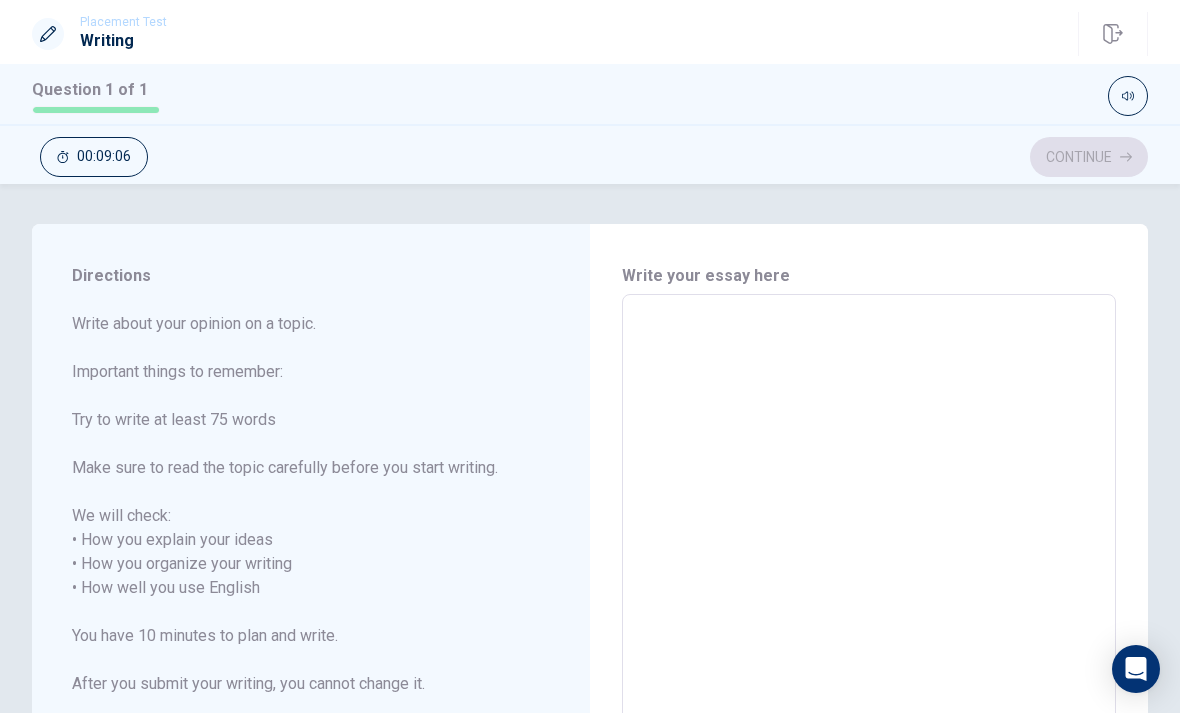 scroll, scrollTop: 0, scrollLeft: 0, axis: both 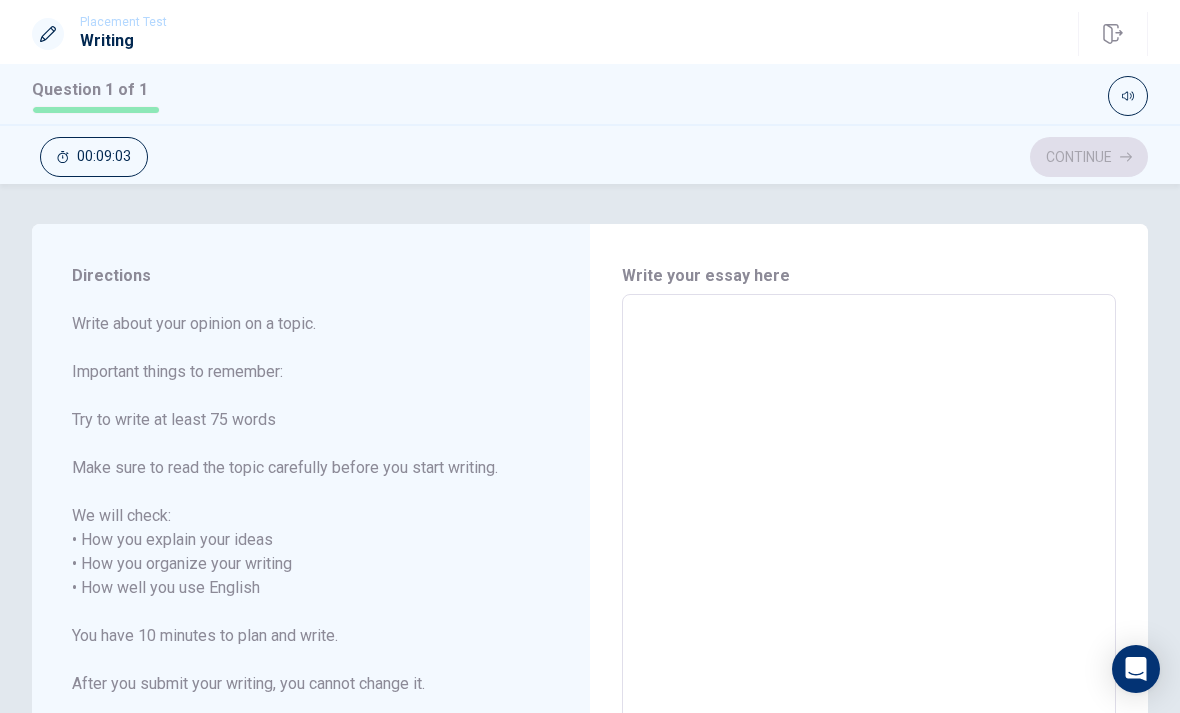 click at bounding box center (869, 588) 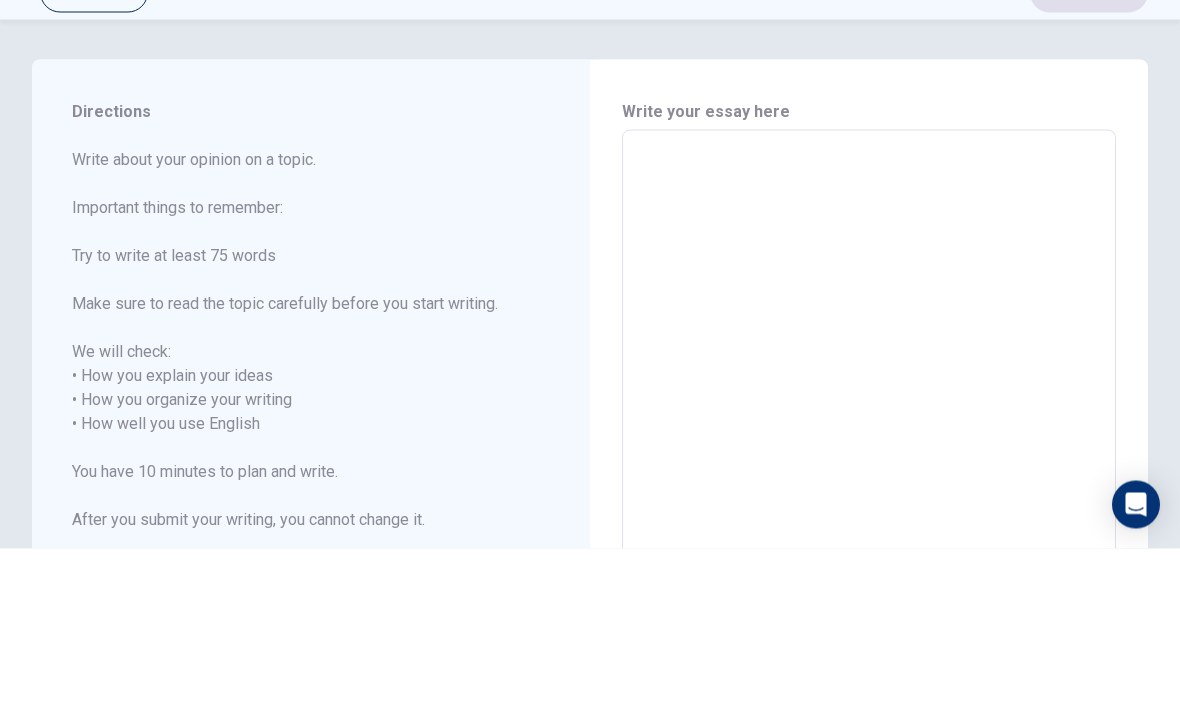 type on "I" 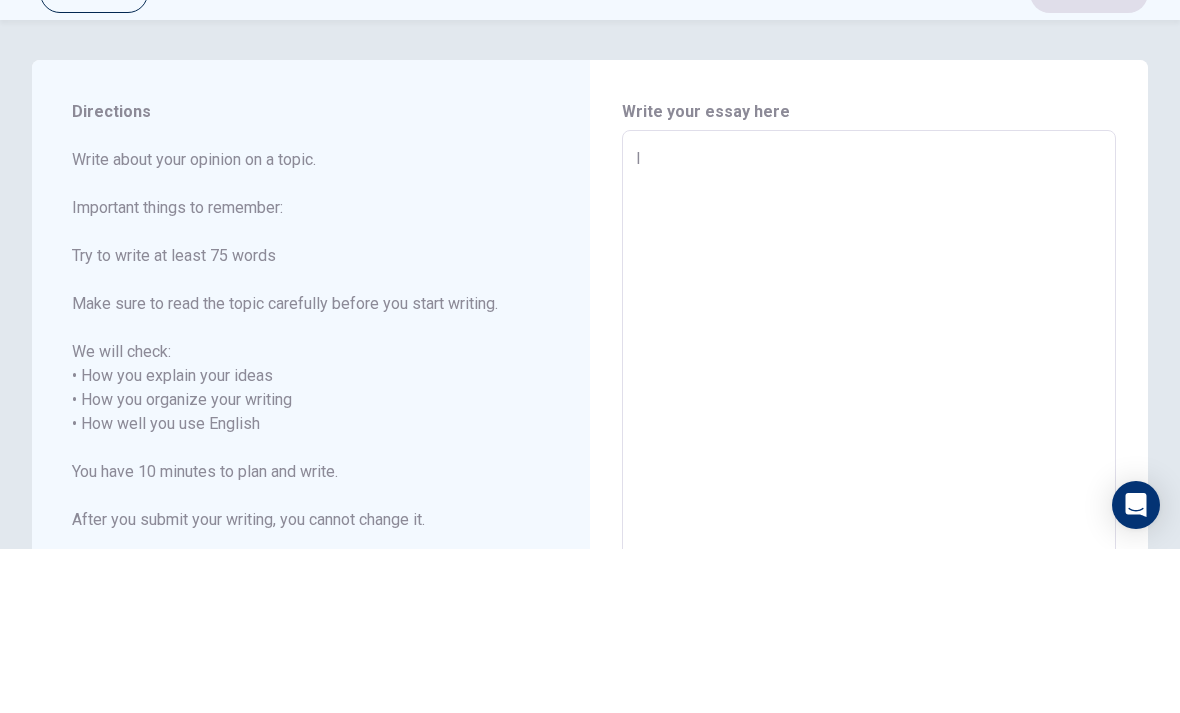 type on "x" 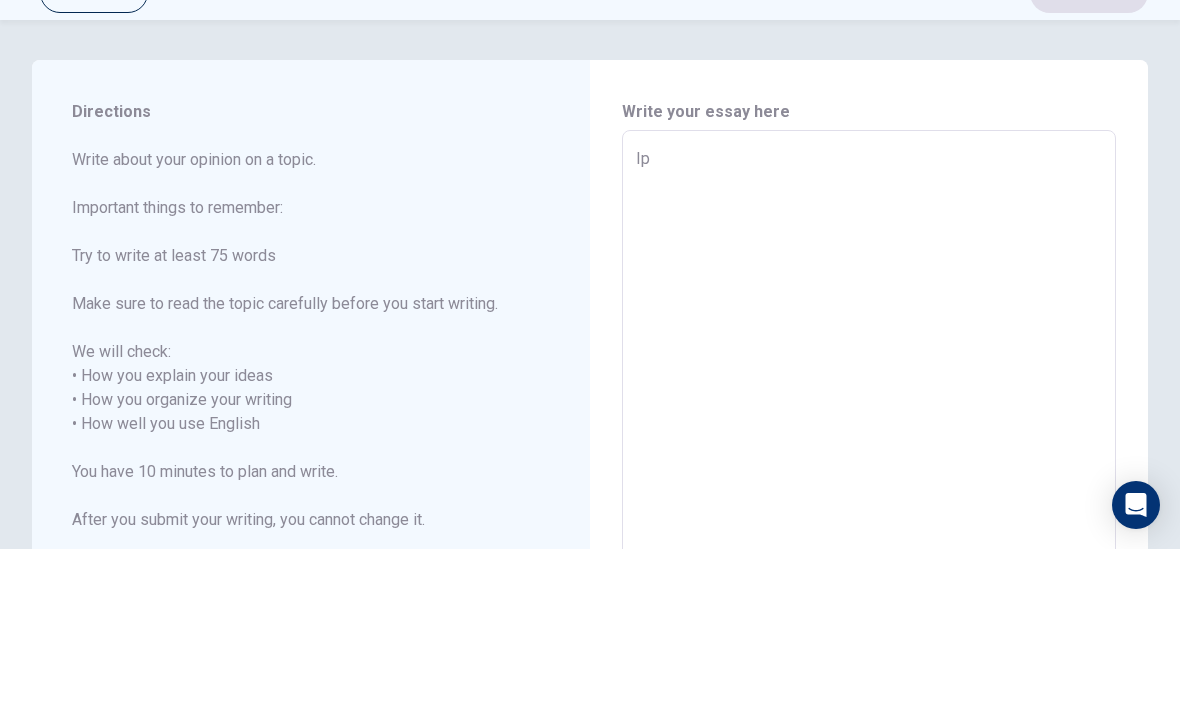 type on "x" 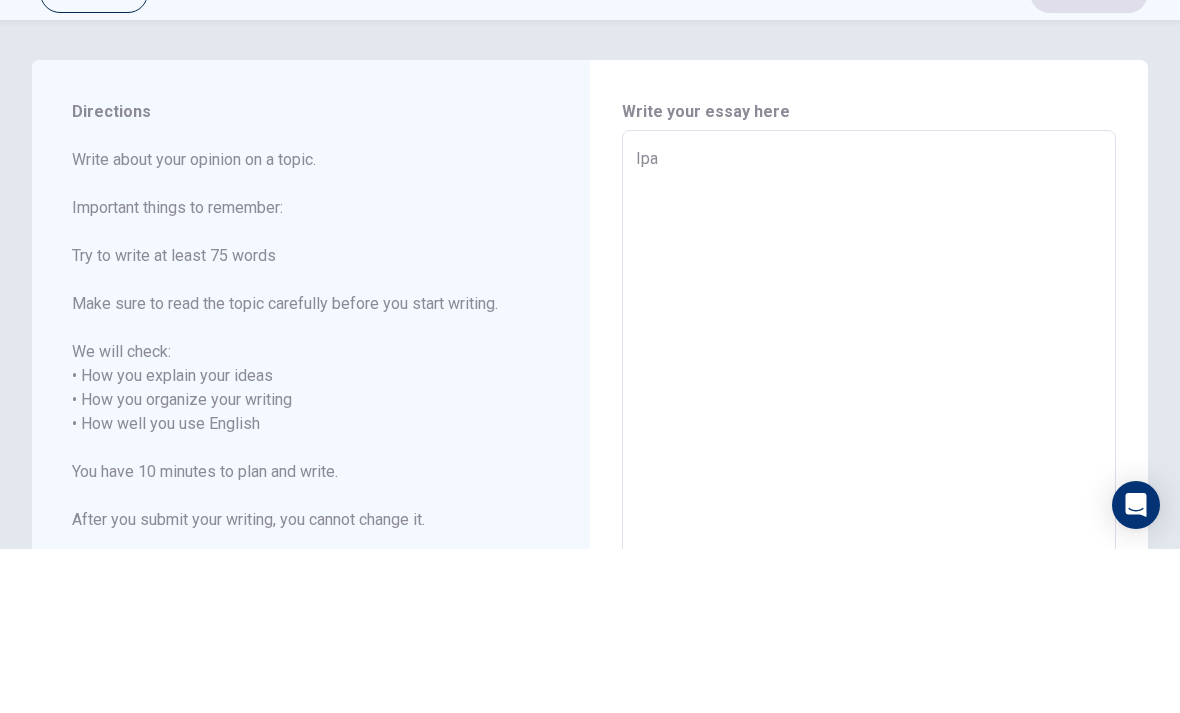 type on "x" 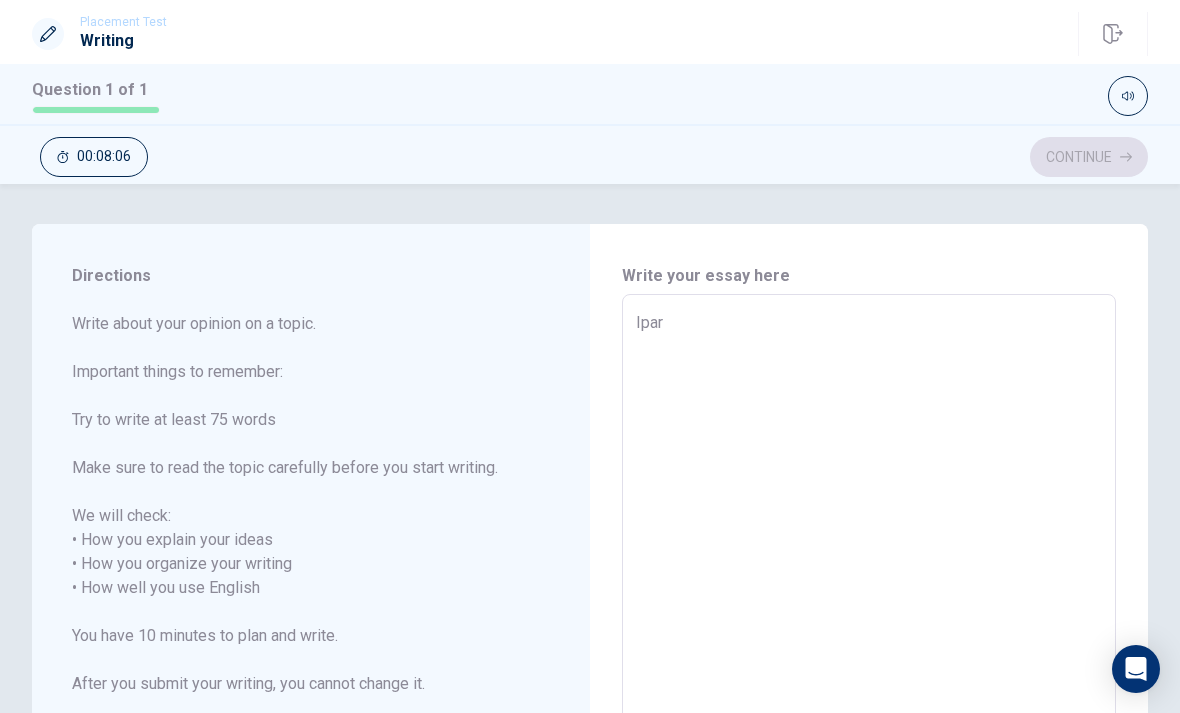 scroll, scrollTop: 0, scrollLeft: 0, axis: both 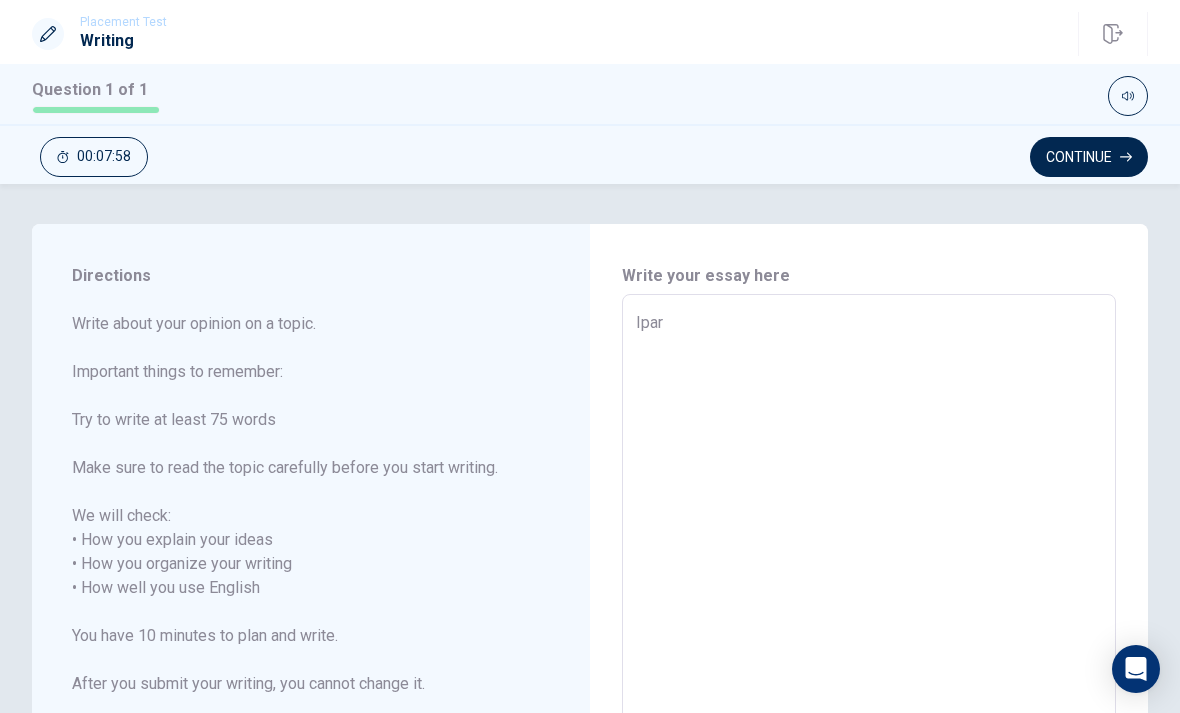 click on "Ipar" at bounding box center (869, 588) 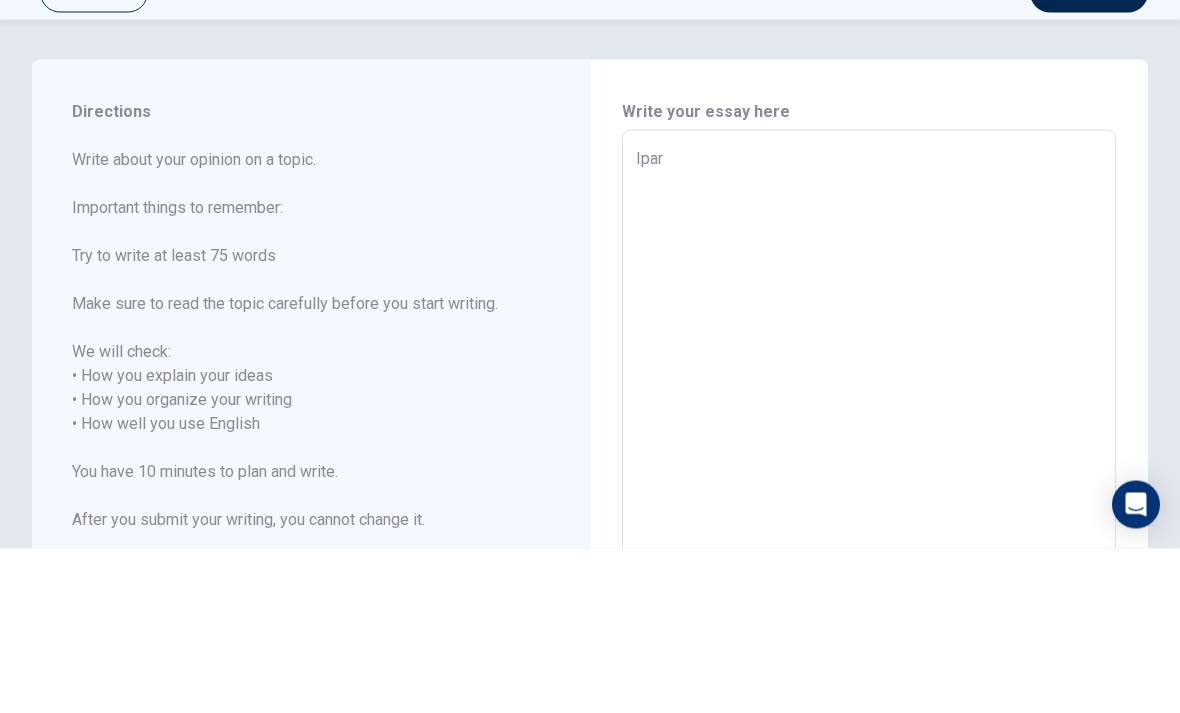 type on "x" 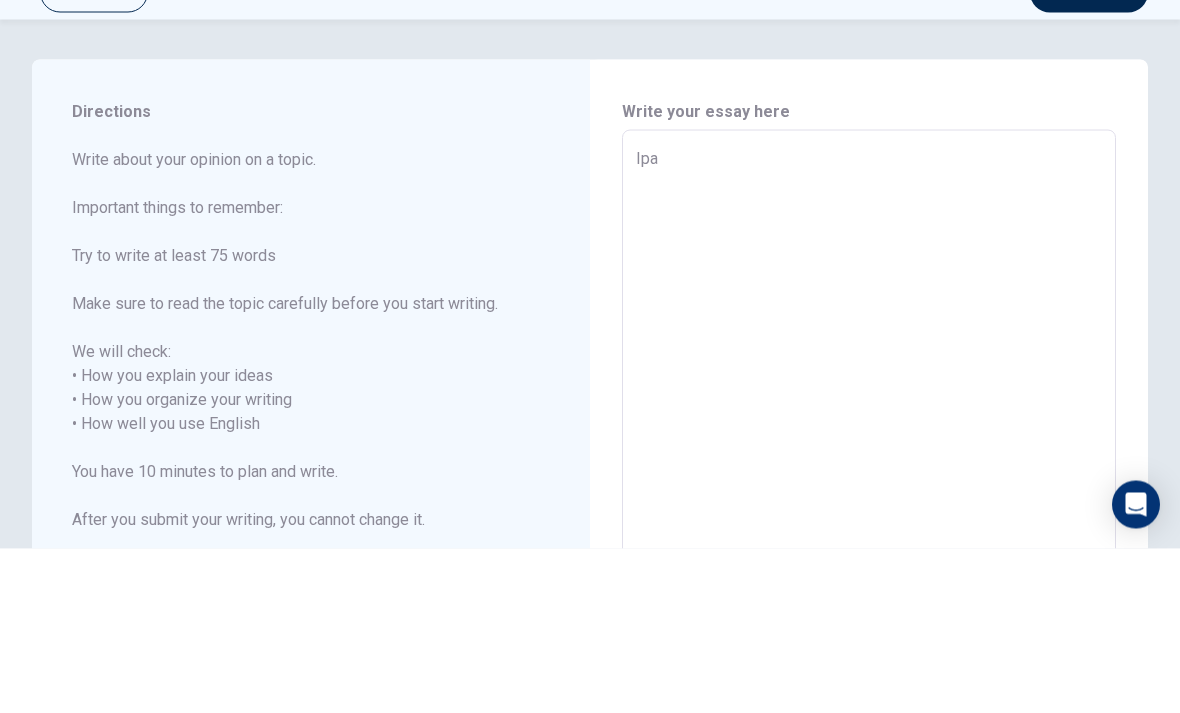 type on "x" 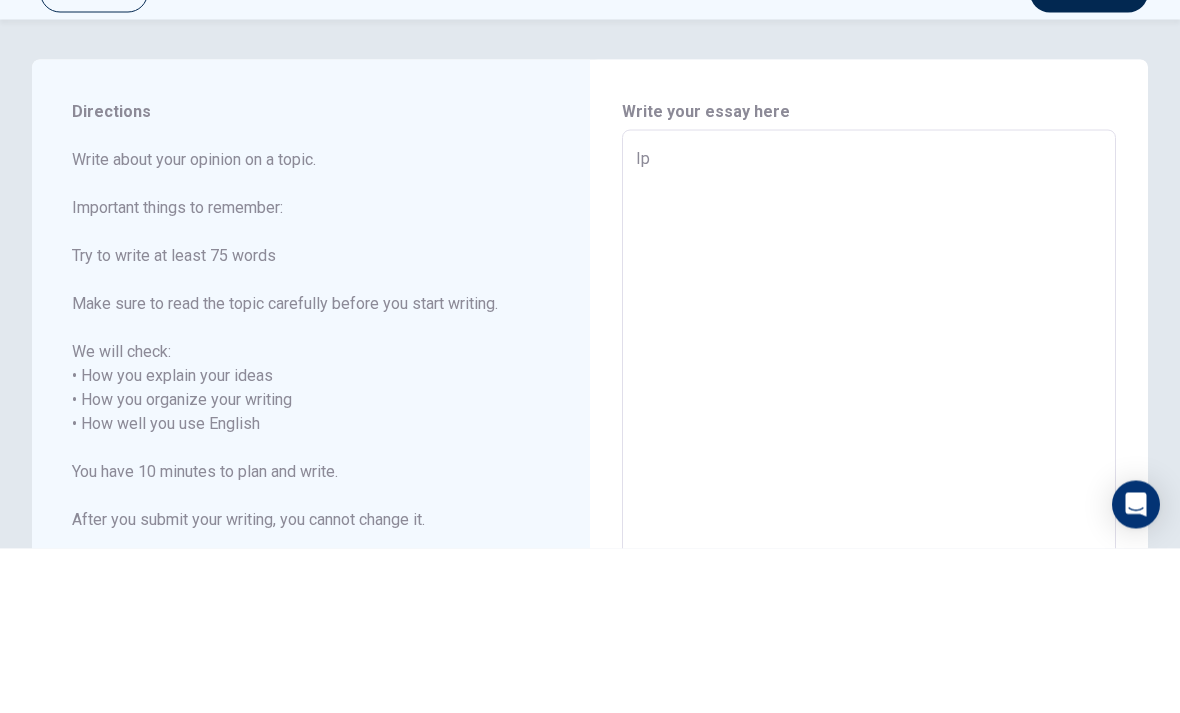 type on "x" 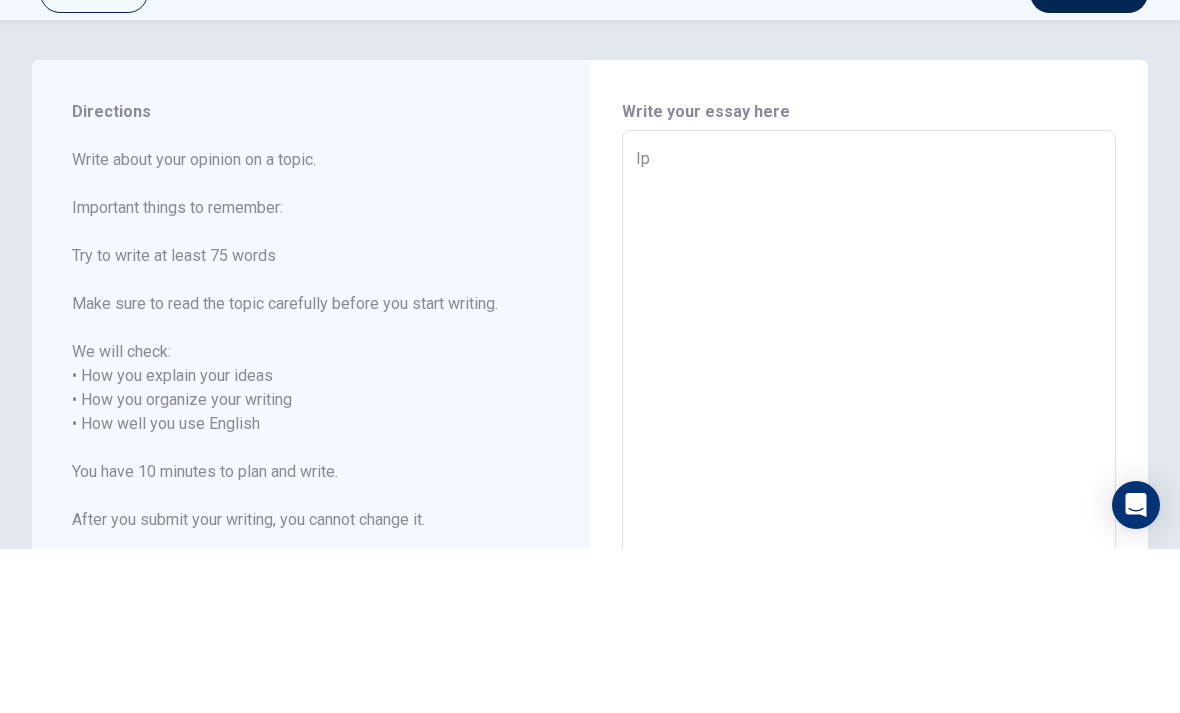 type on "I" 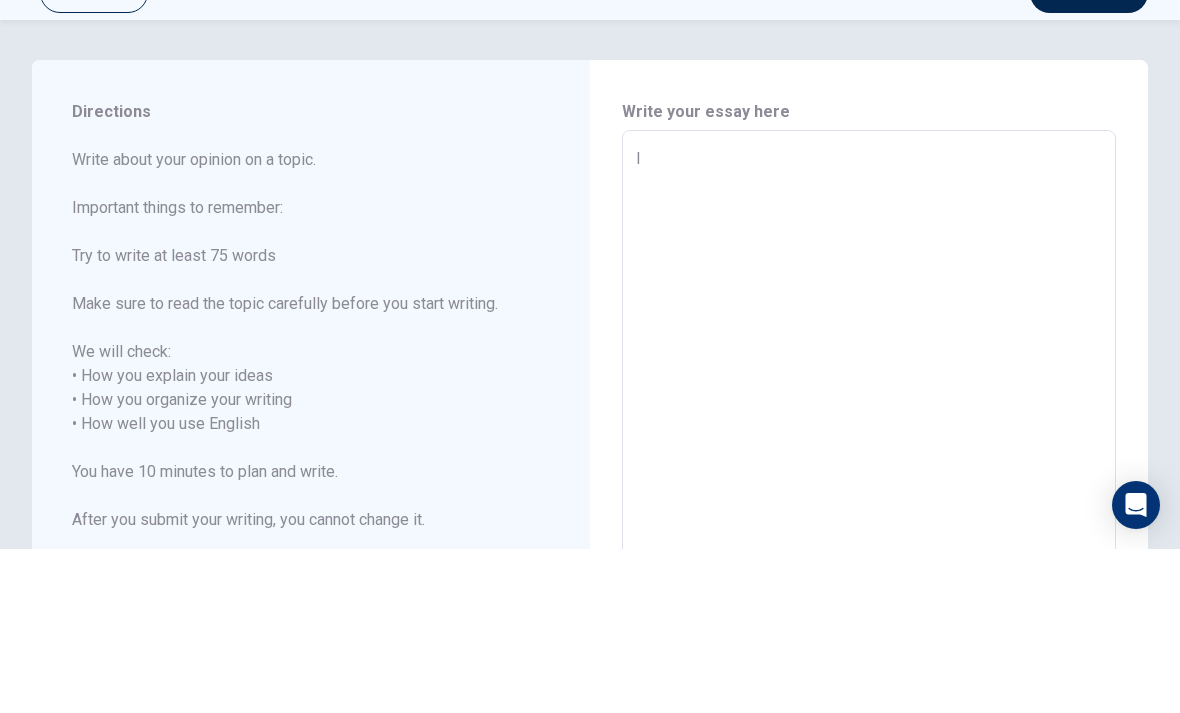 type on "x" 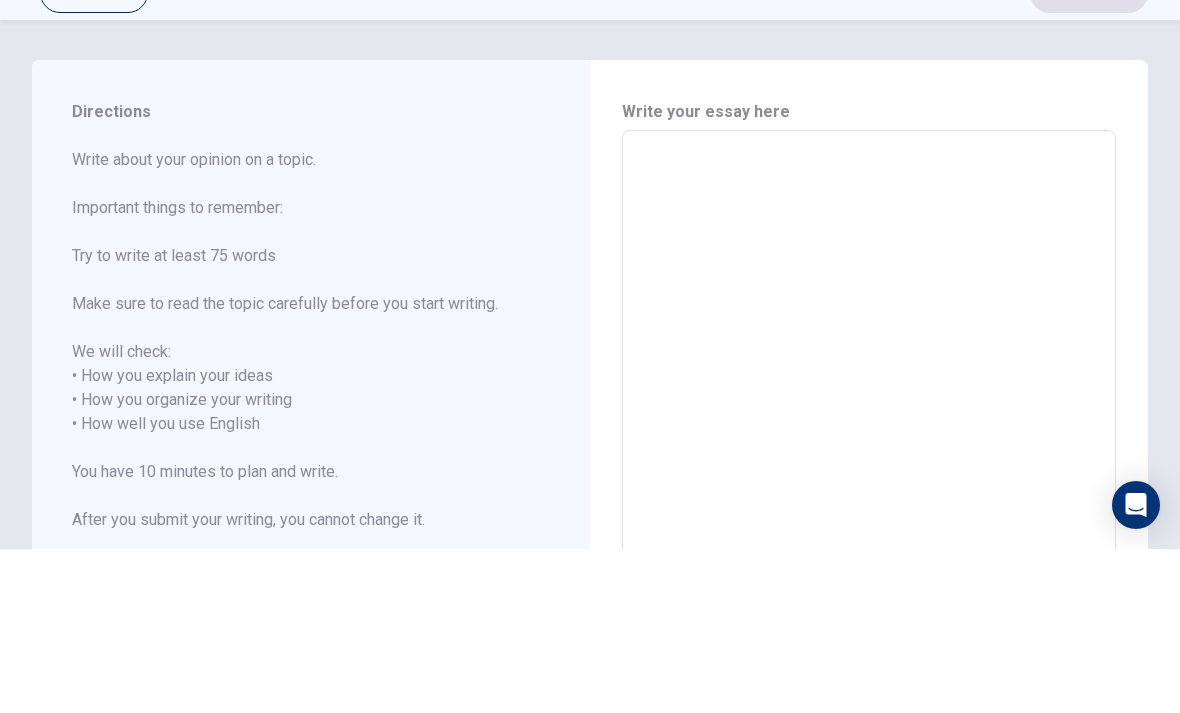 type on "O" 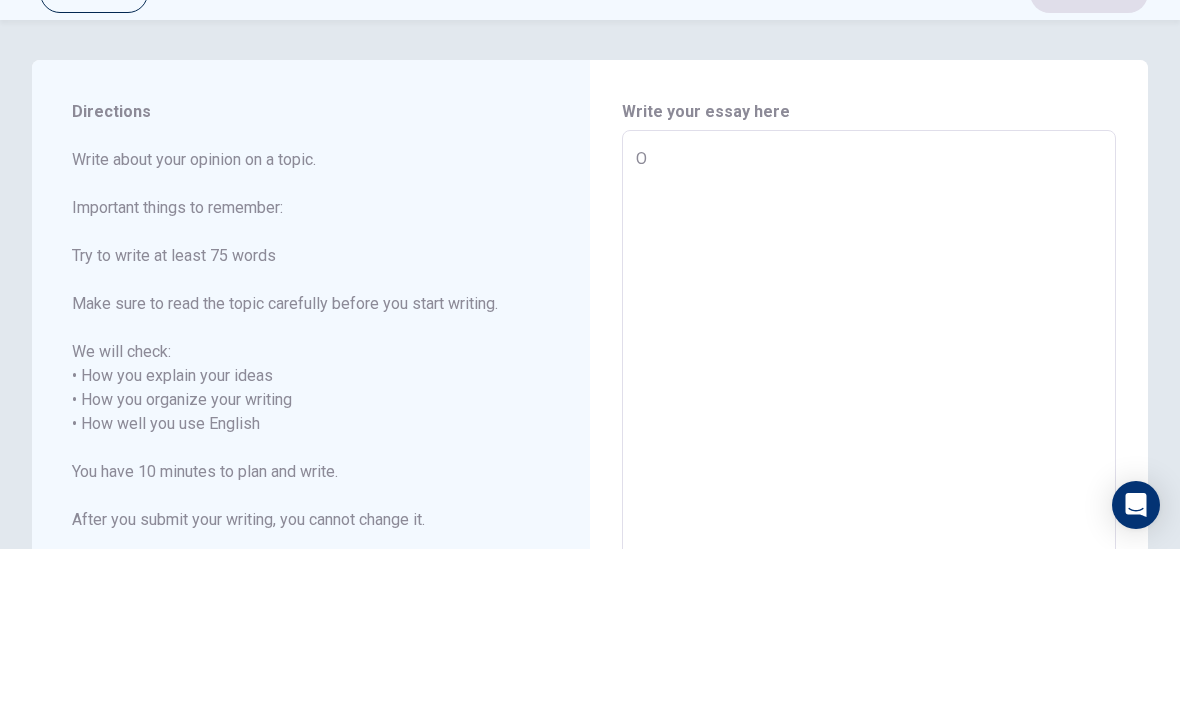 type on "x" 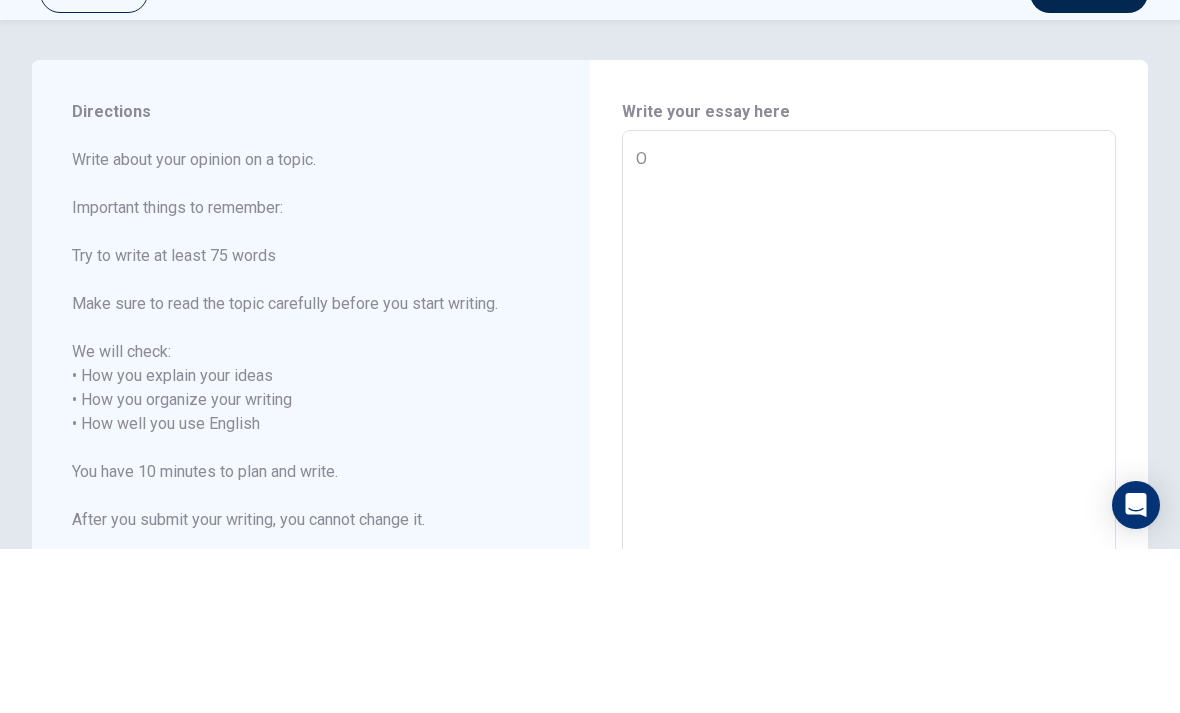 type on "On" 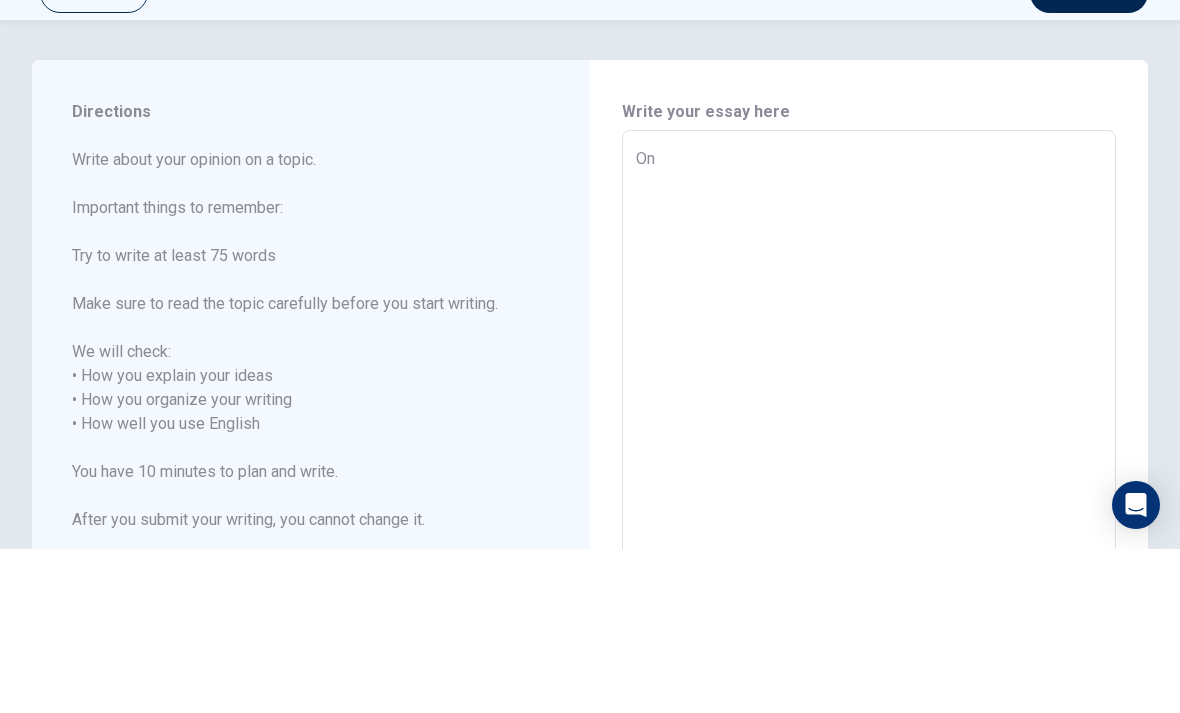 type on "x" 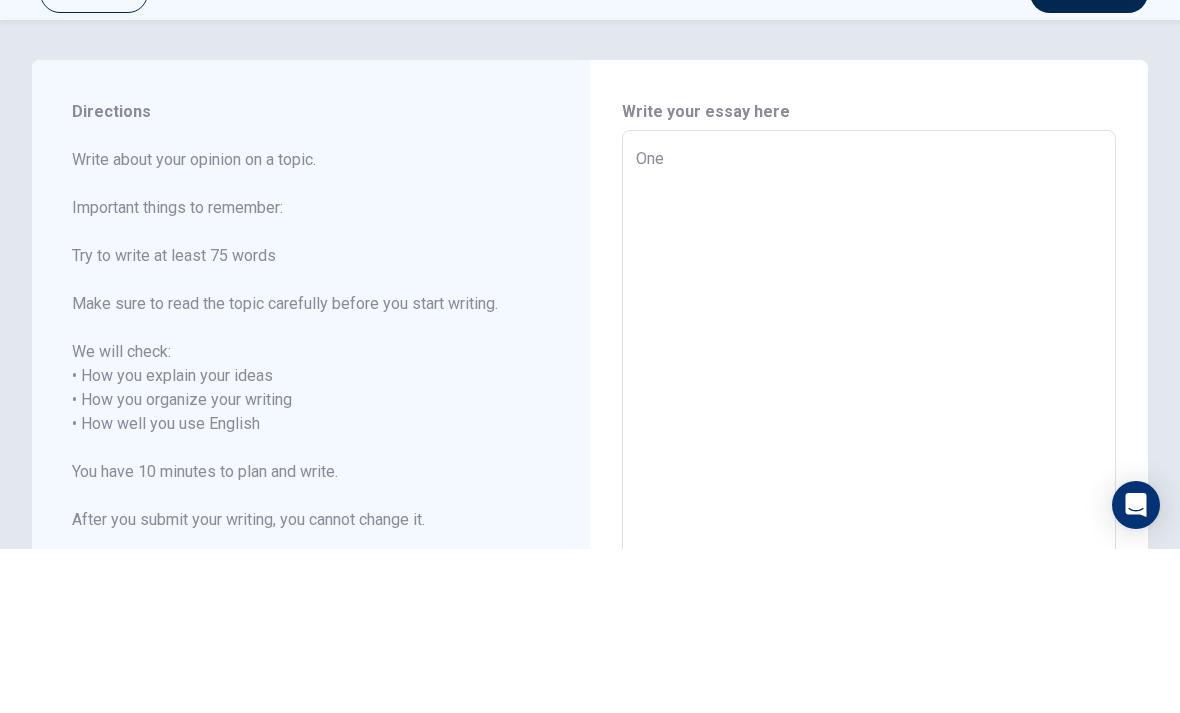 type on "x" 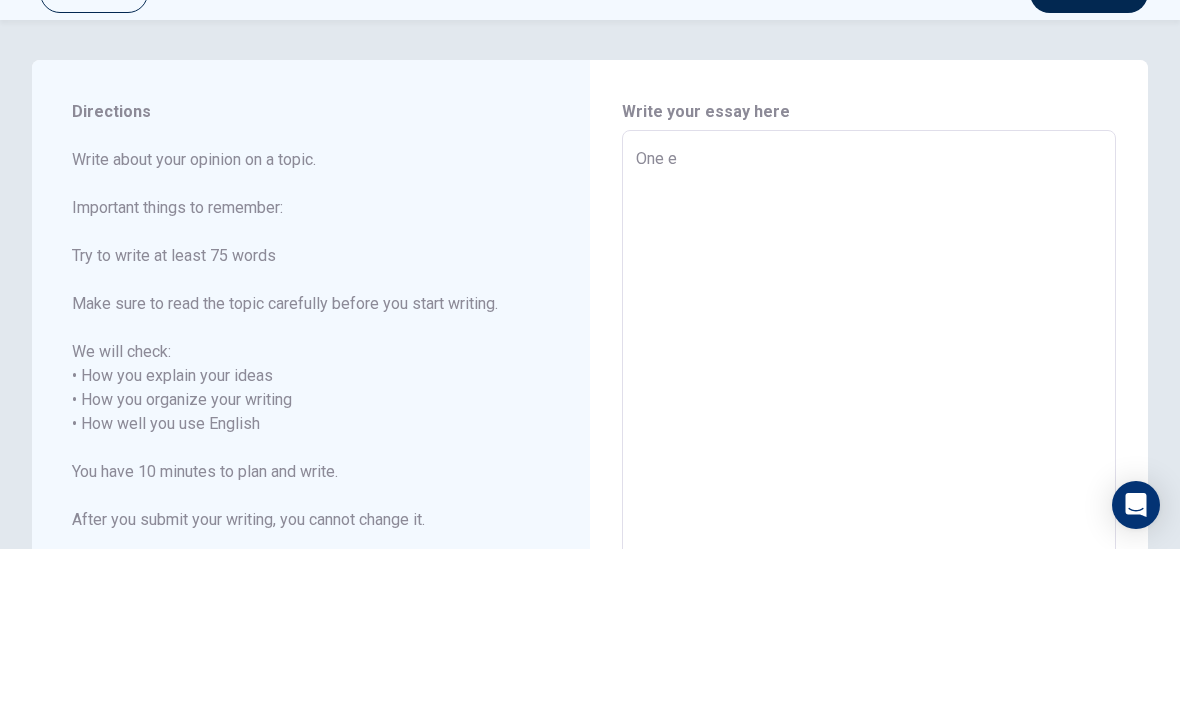 type on "x" 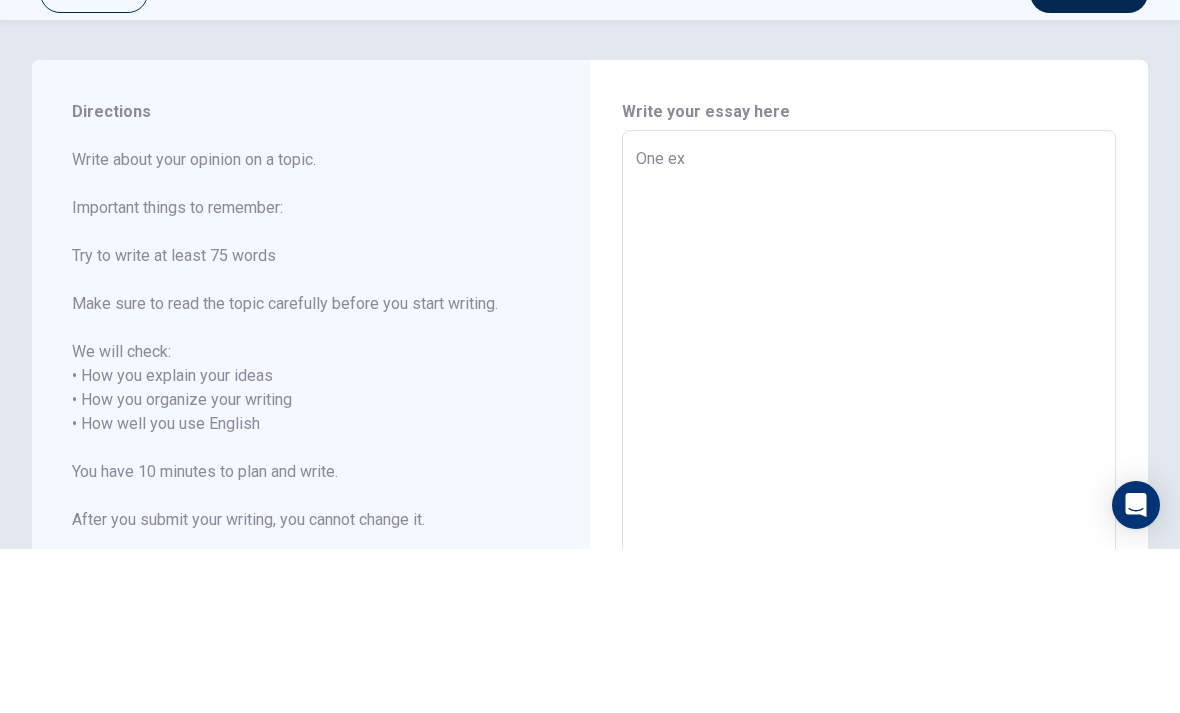 type on "x" 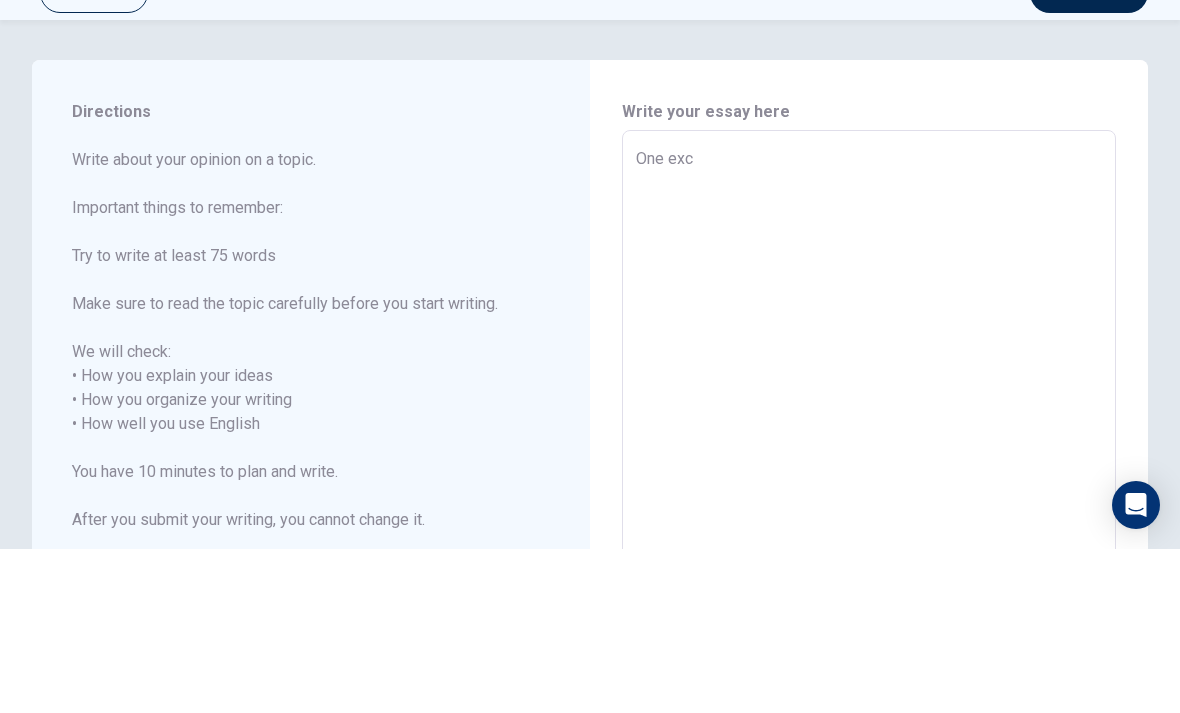 type on "x" 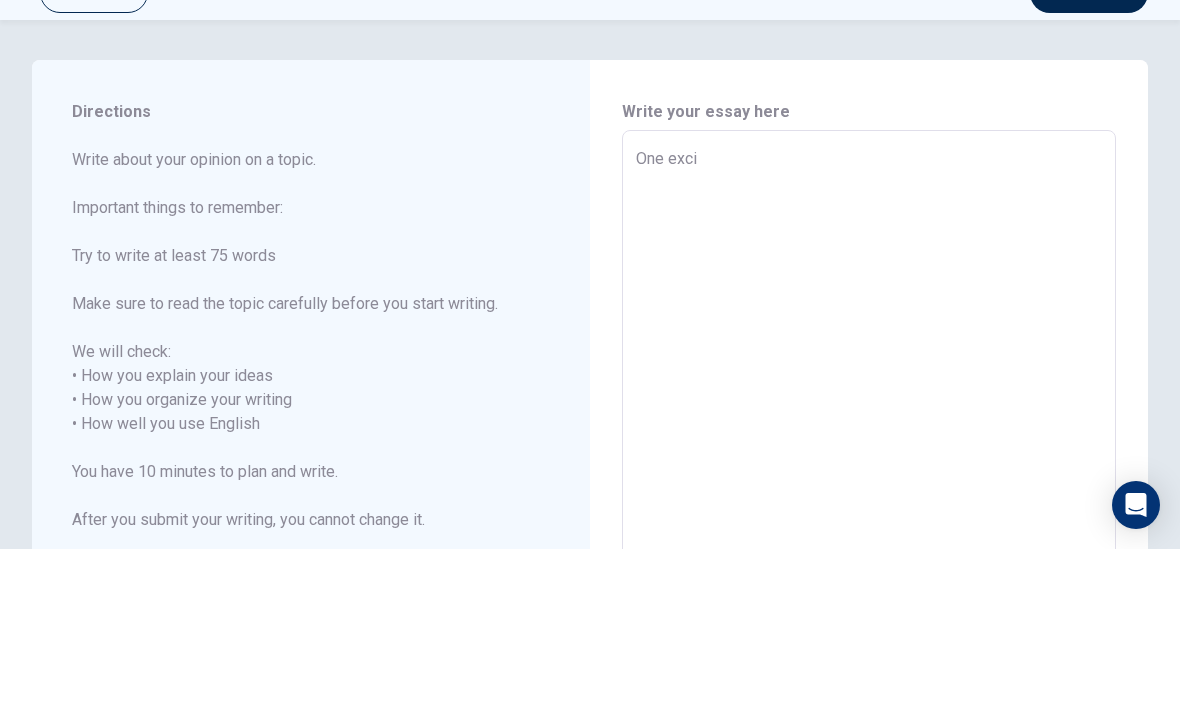 type on "x" 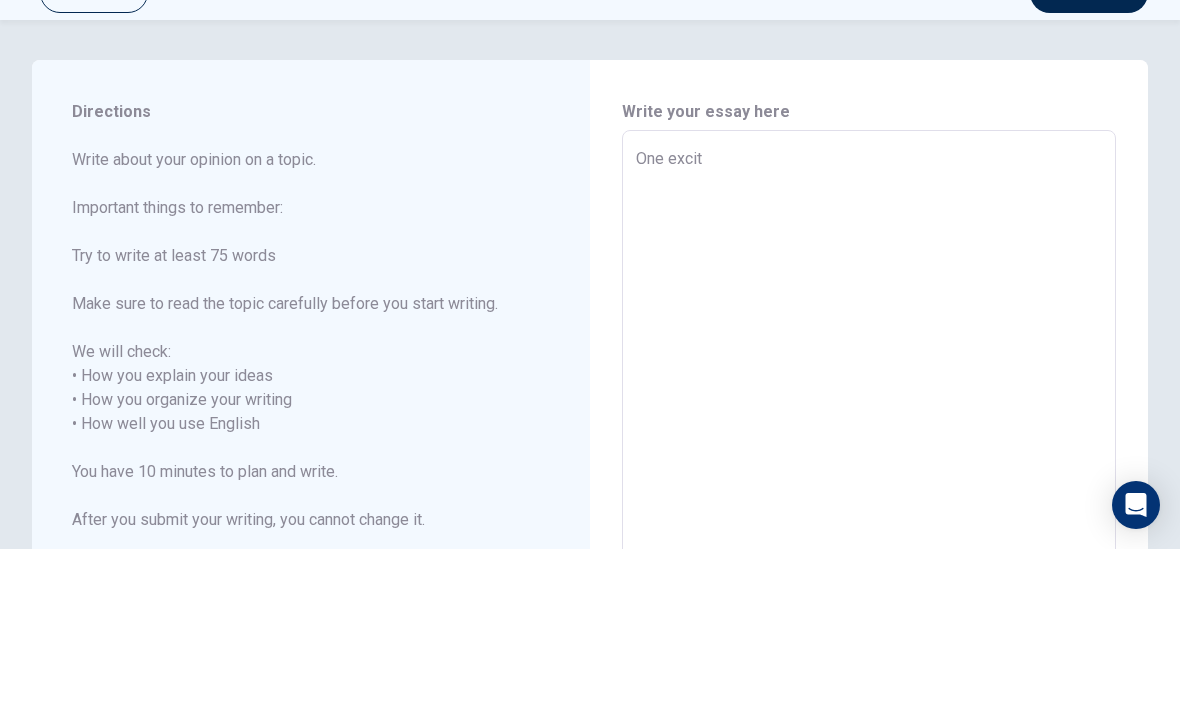 type on "x" 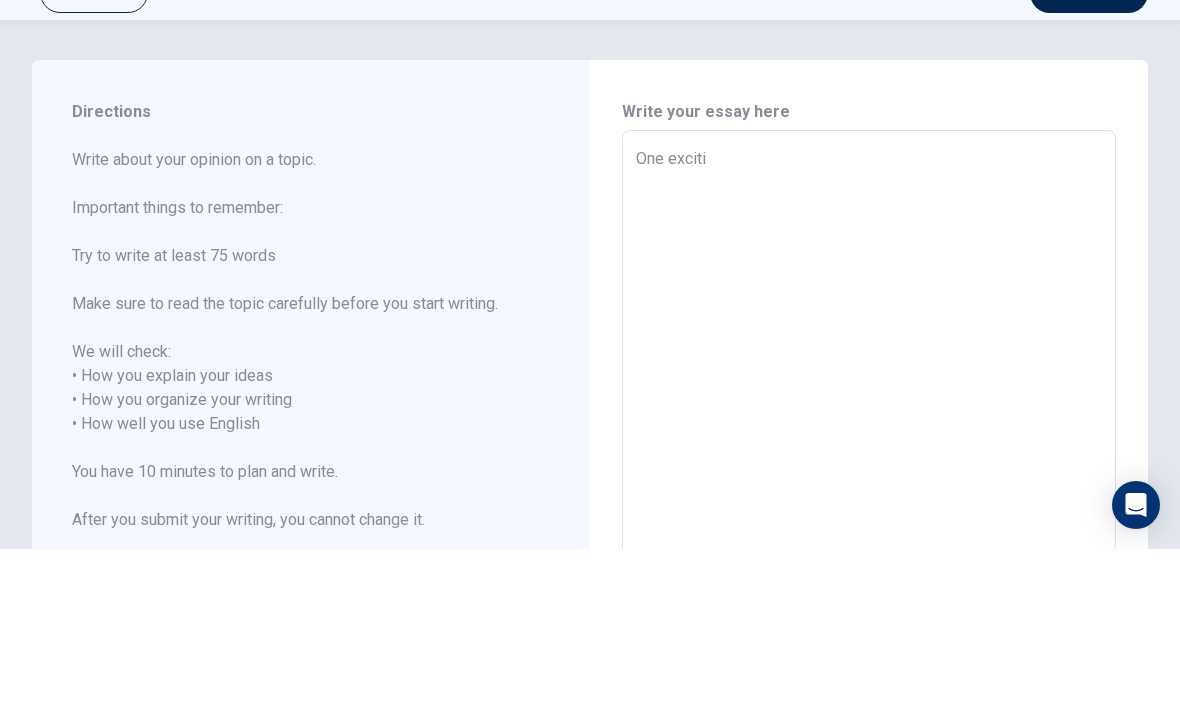 type on "x" 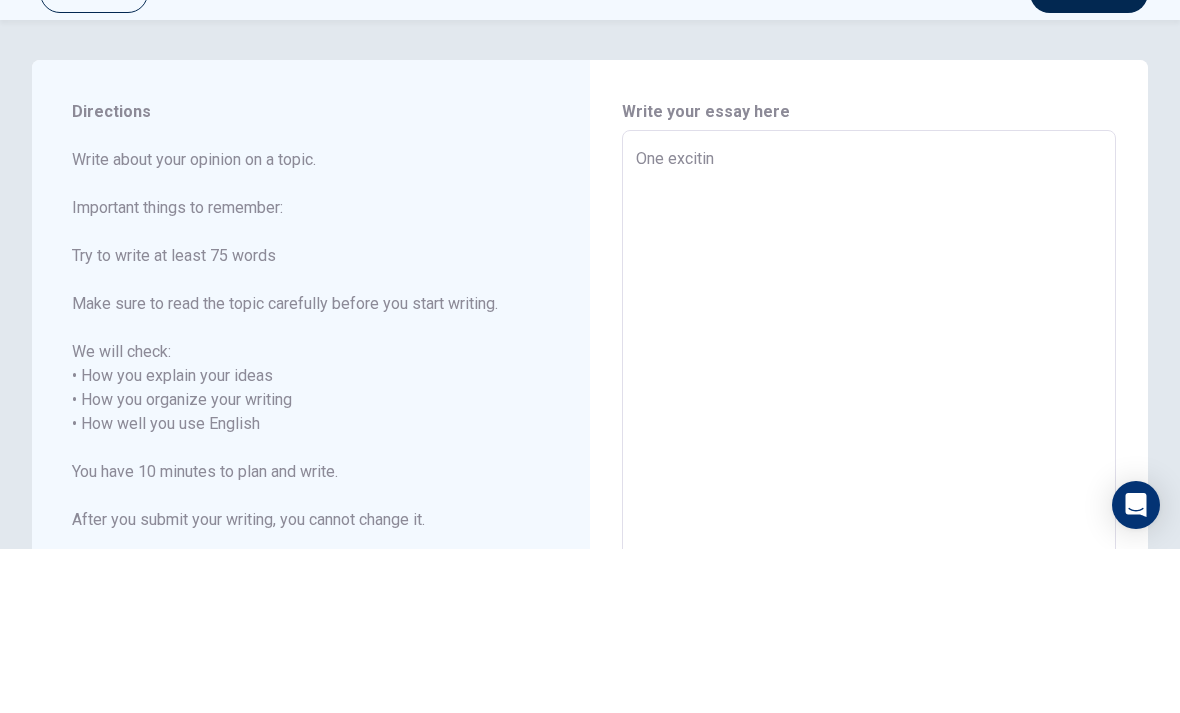 type on "x" 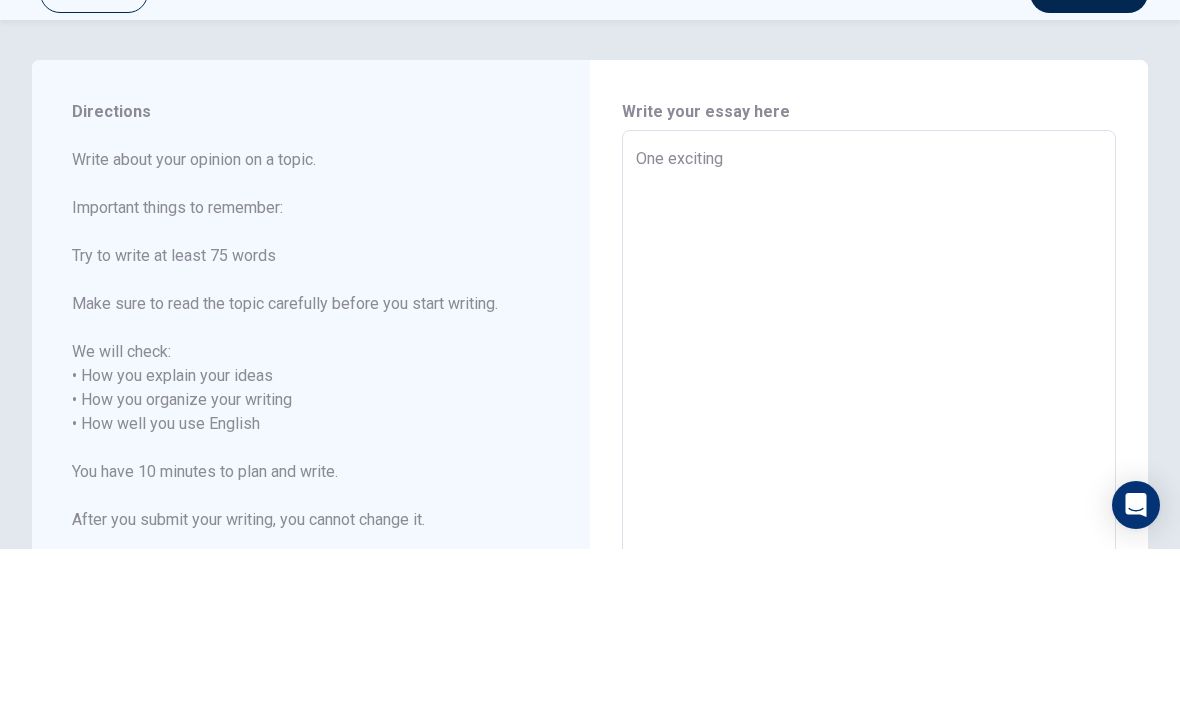 type on "x" 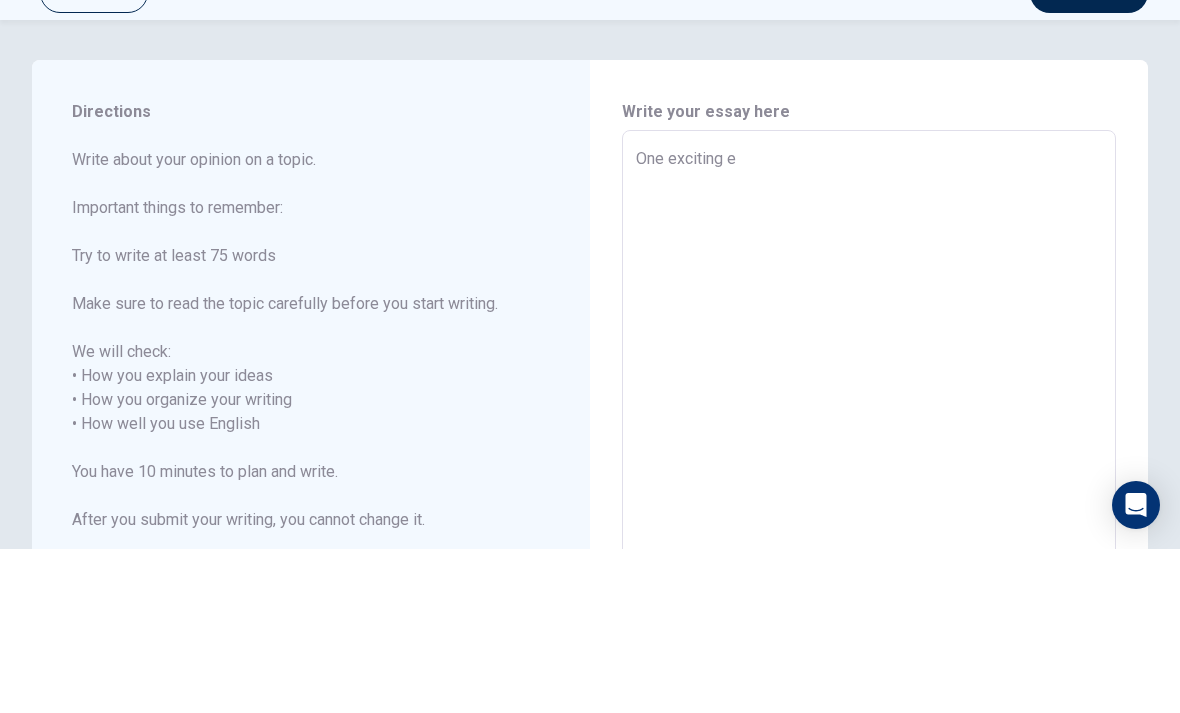 type on "x" 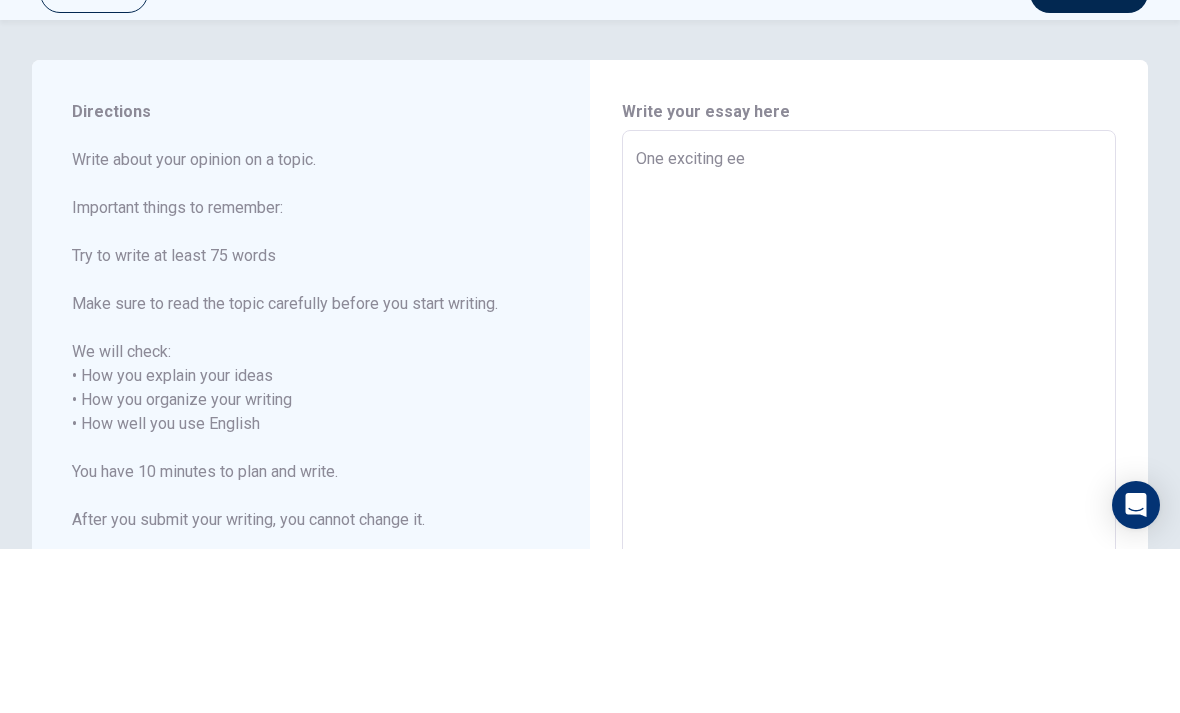 type on "x" 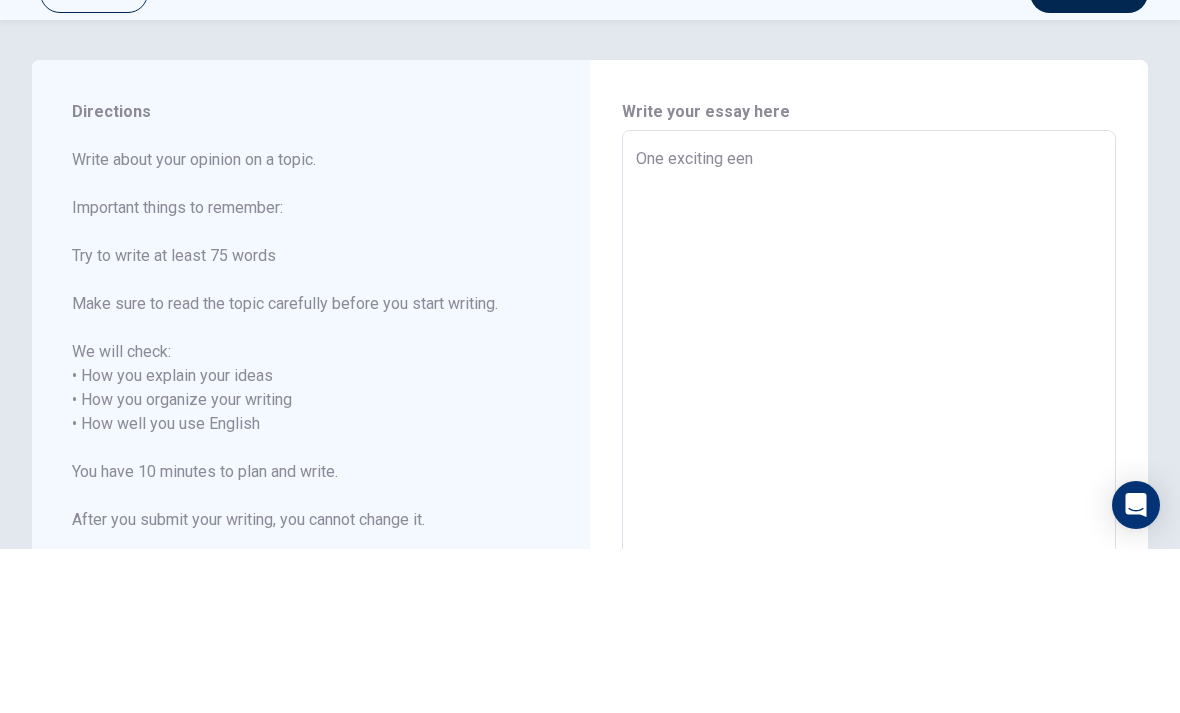 type on "x" 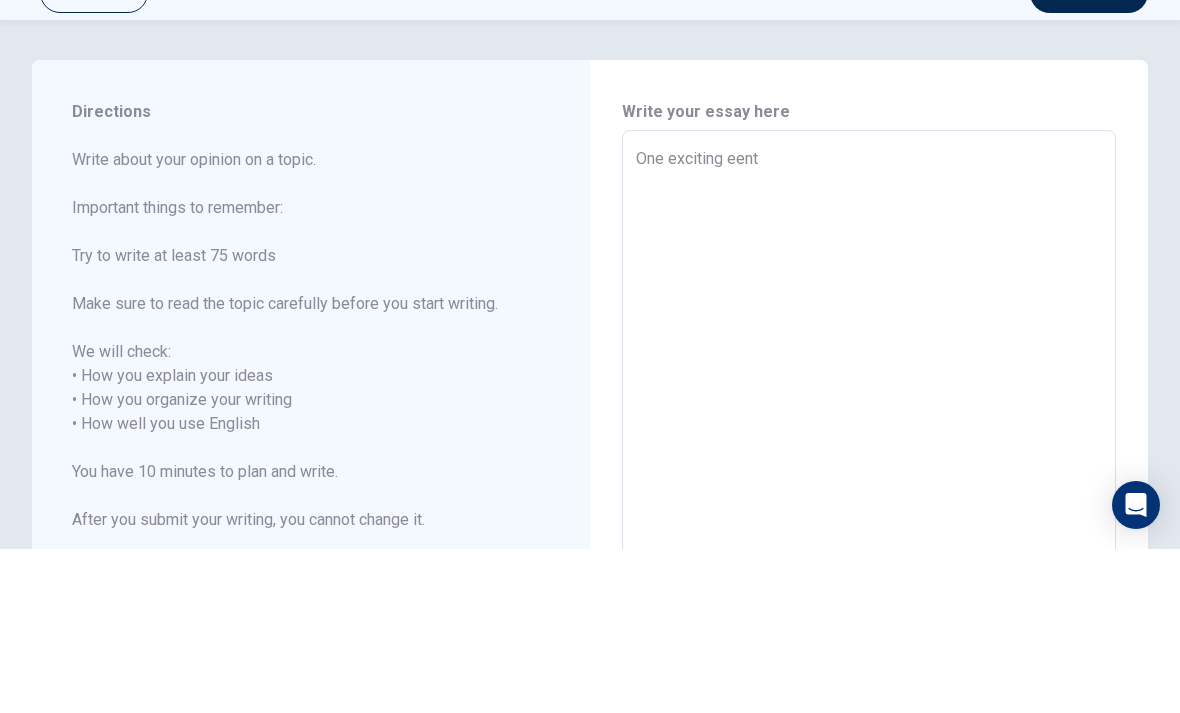 type on "x" 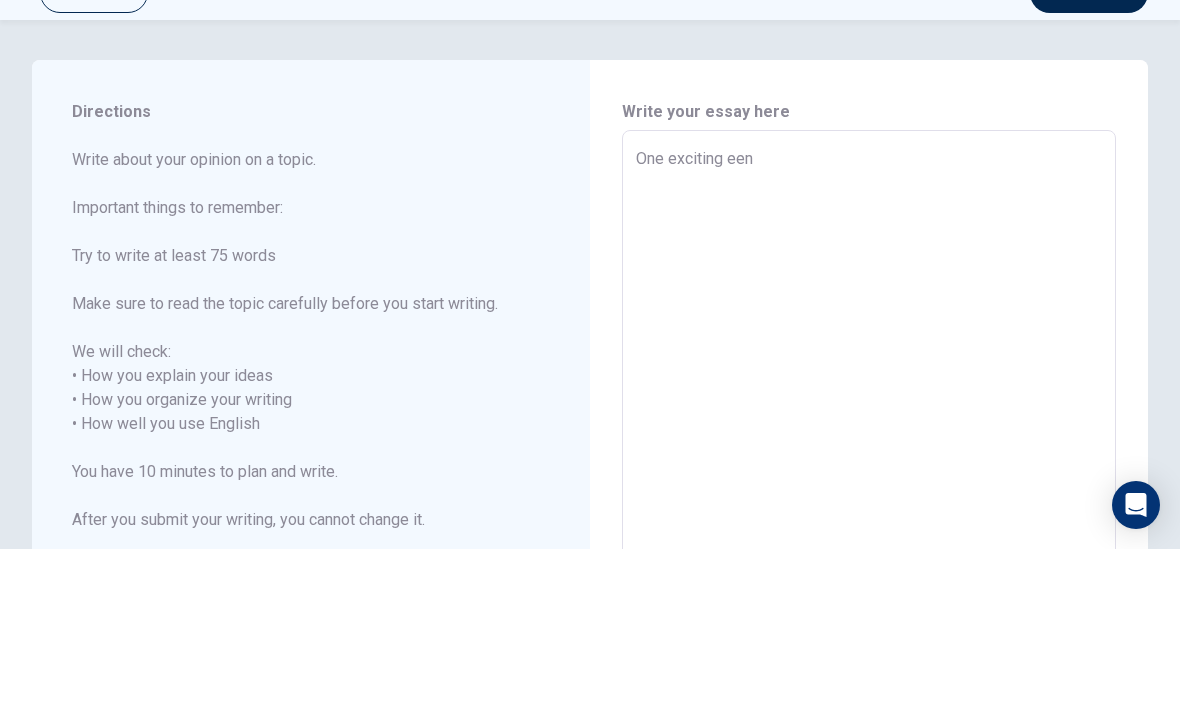 type on "x" 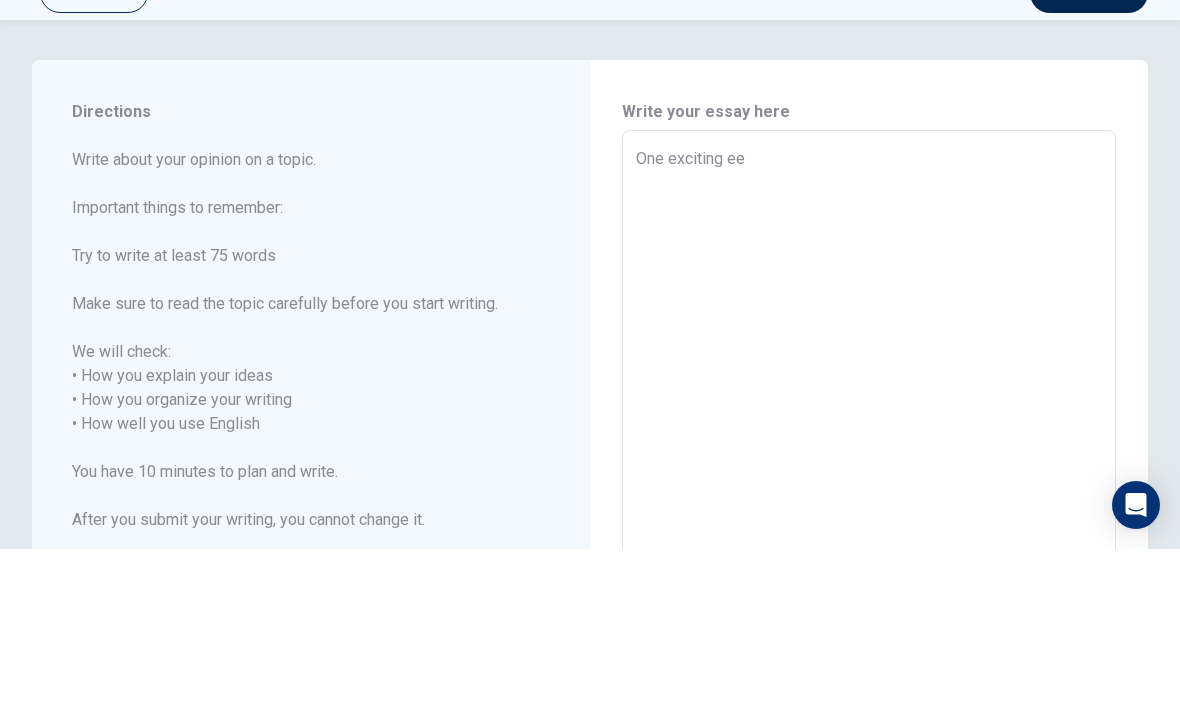 type on "x" 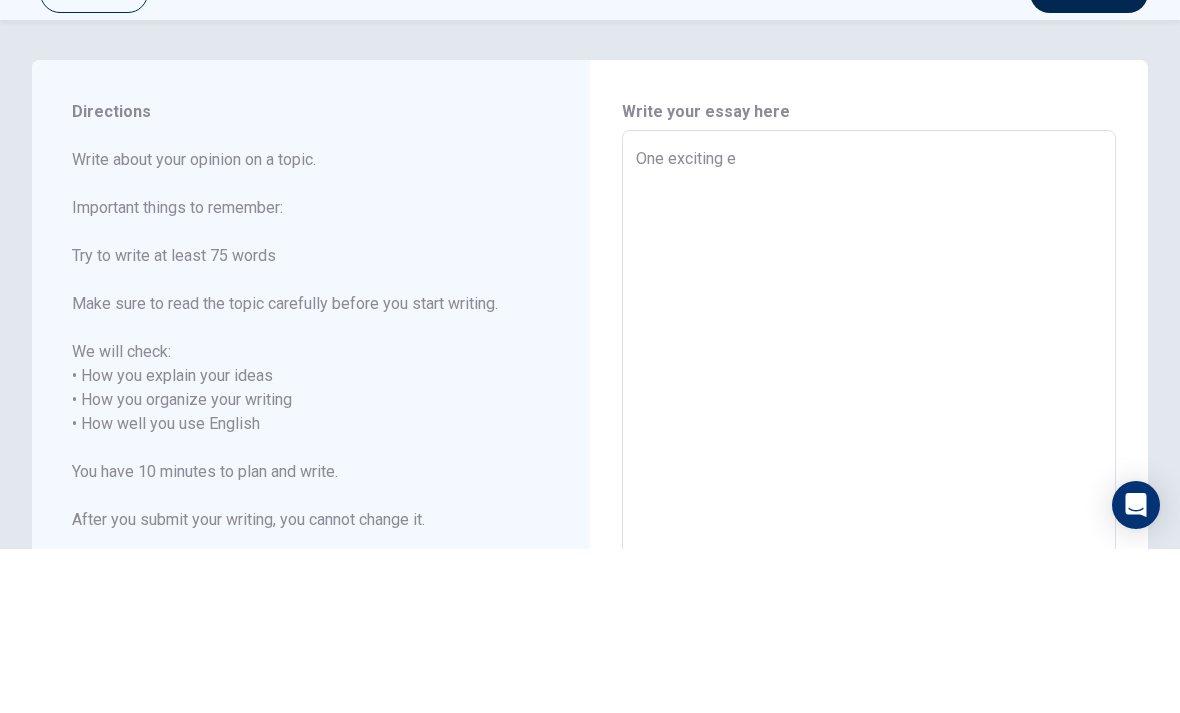 type on "x" 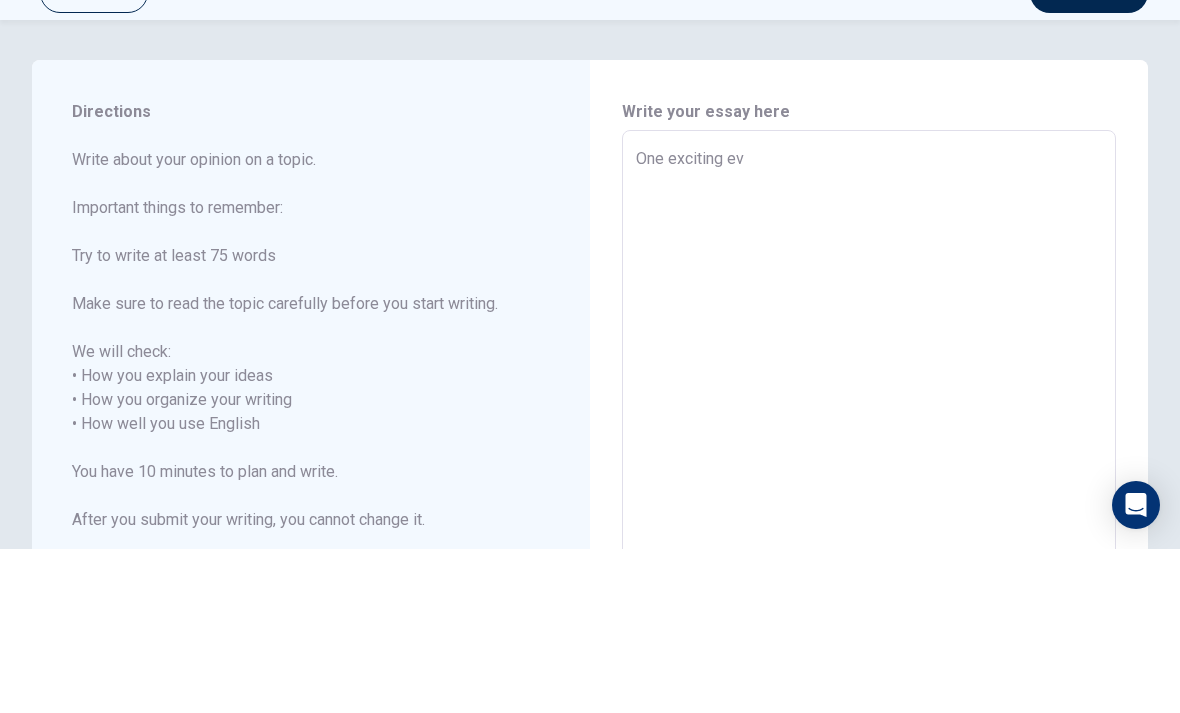 type on "x" 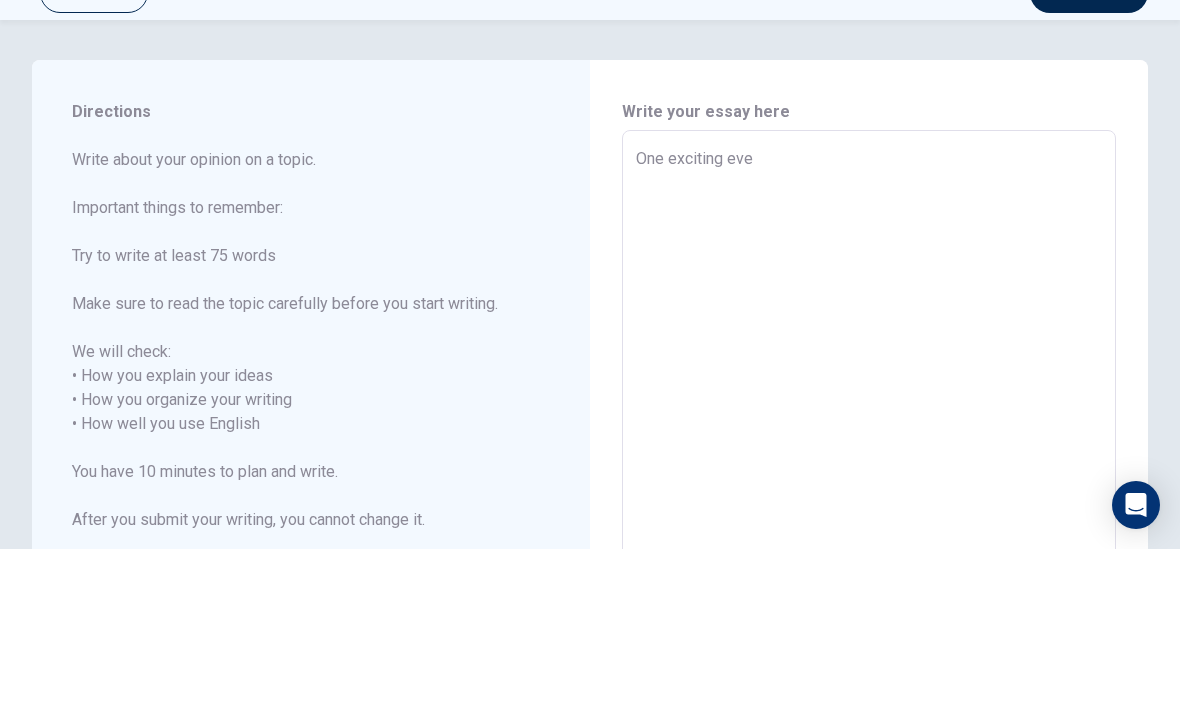 type on "x" 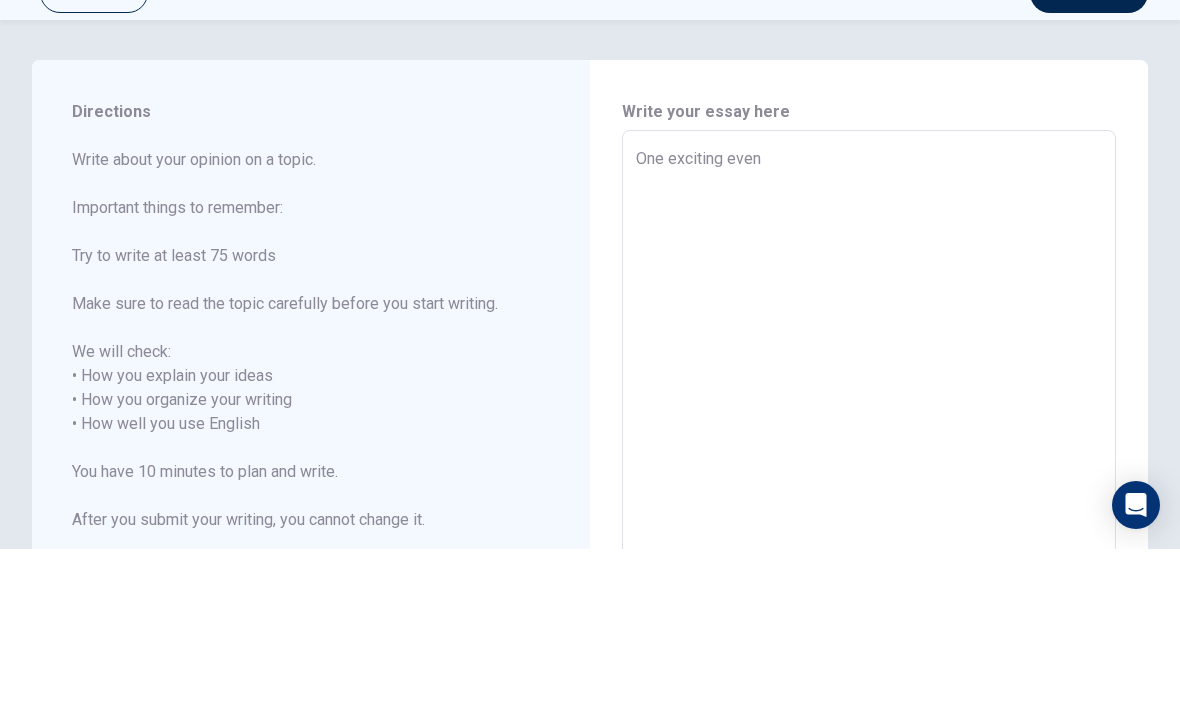 type on "x" 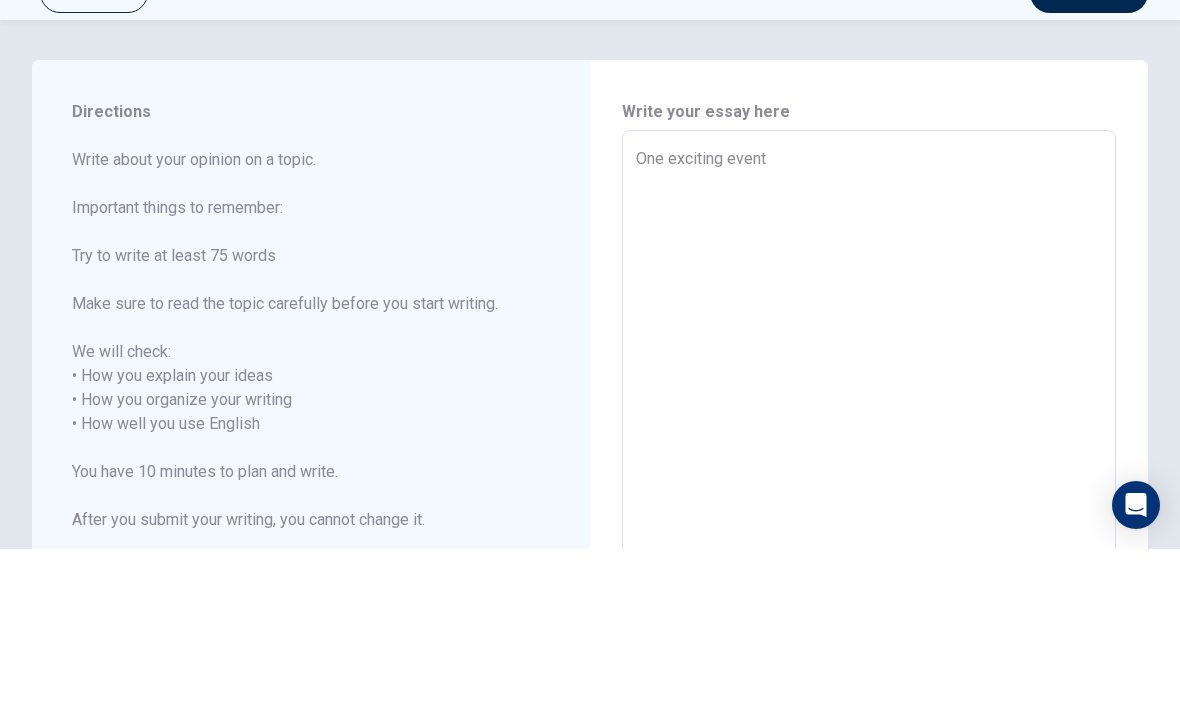 type on "x" 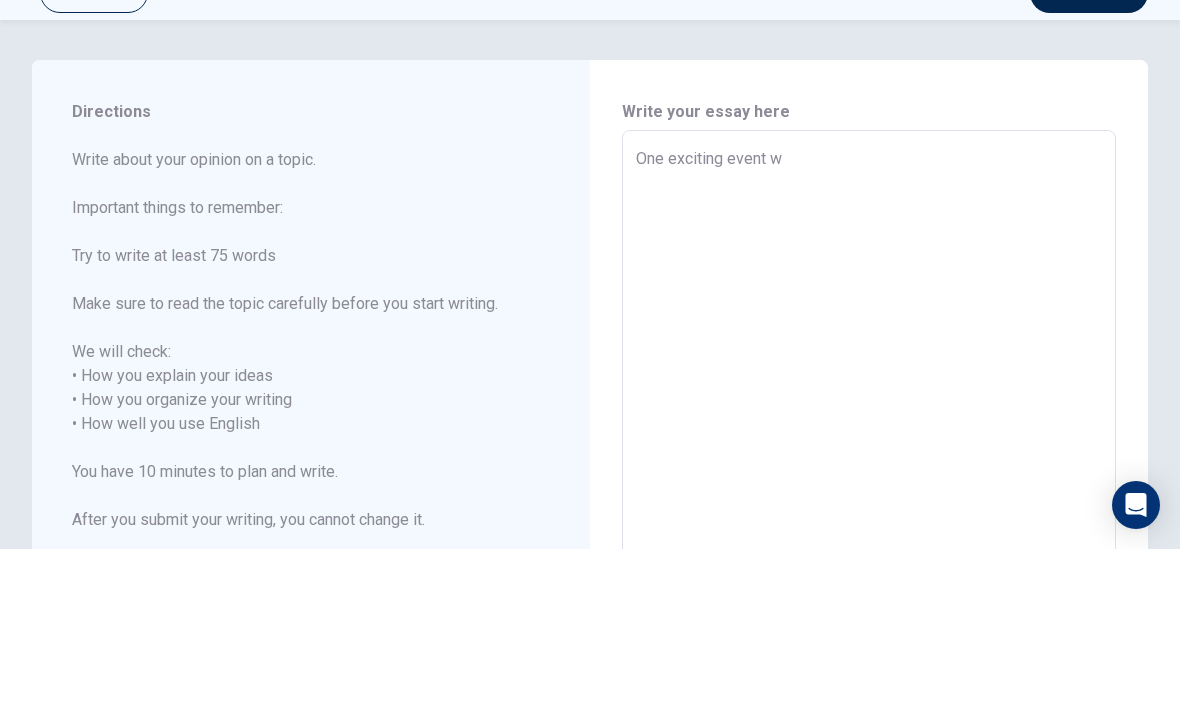 type on "x" 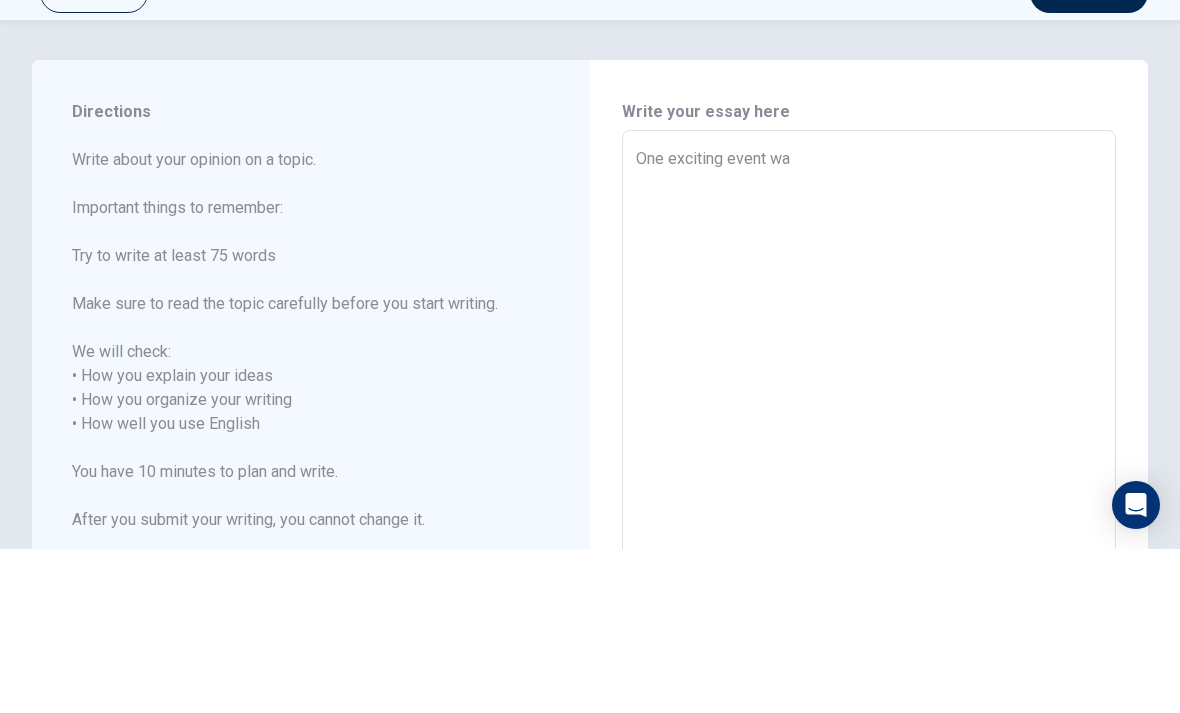 type on "x" 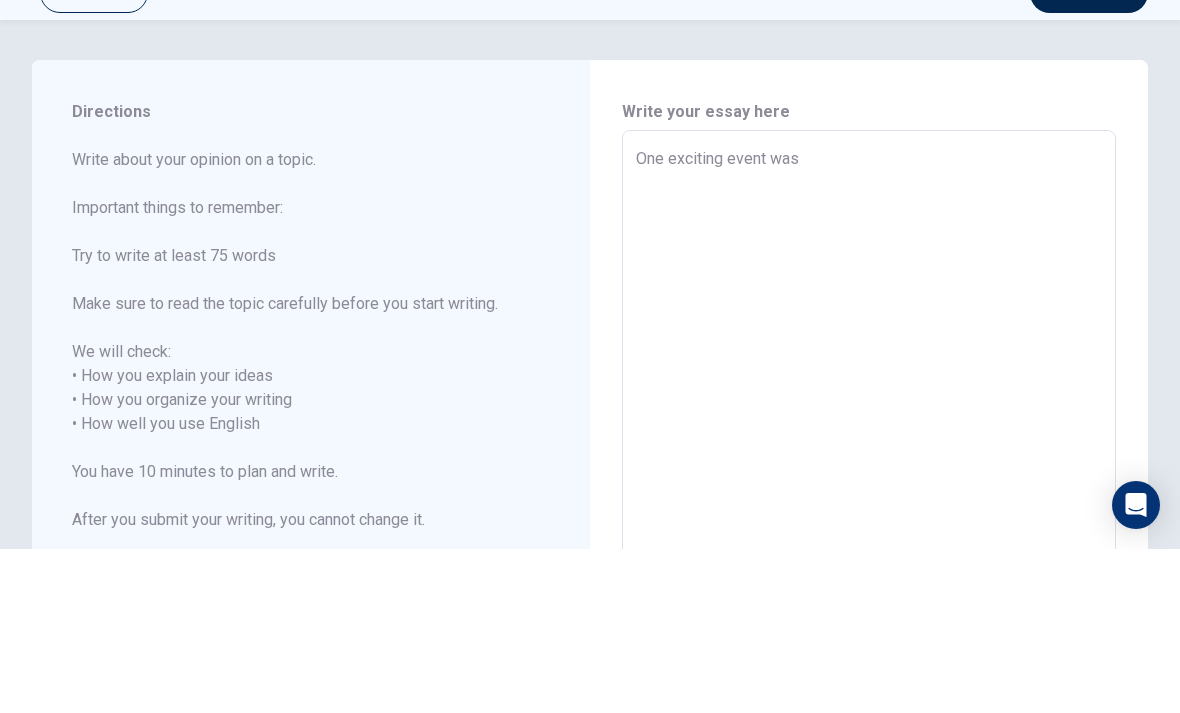 type on "x" 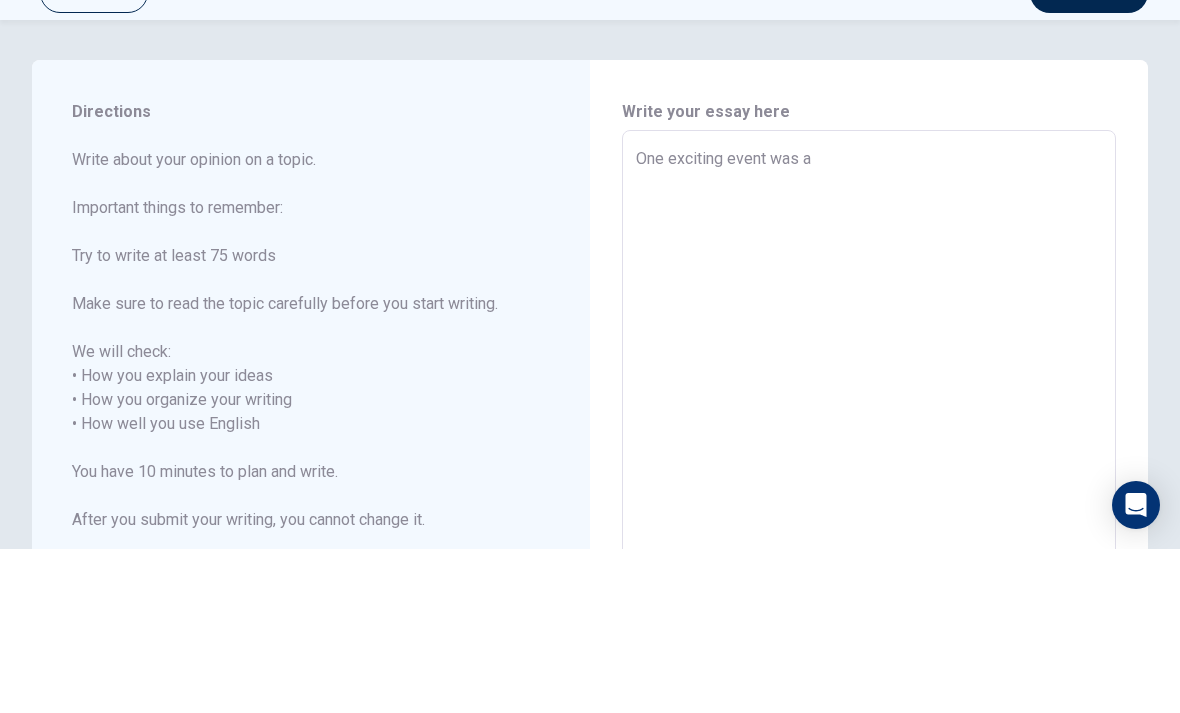type on "x" 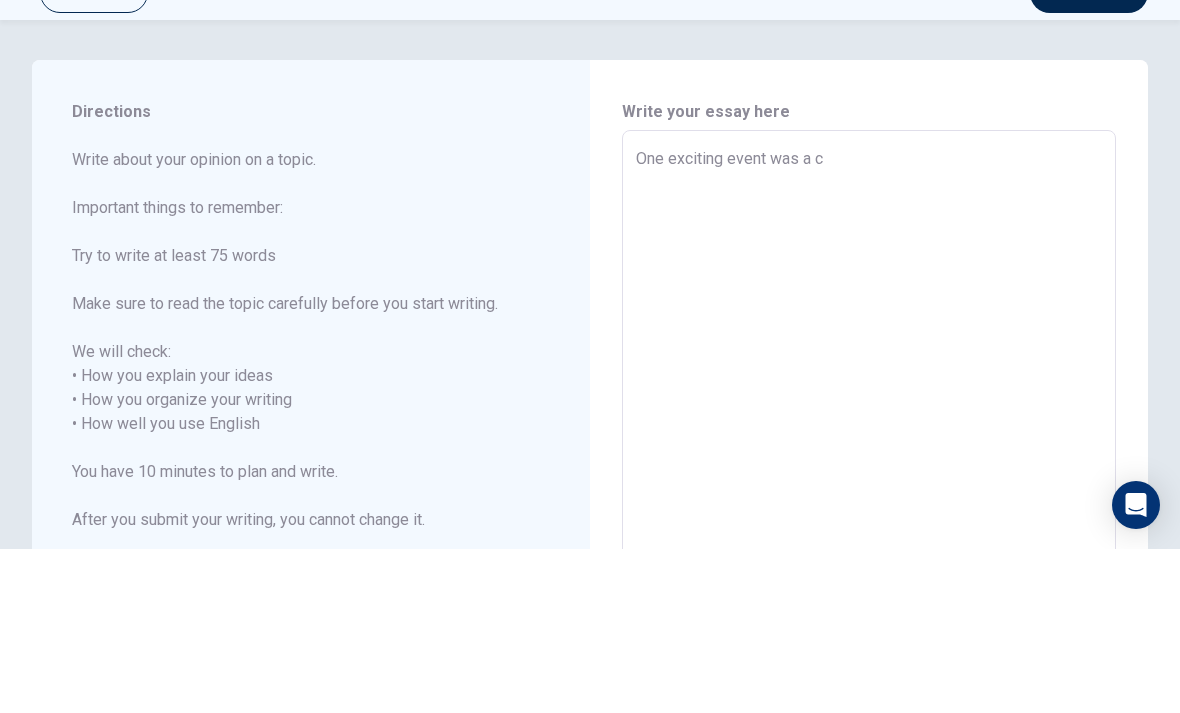 type on "x" 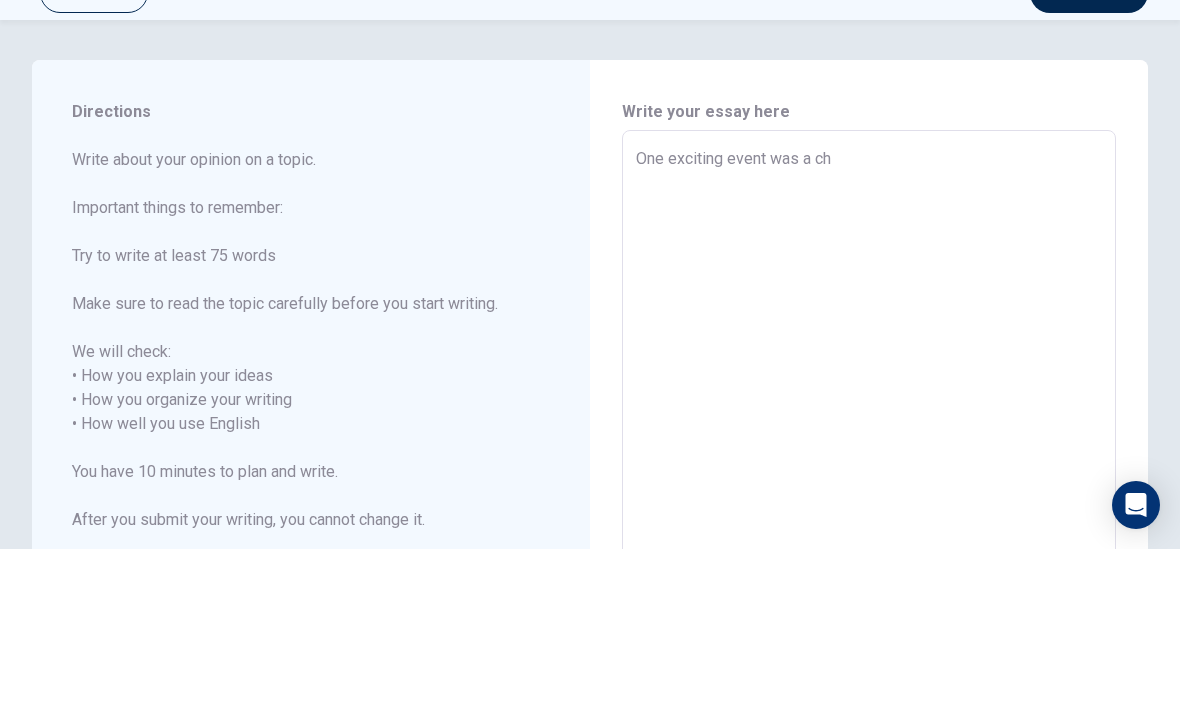 type on "x" 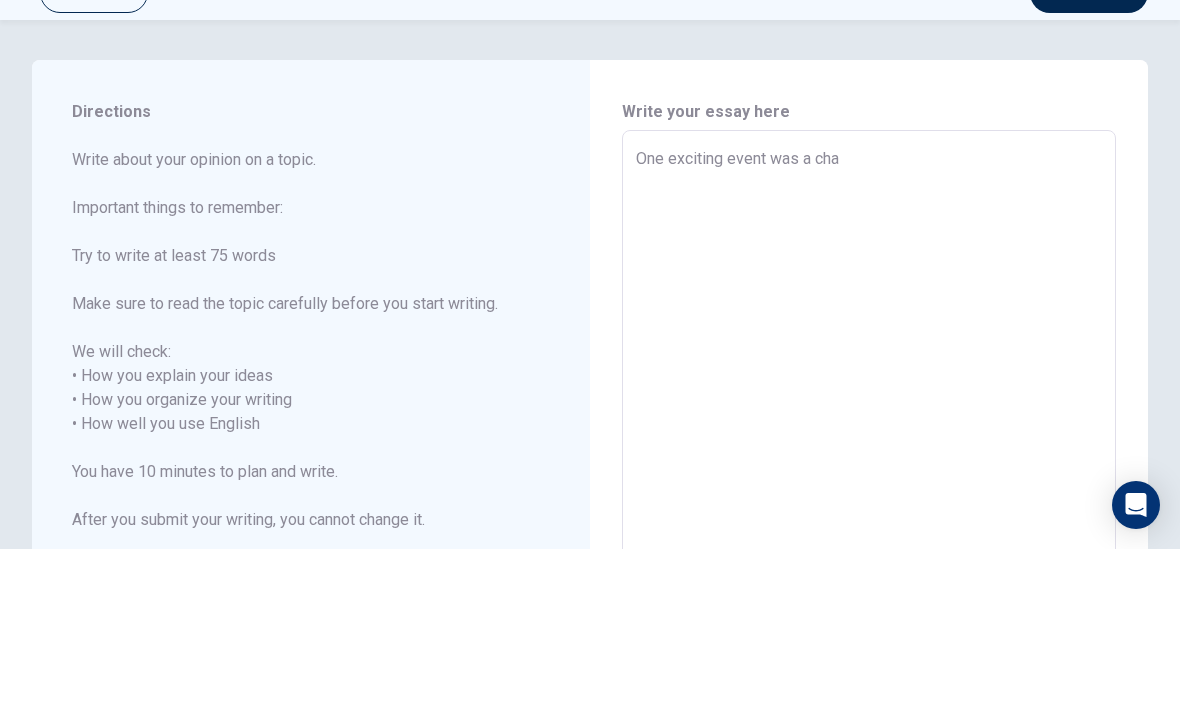 type on "x" 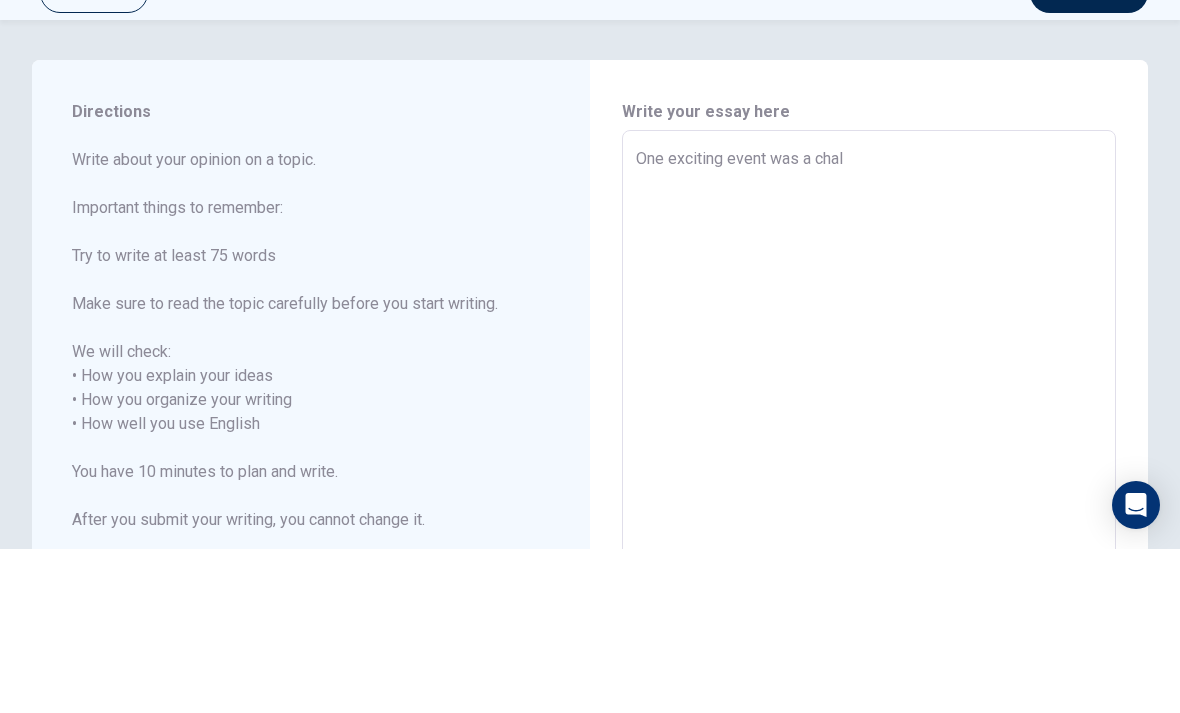 type on "x" 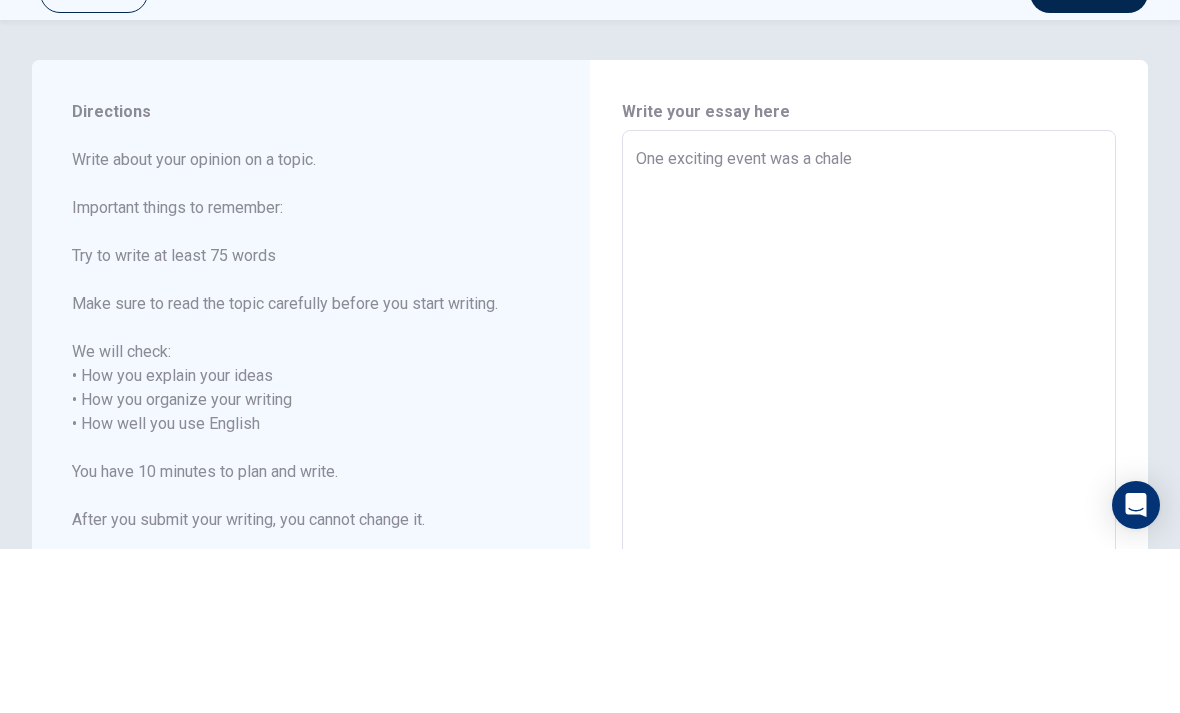 type on "x" 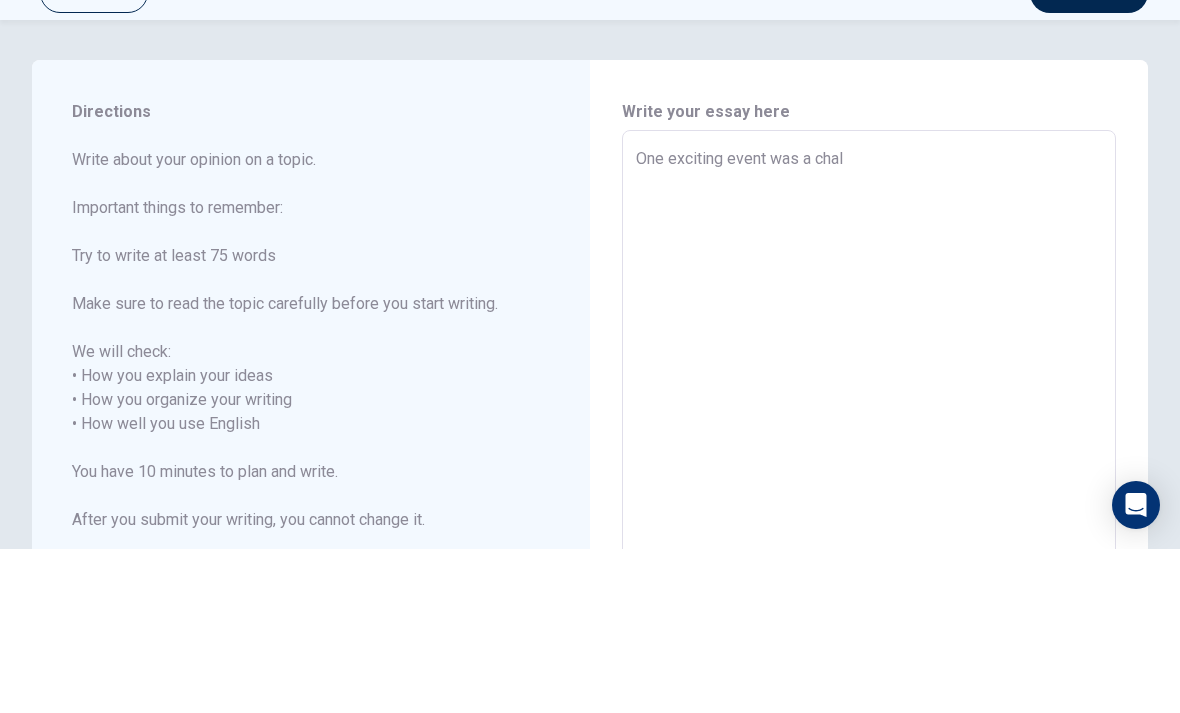 type on "x" 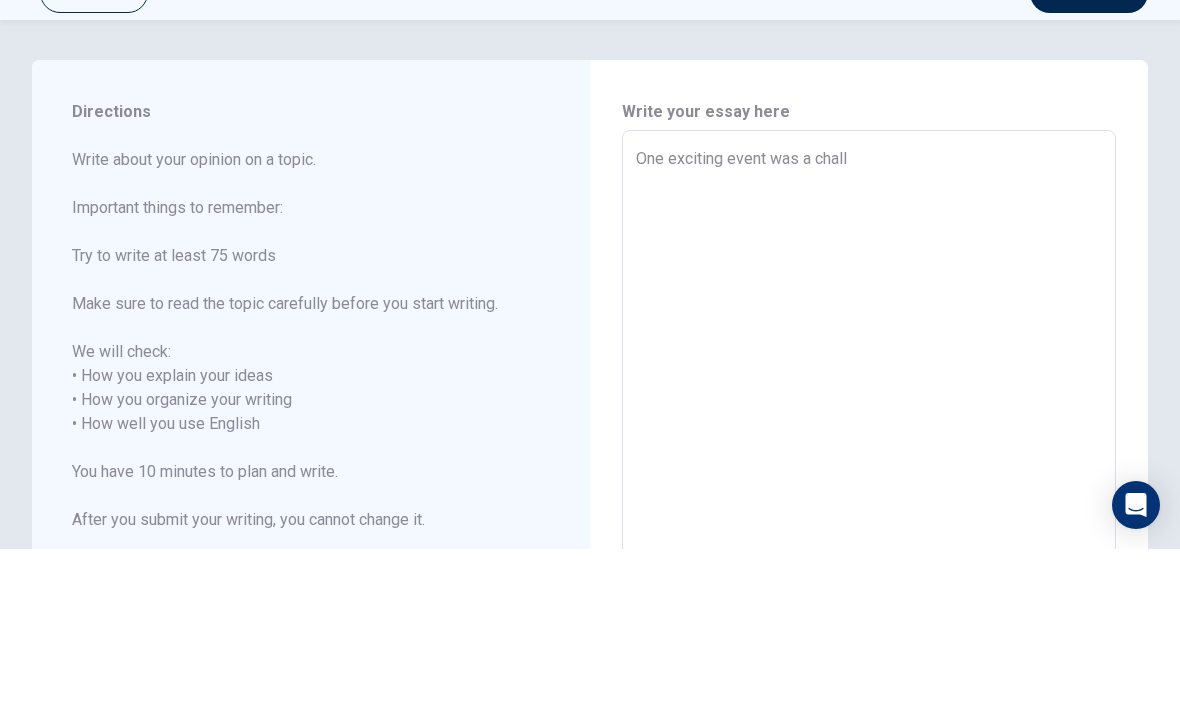 type on "x" 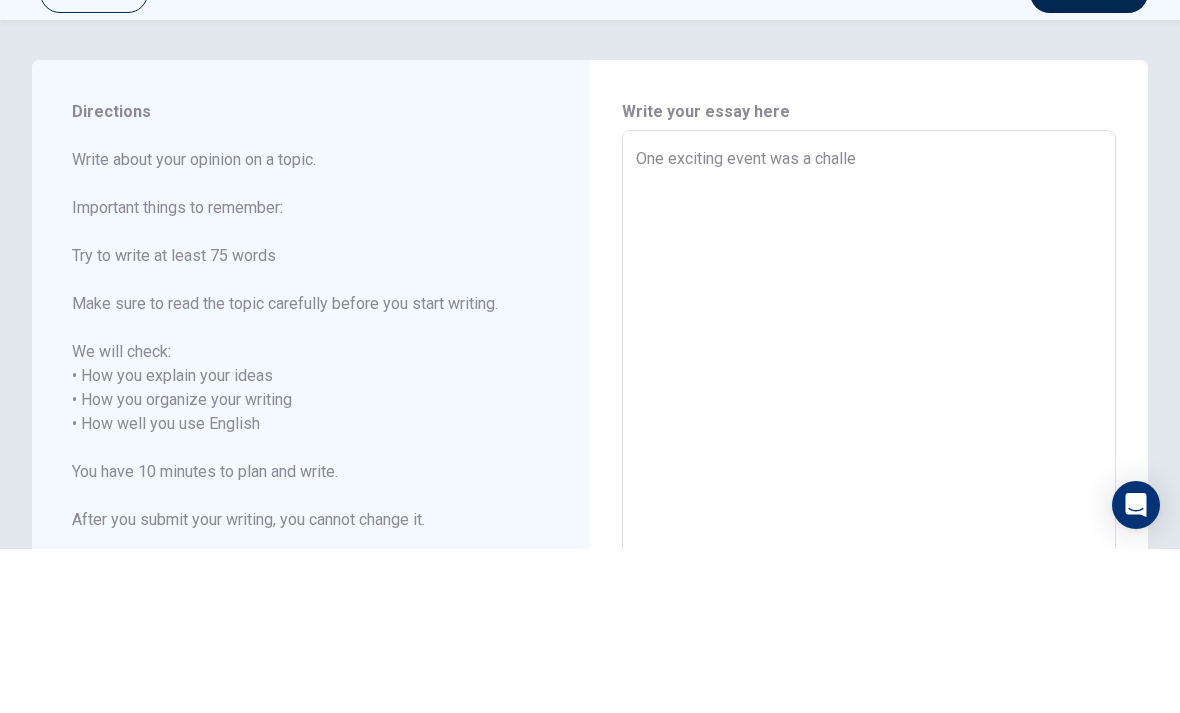 type on "x" 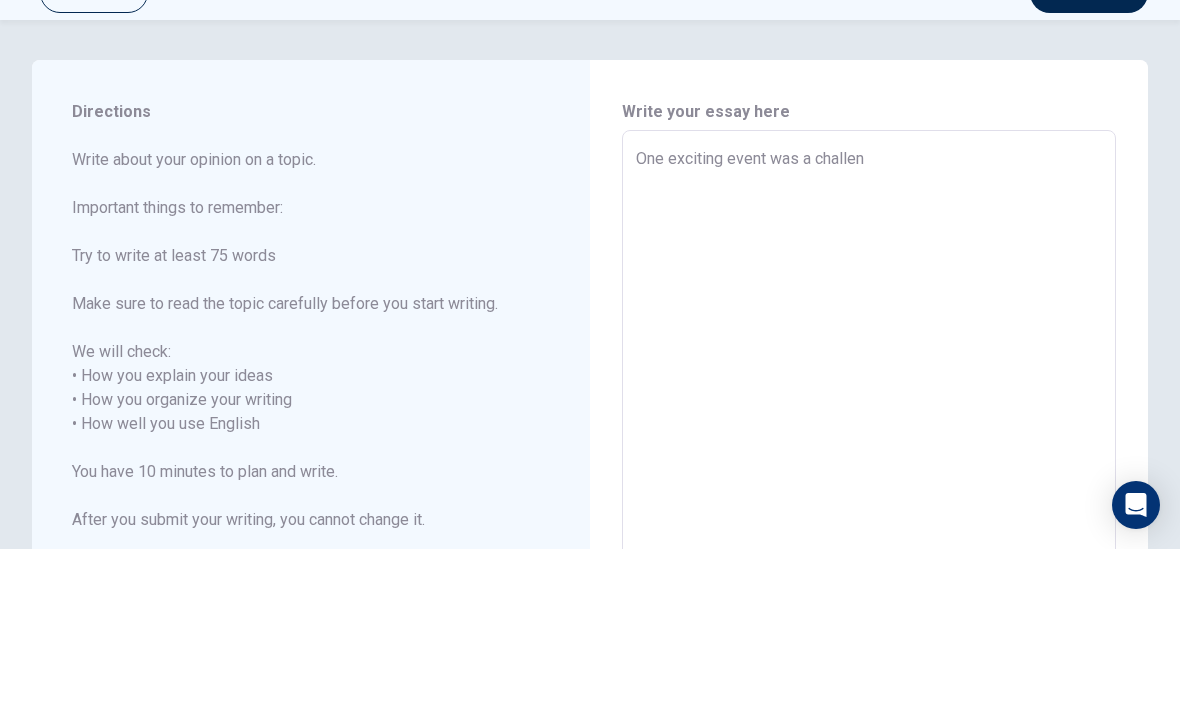 type on "x" 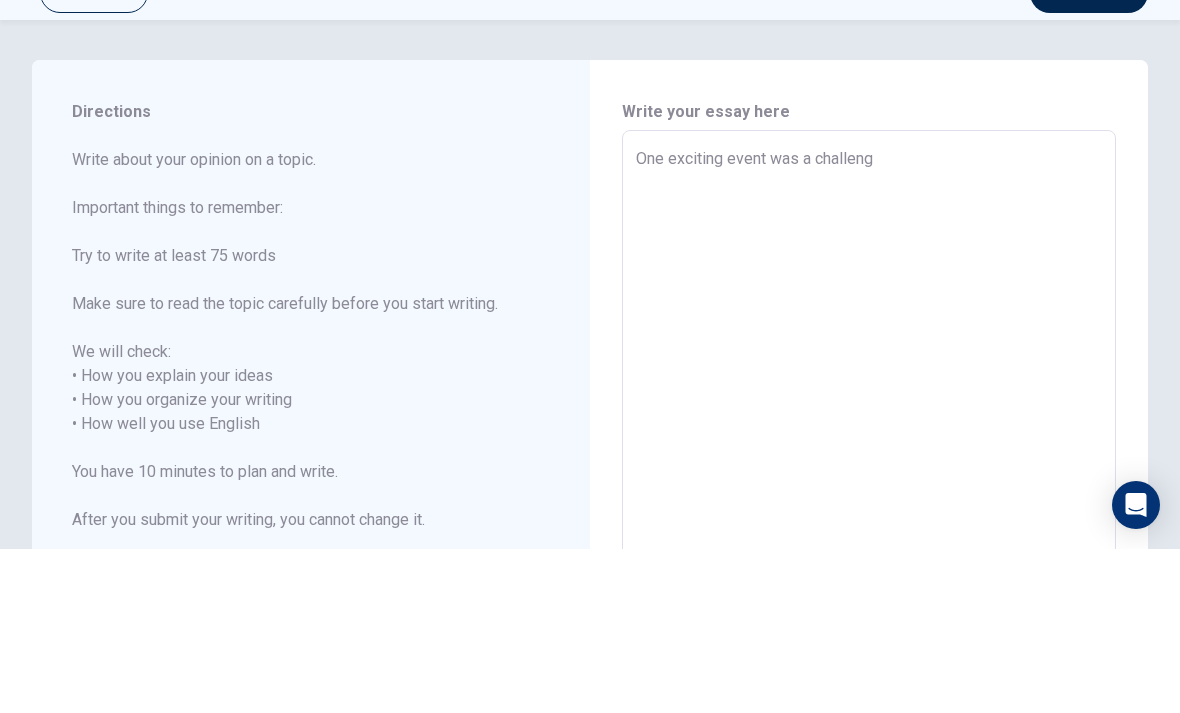 type on "x" 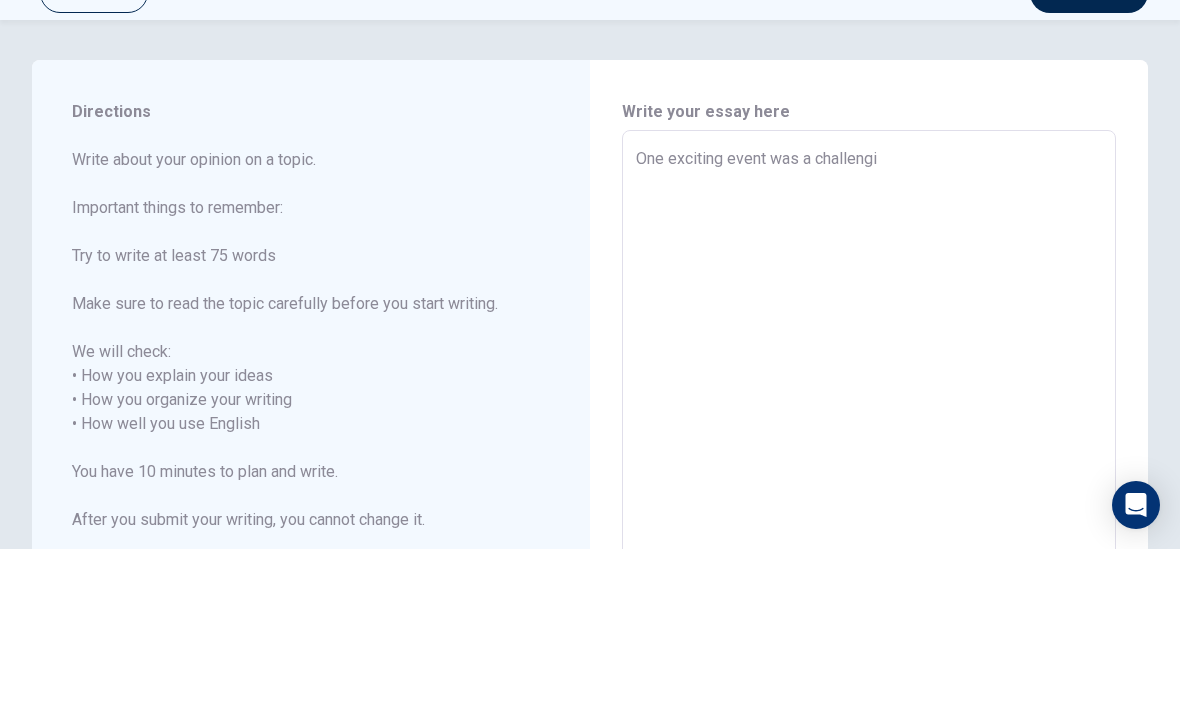 type on "x" 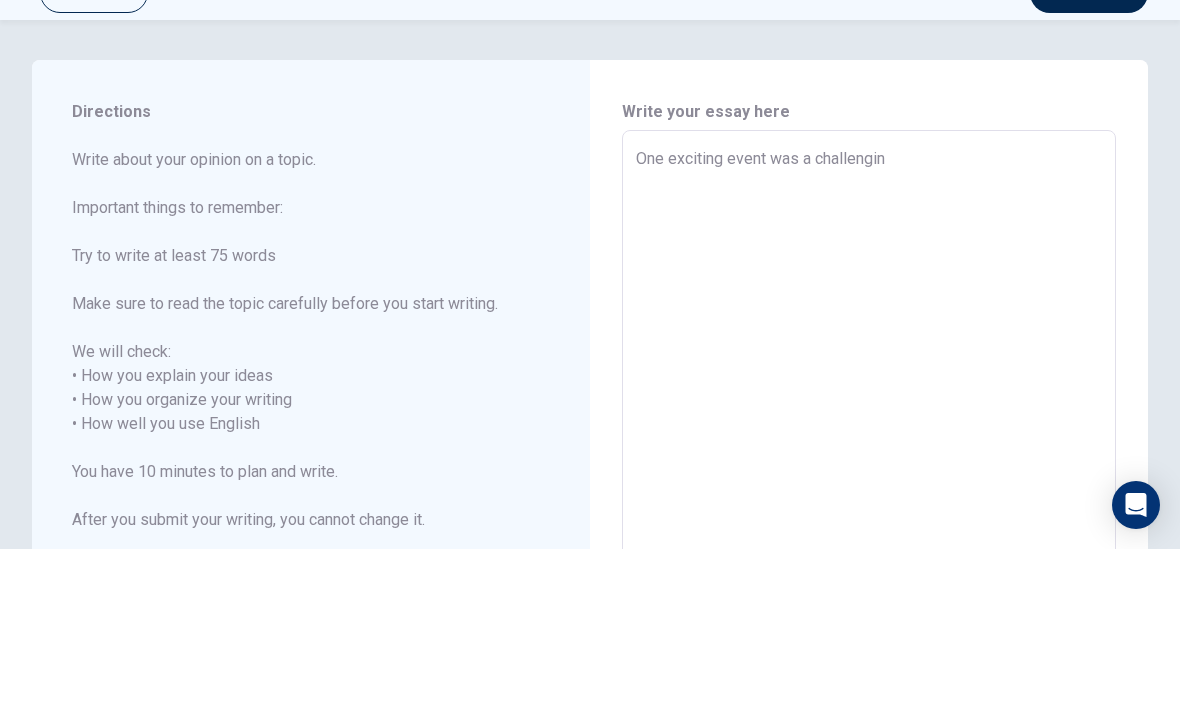 type on "x" 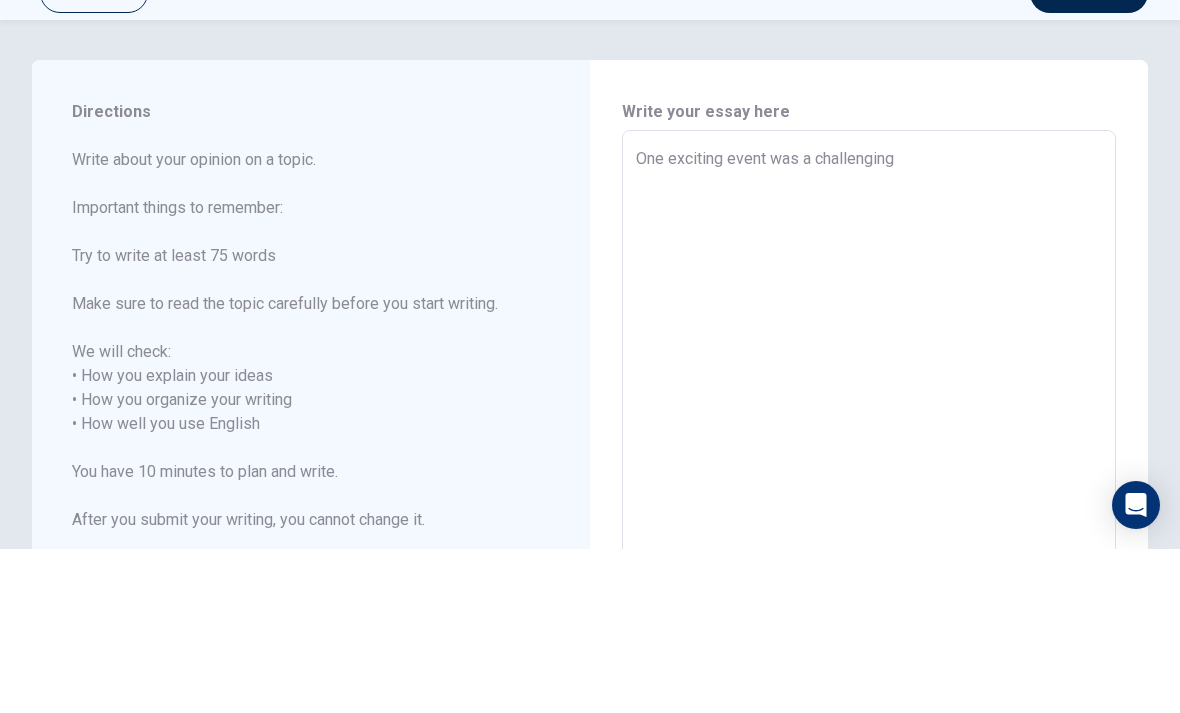 type on "x" 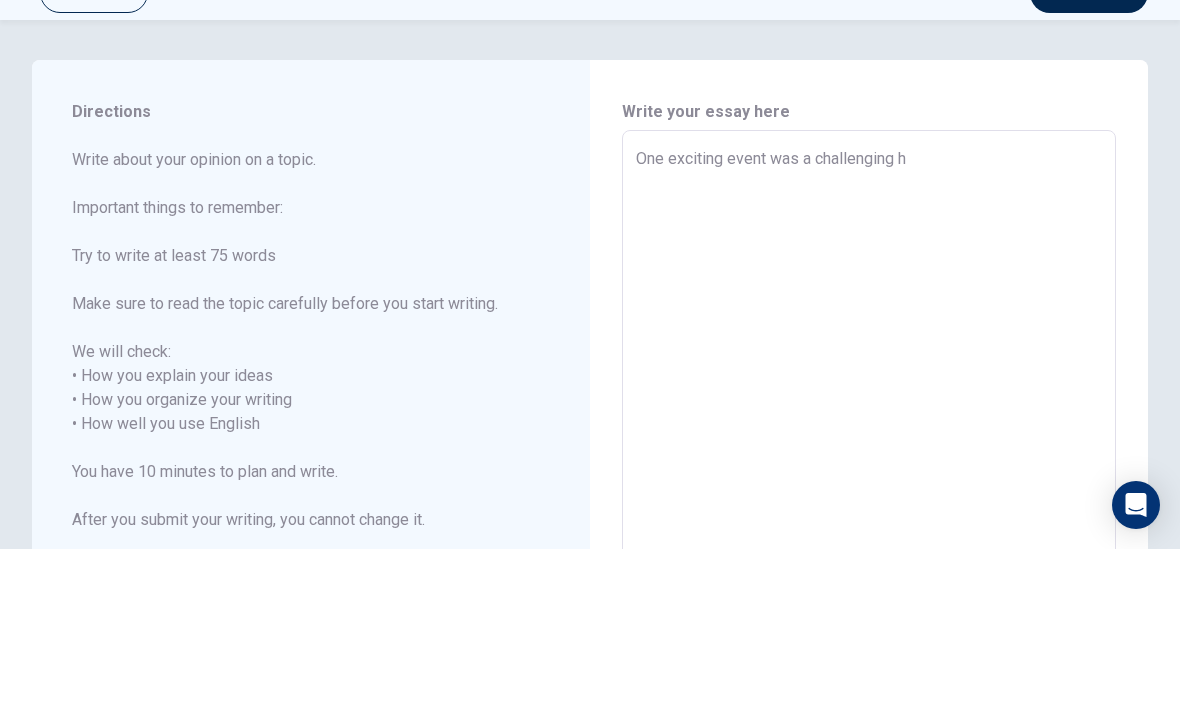 type on "x" 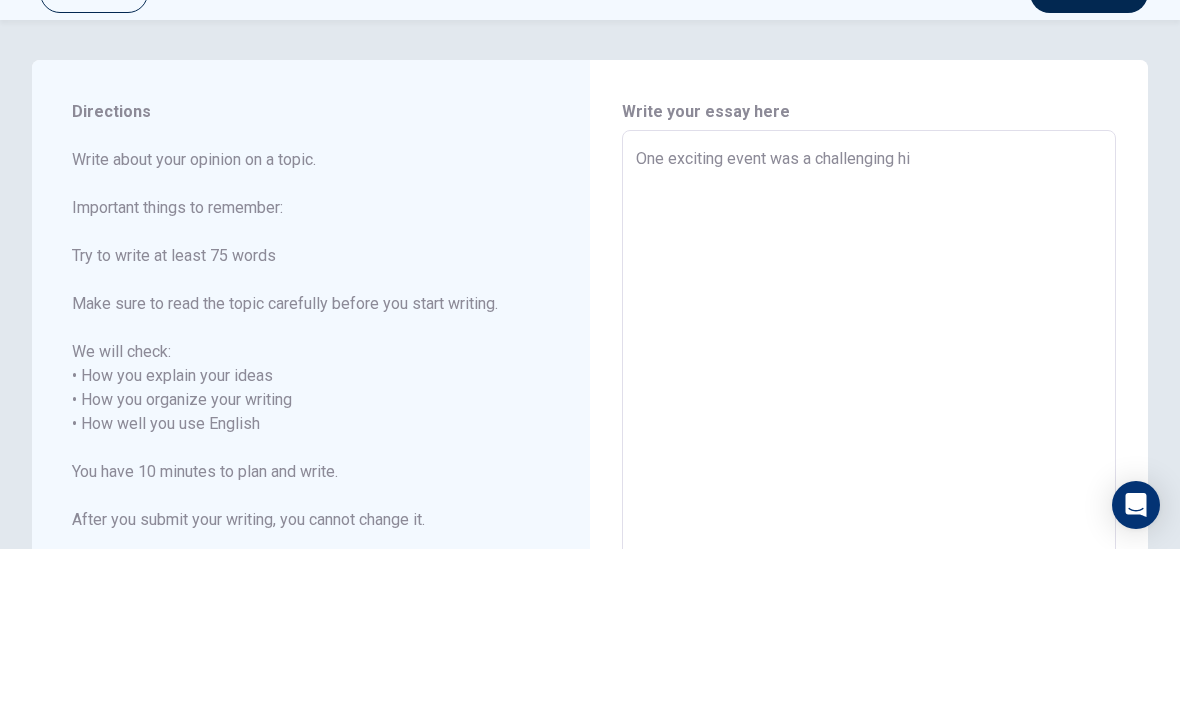 type on "x" 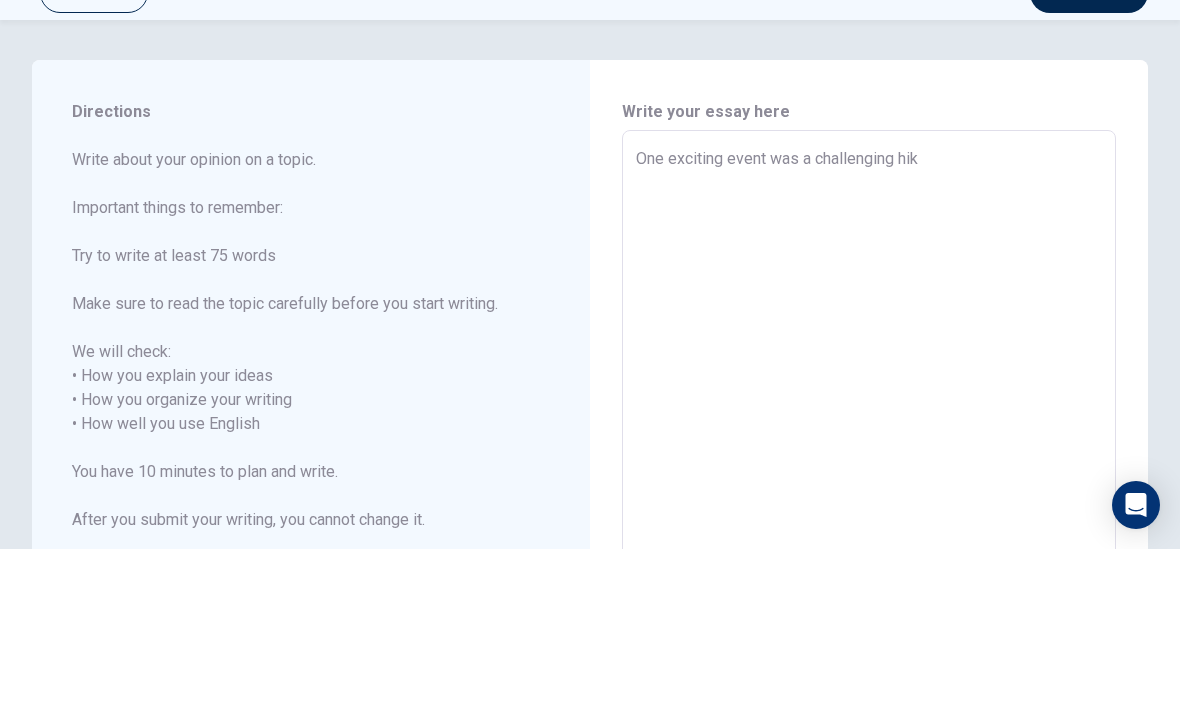 type on "x" 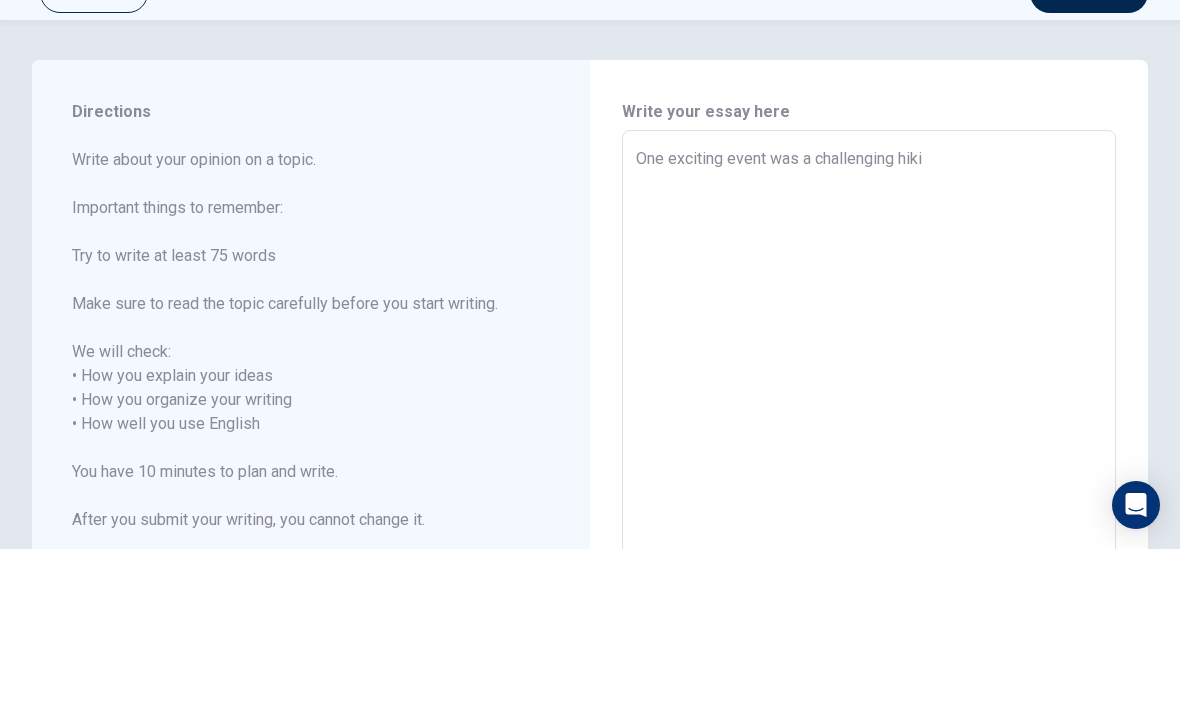 type on "x" 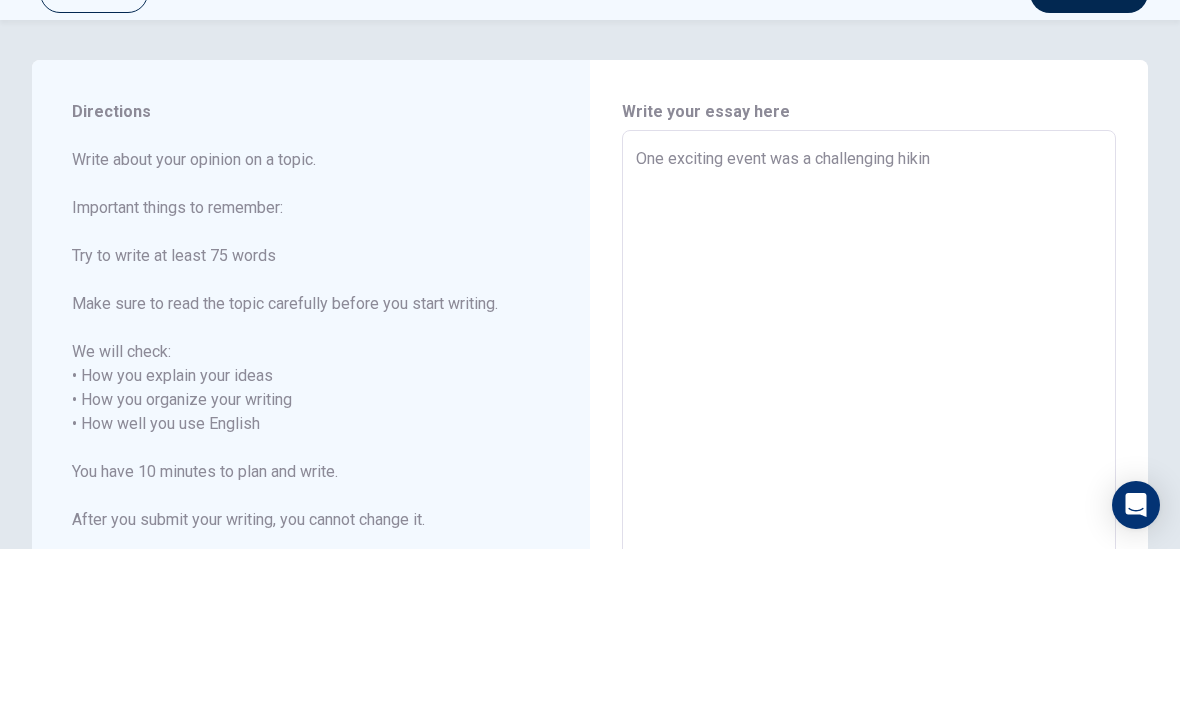 type on "x" 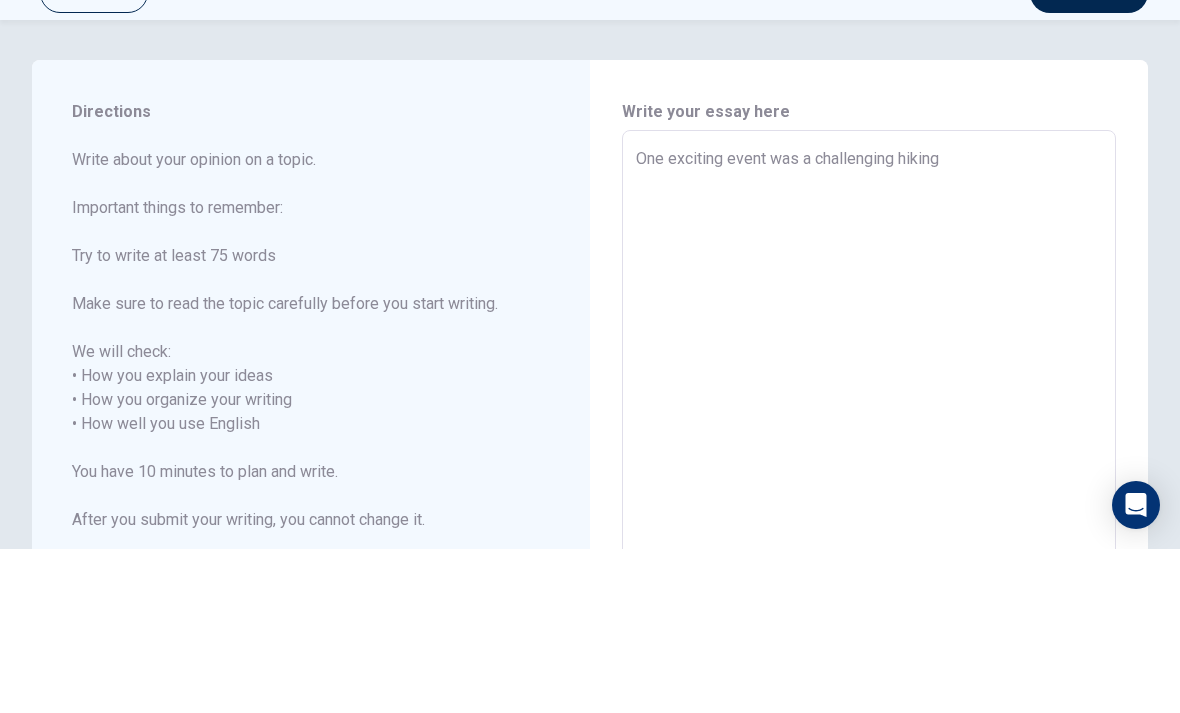 type on "x" 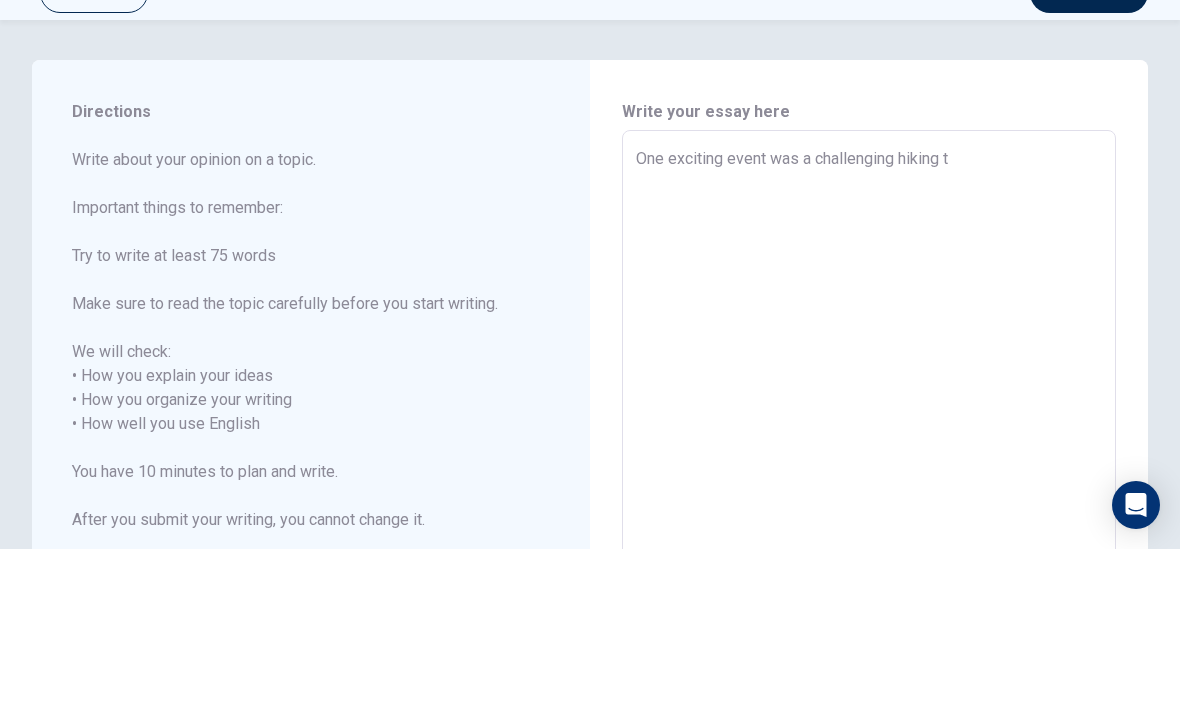 type on "x" 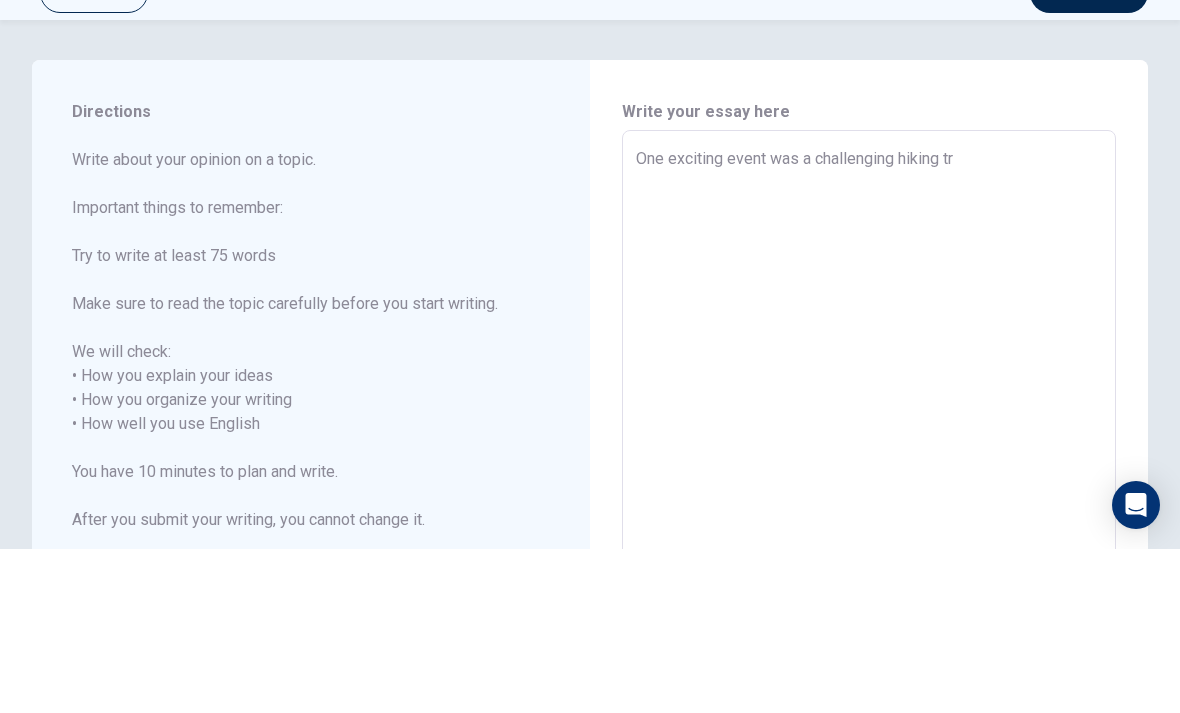 type on "x" 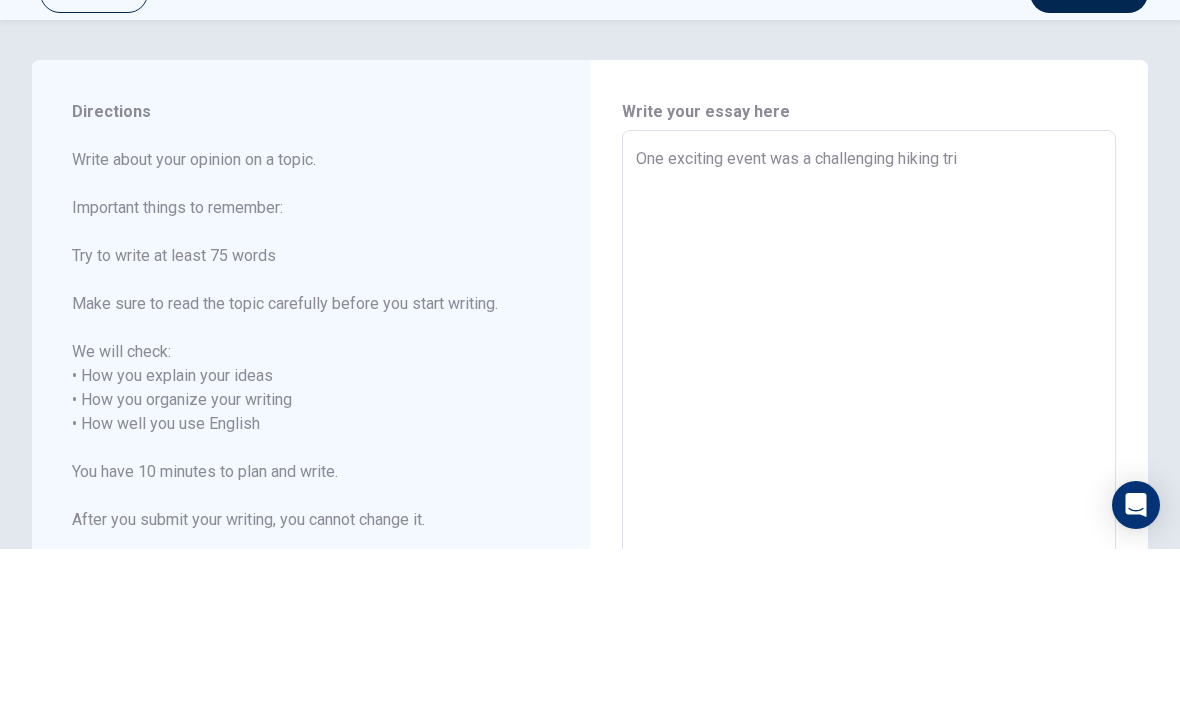type on "x" 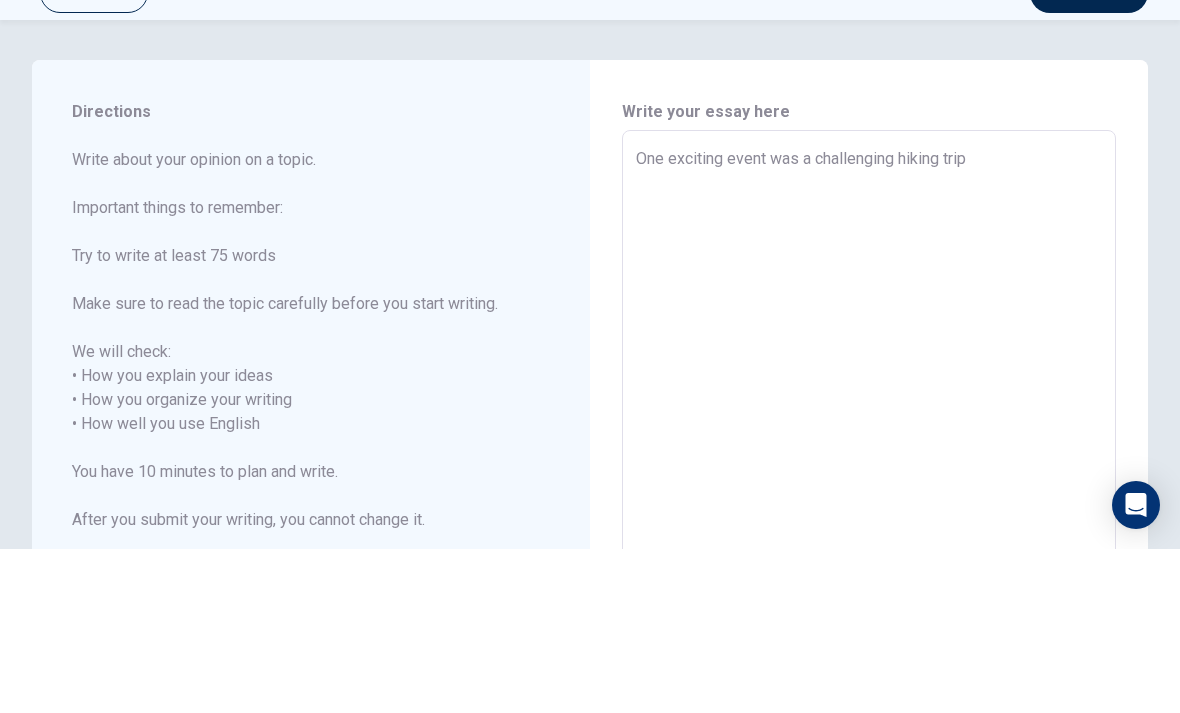 type on "x" 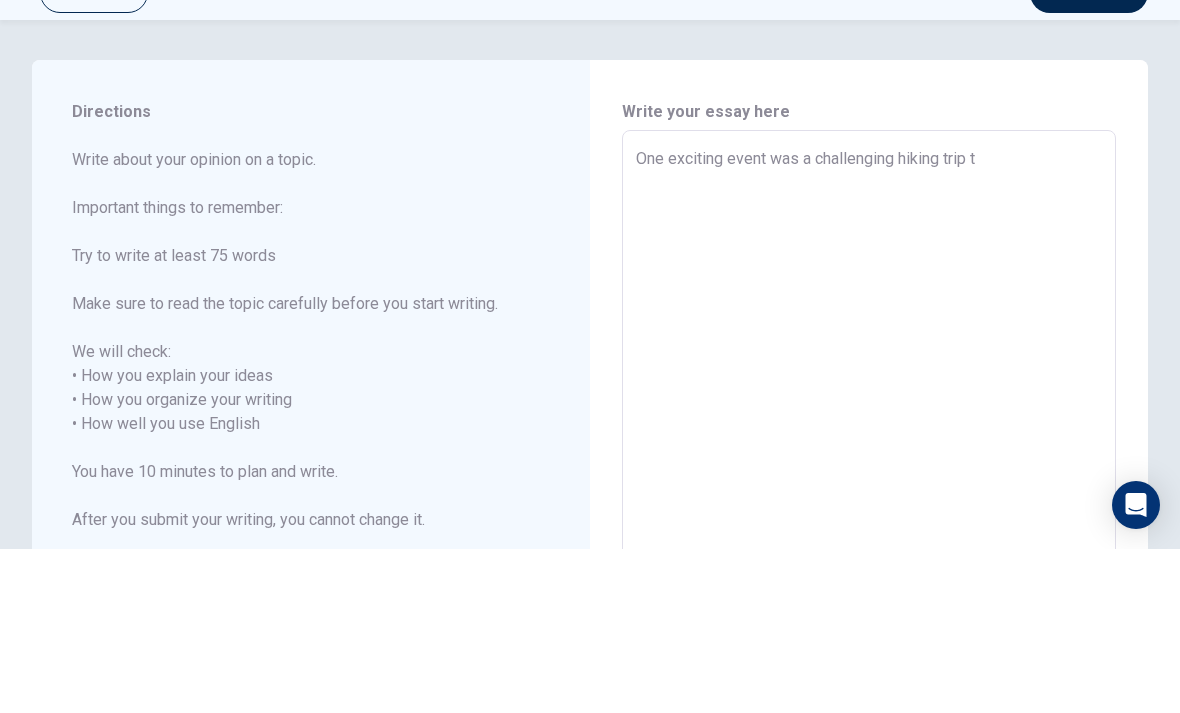 type on "x" 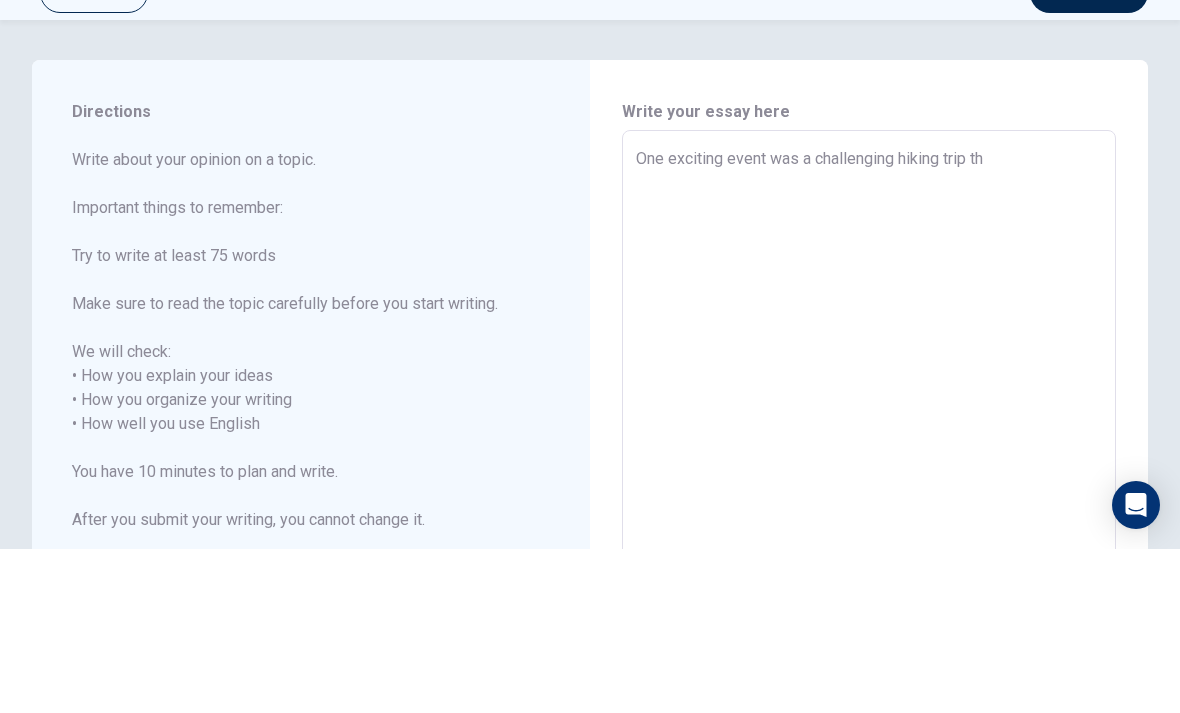 type on "x" 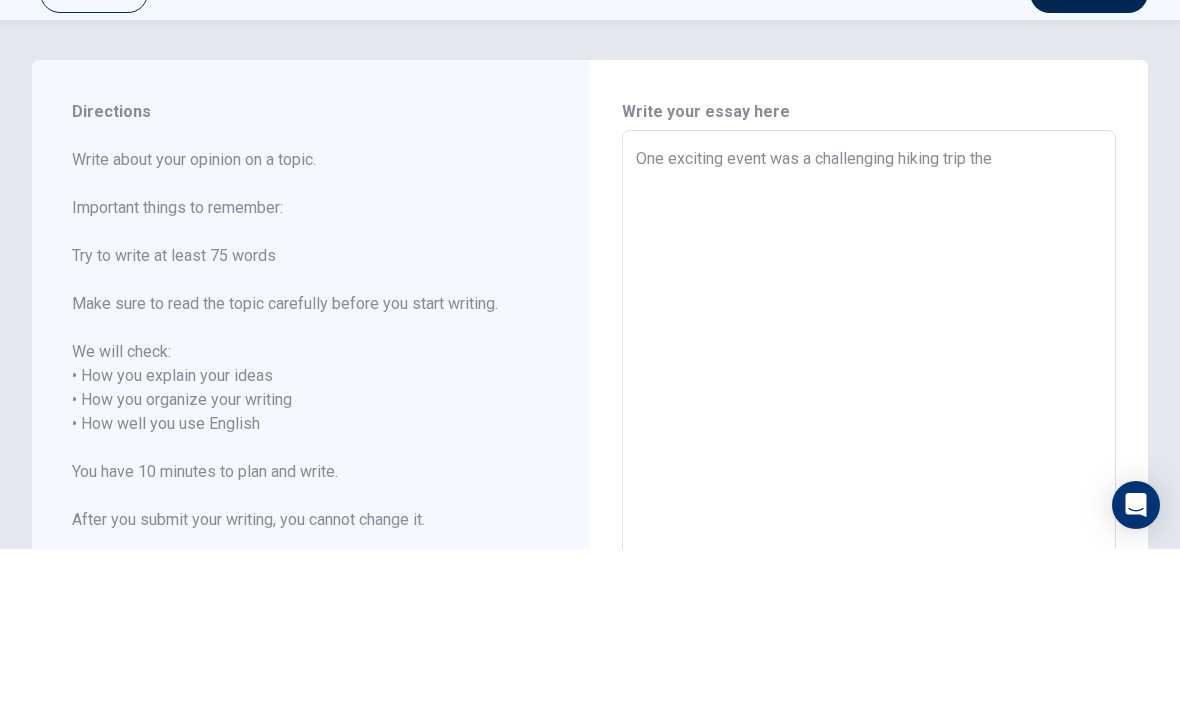 type on "x" 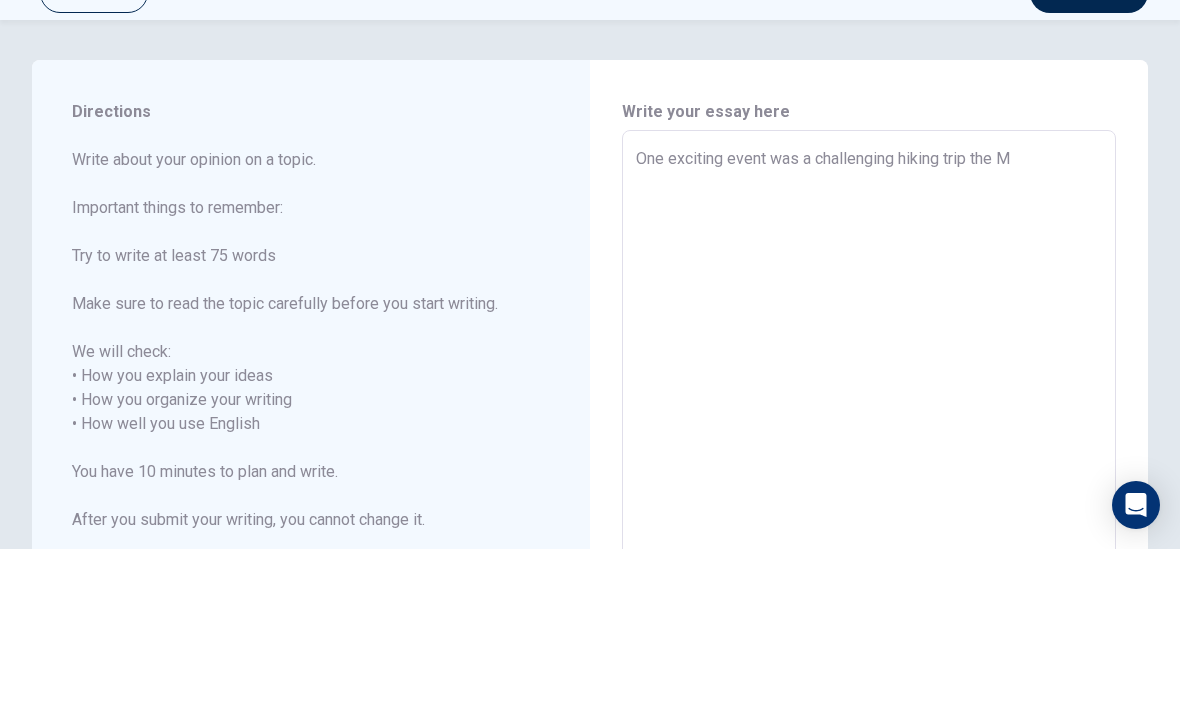 type on "x" 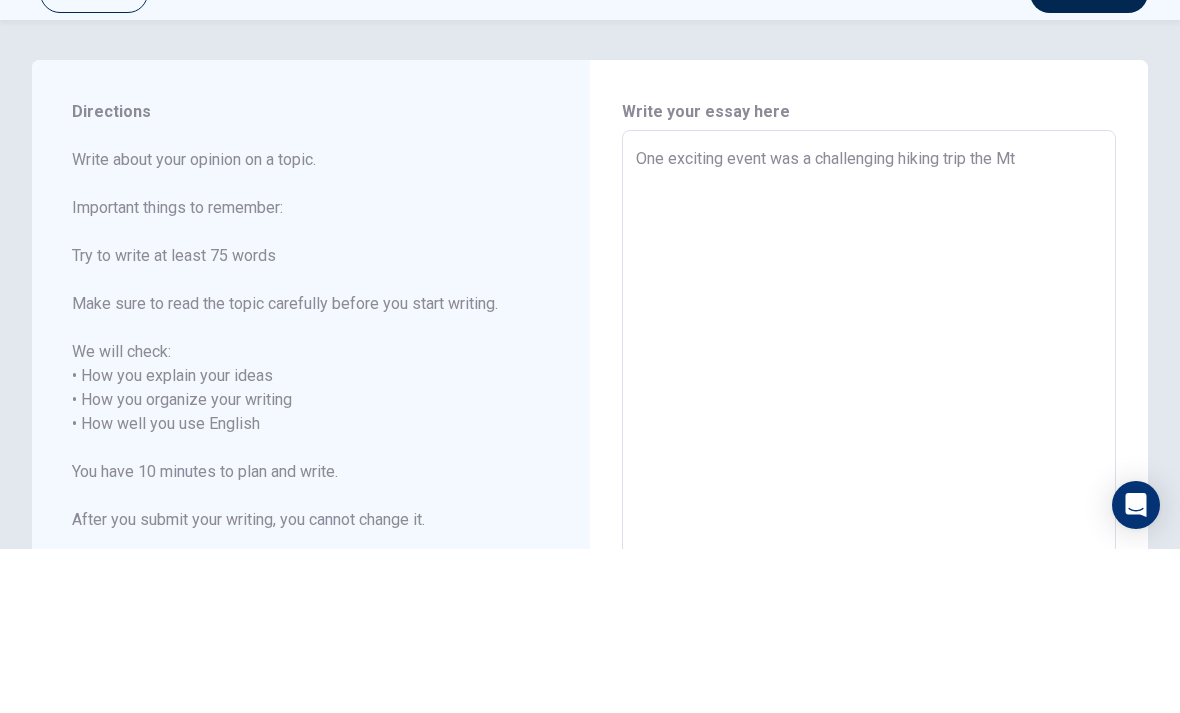 type on "x" 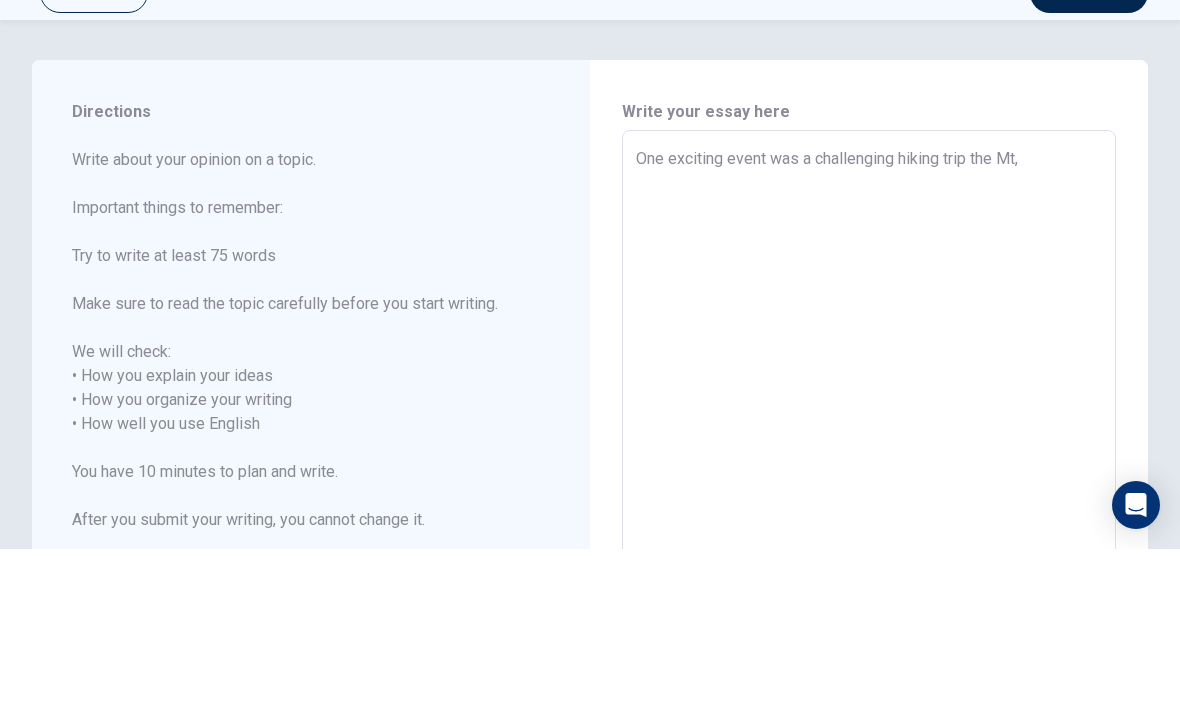 type on "x" 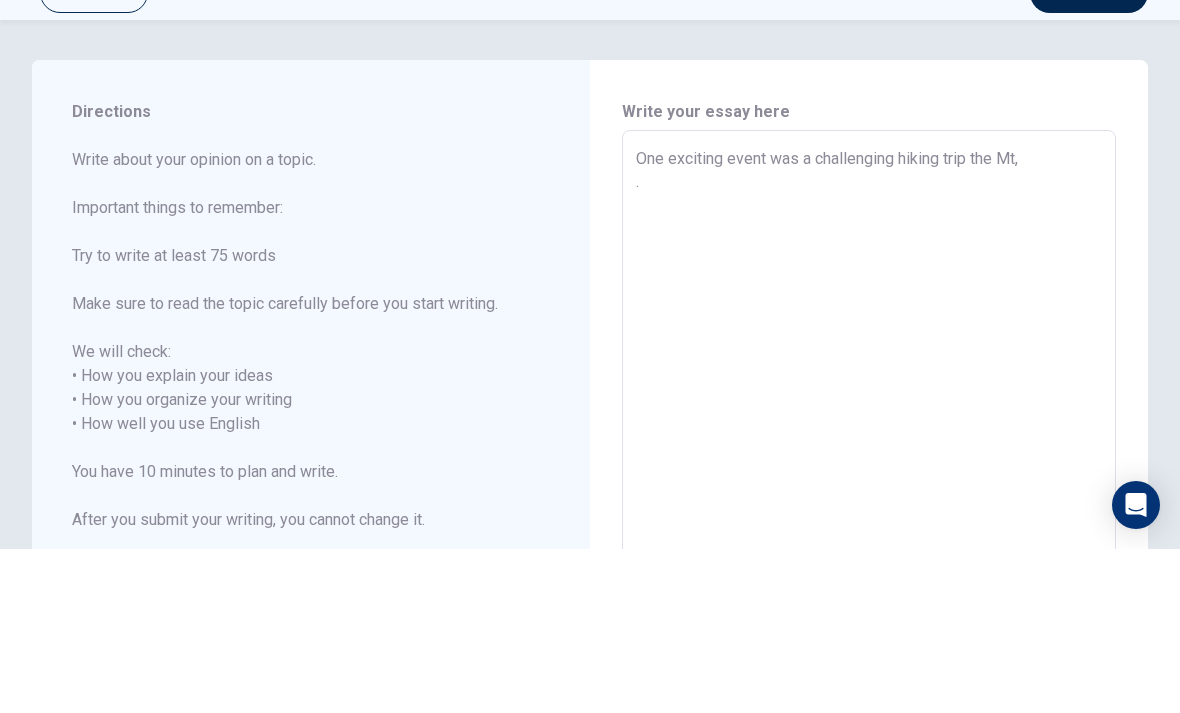 type on "x" 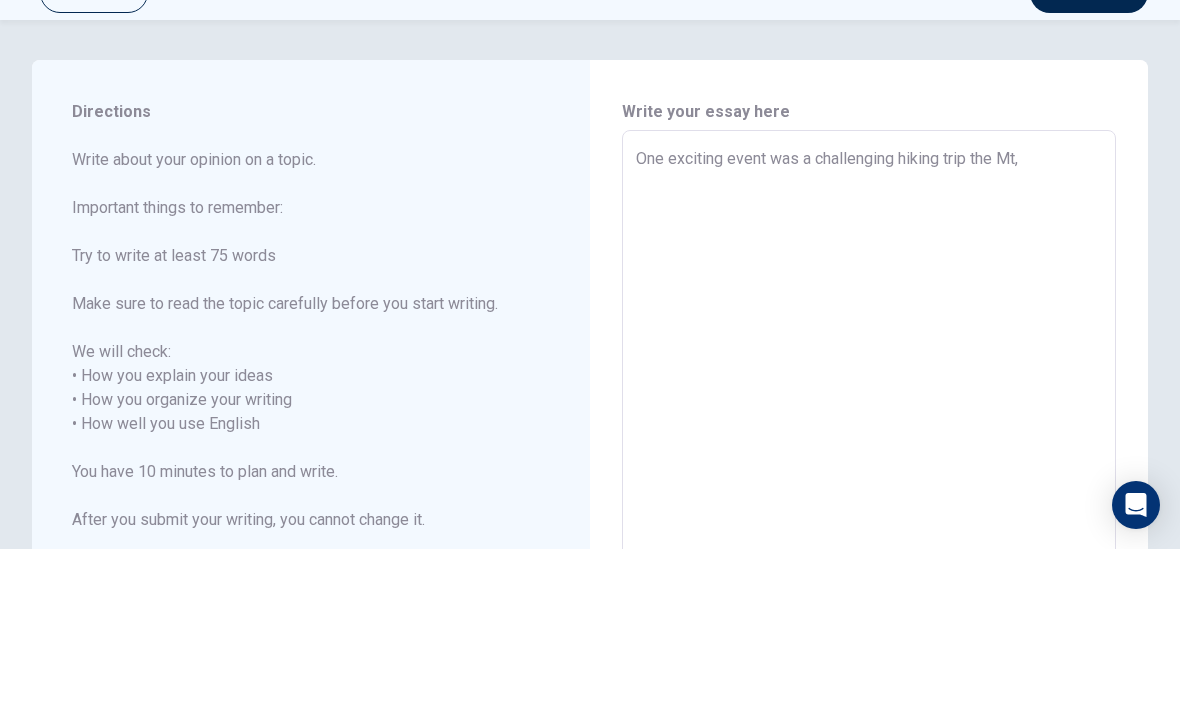 type on "x" 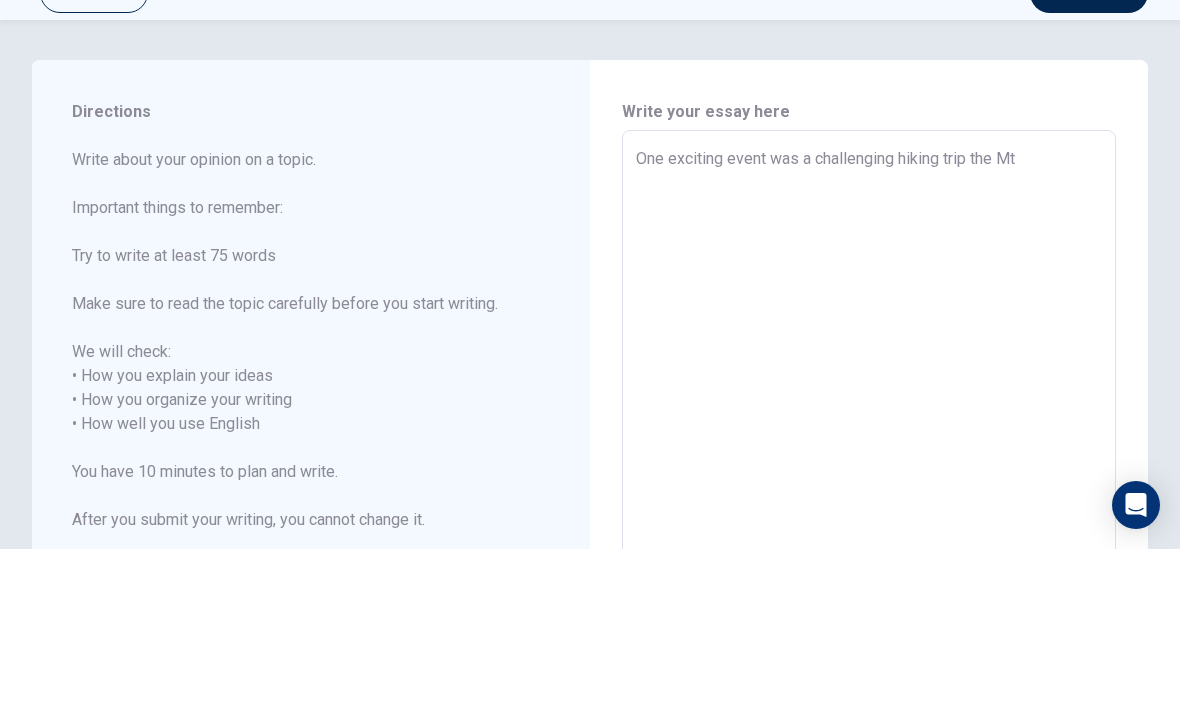 type on "x" 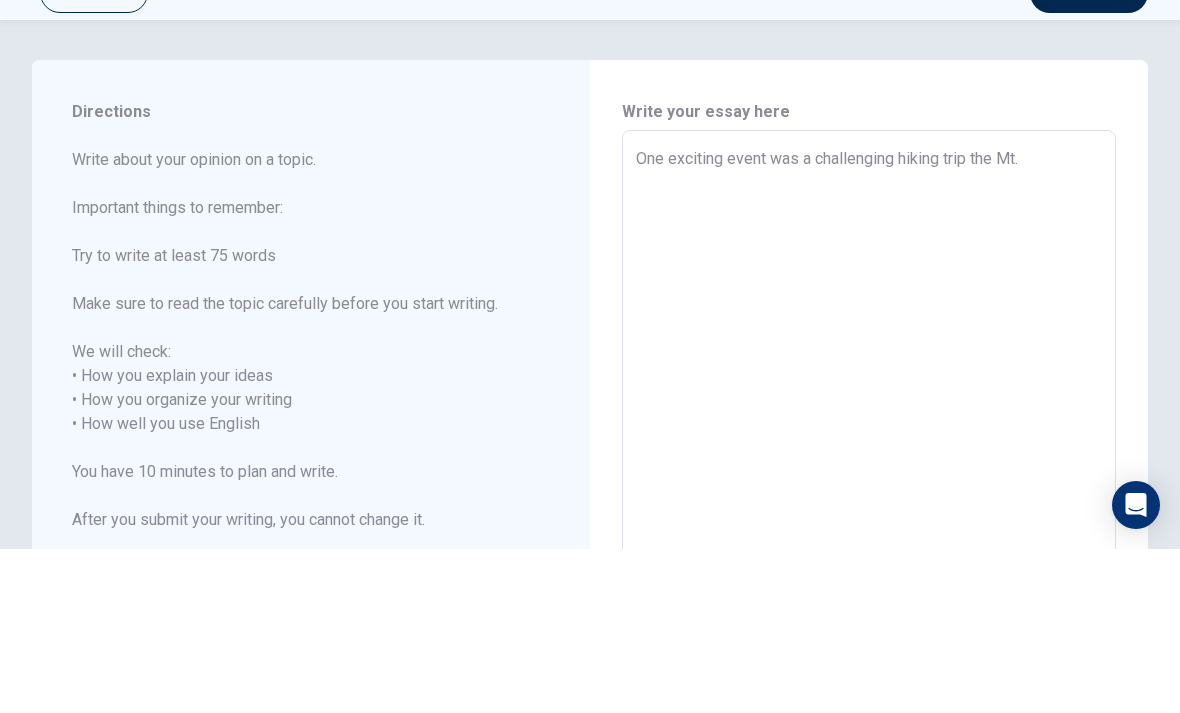 type on "x" 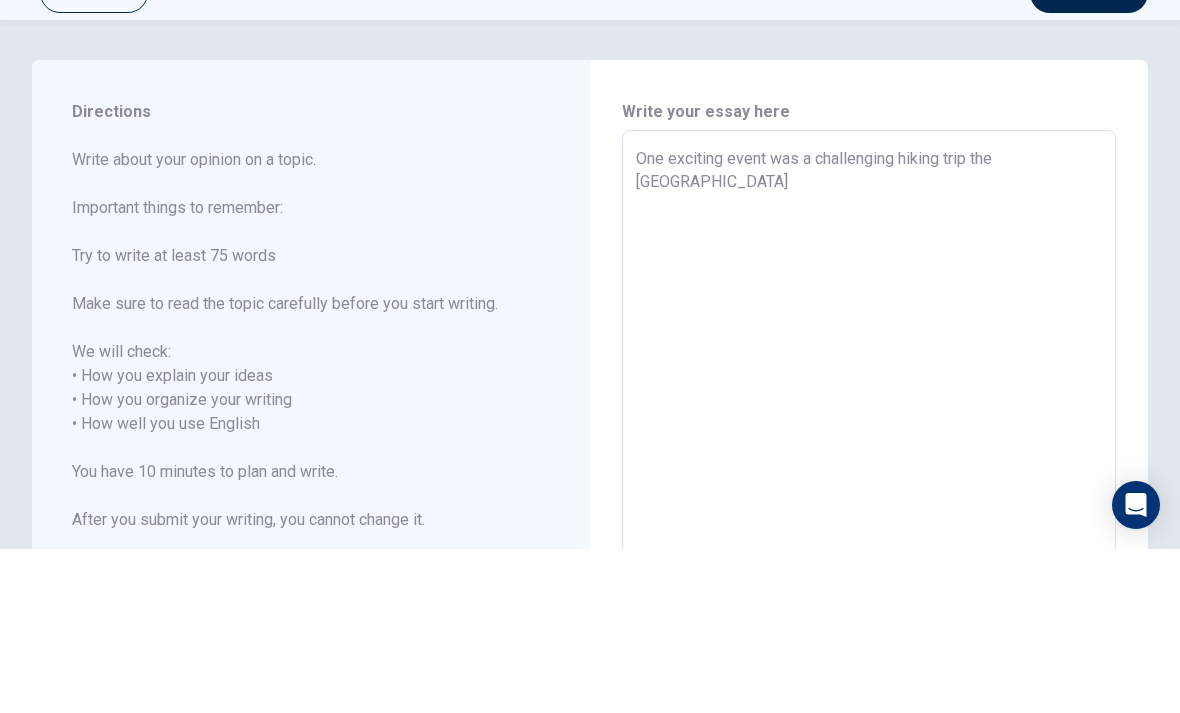 type on "x" 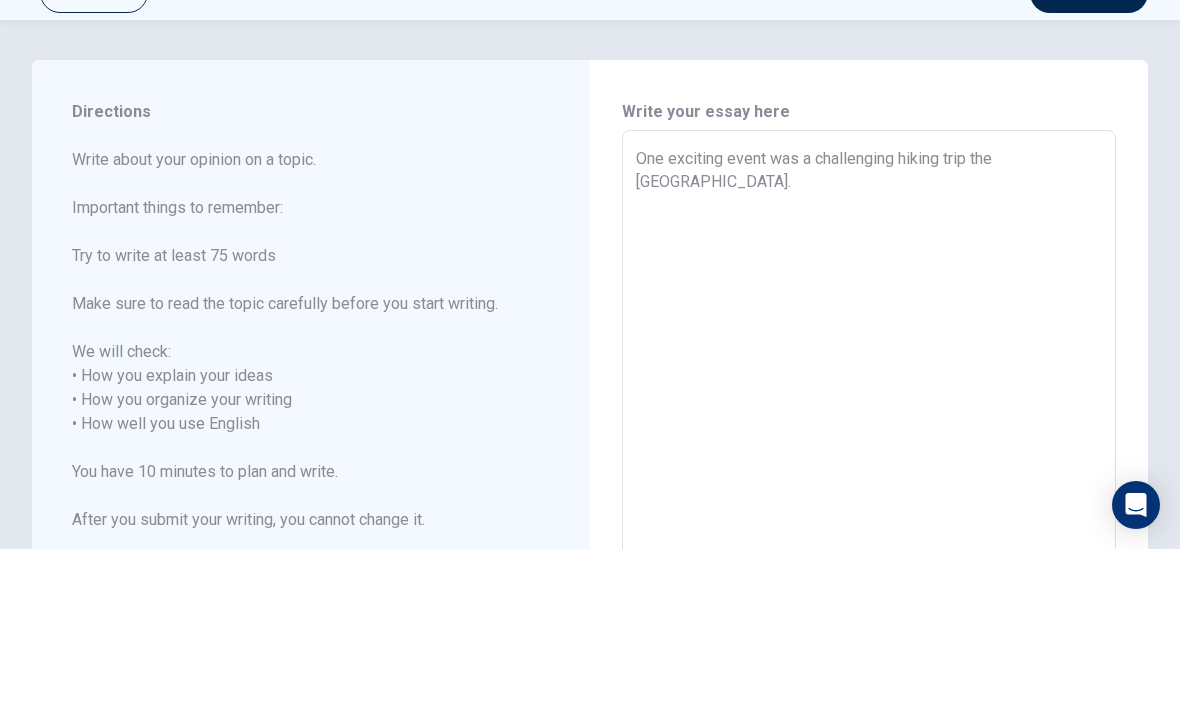 type on "x" 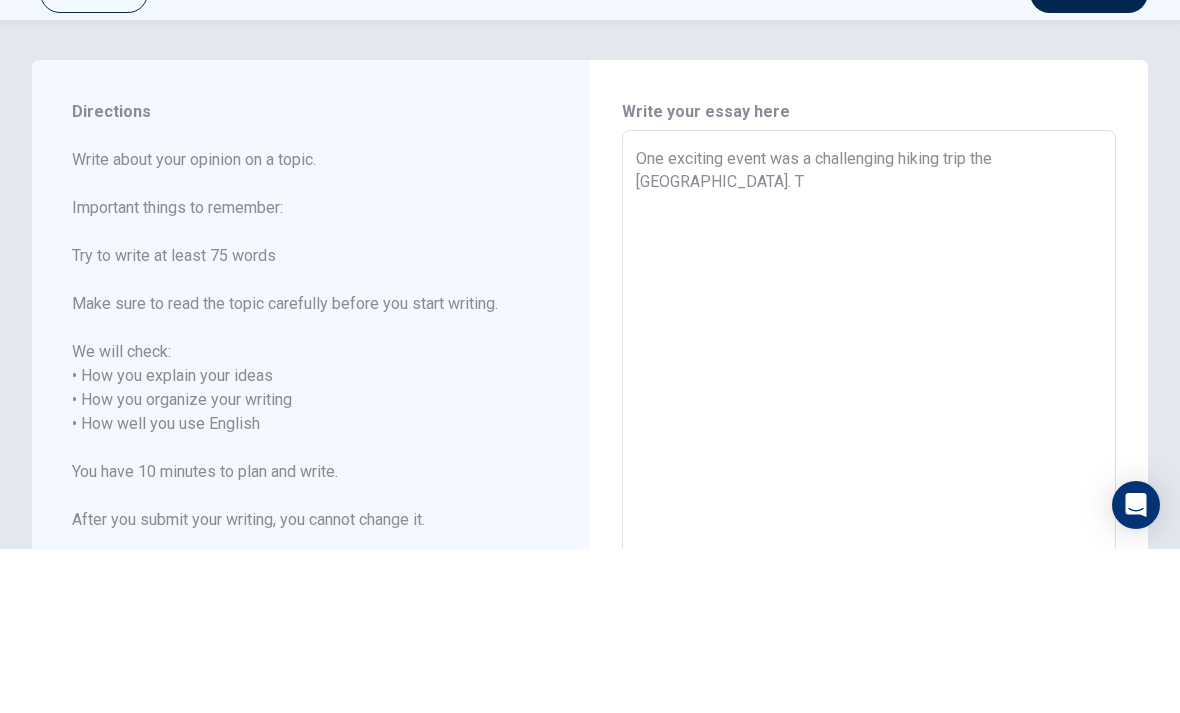 type on "x" 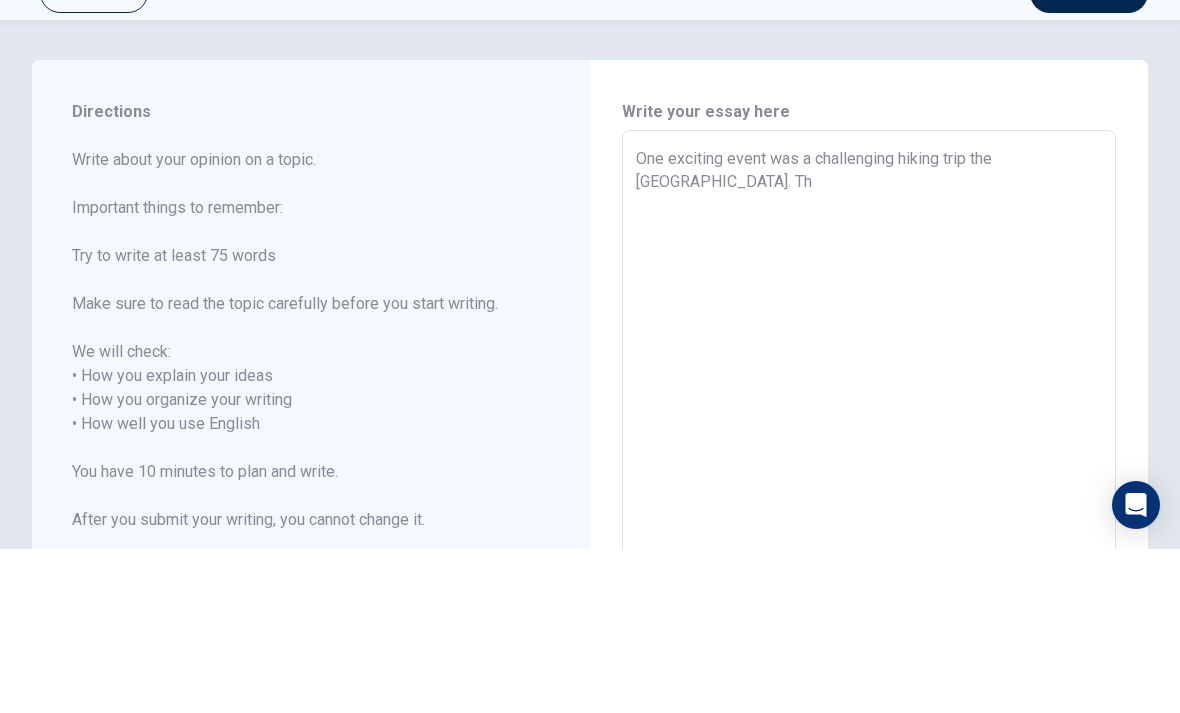 type on "x" 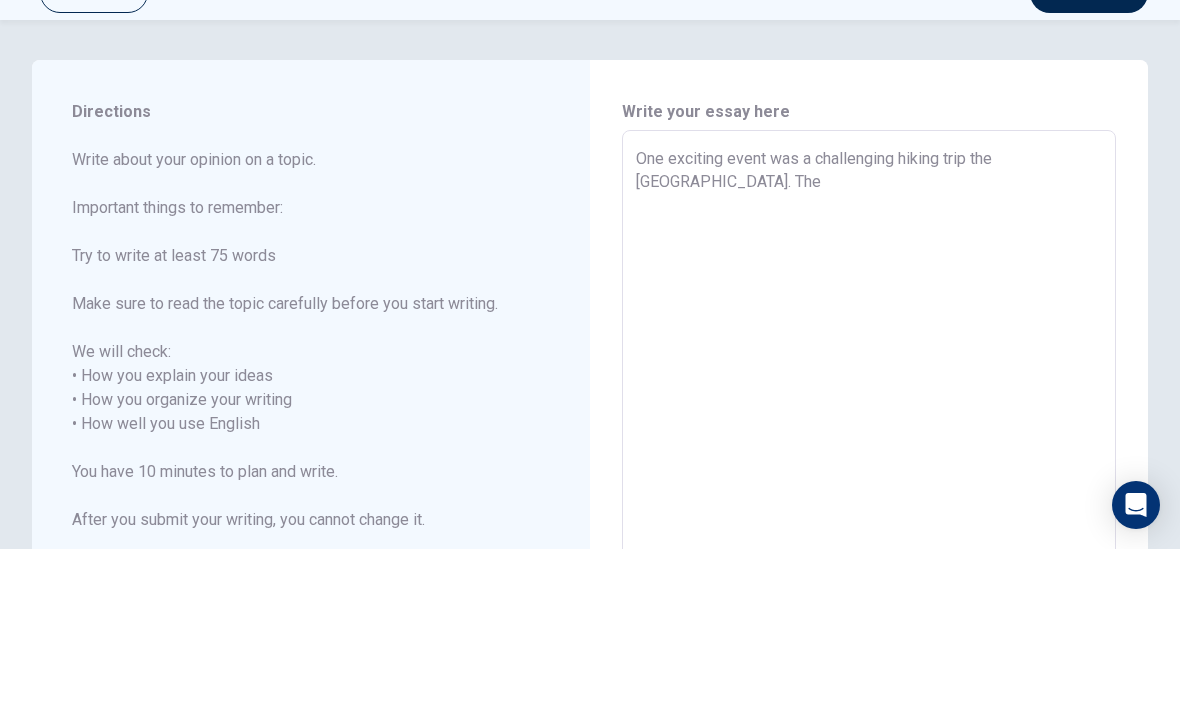 type on "x" 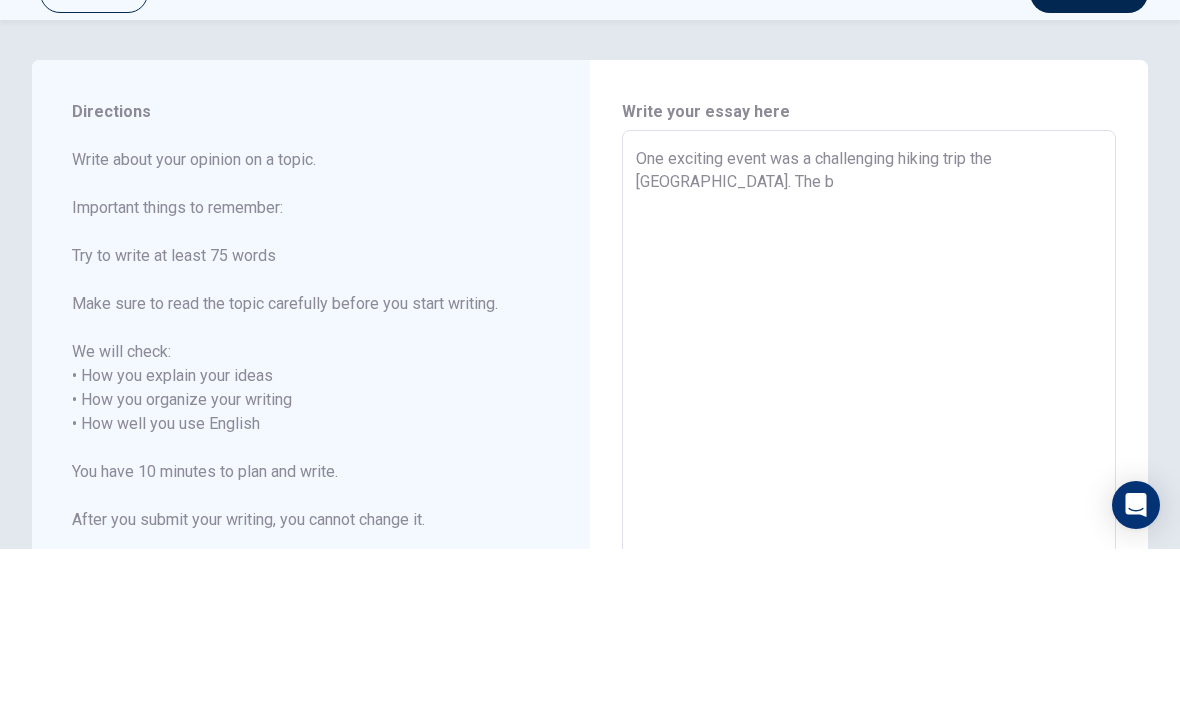 type on "x" 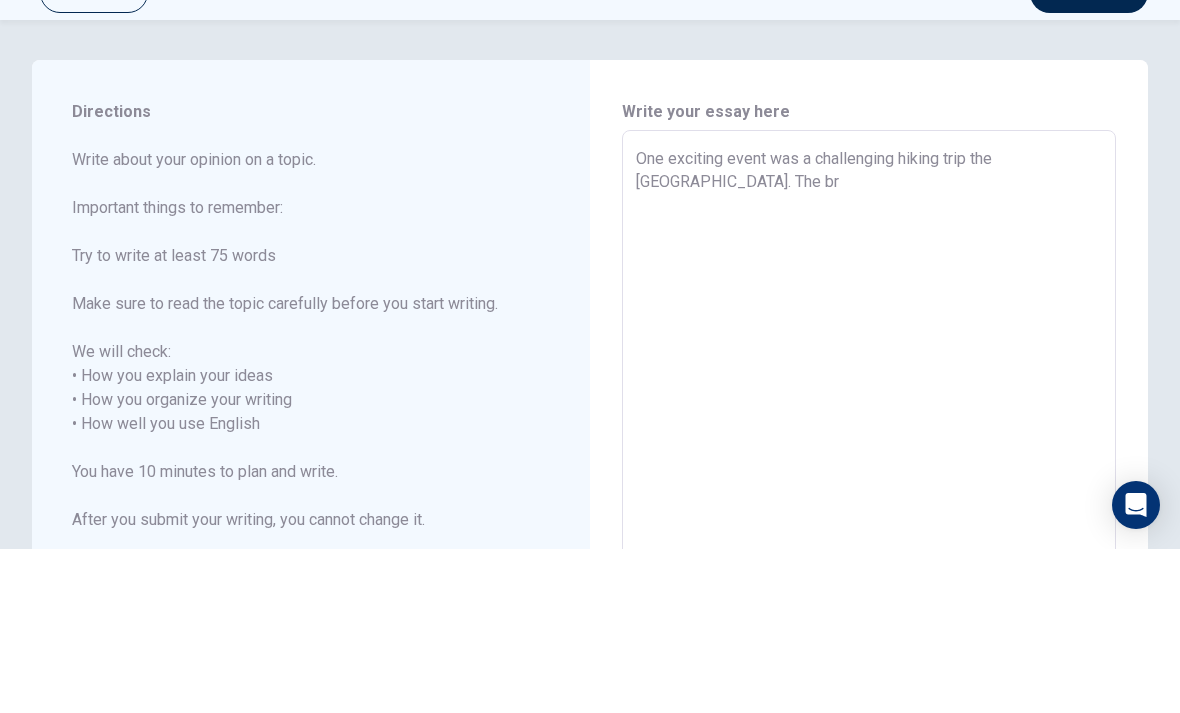 type on "x" 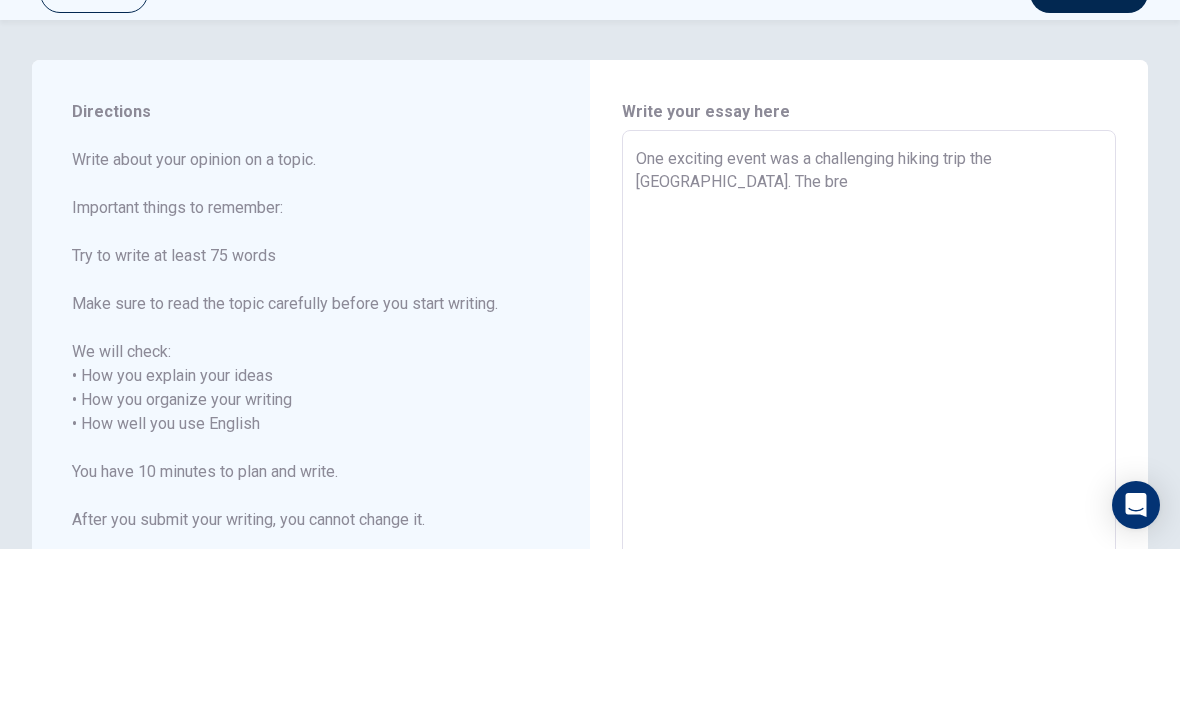 type on "x" 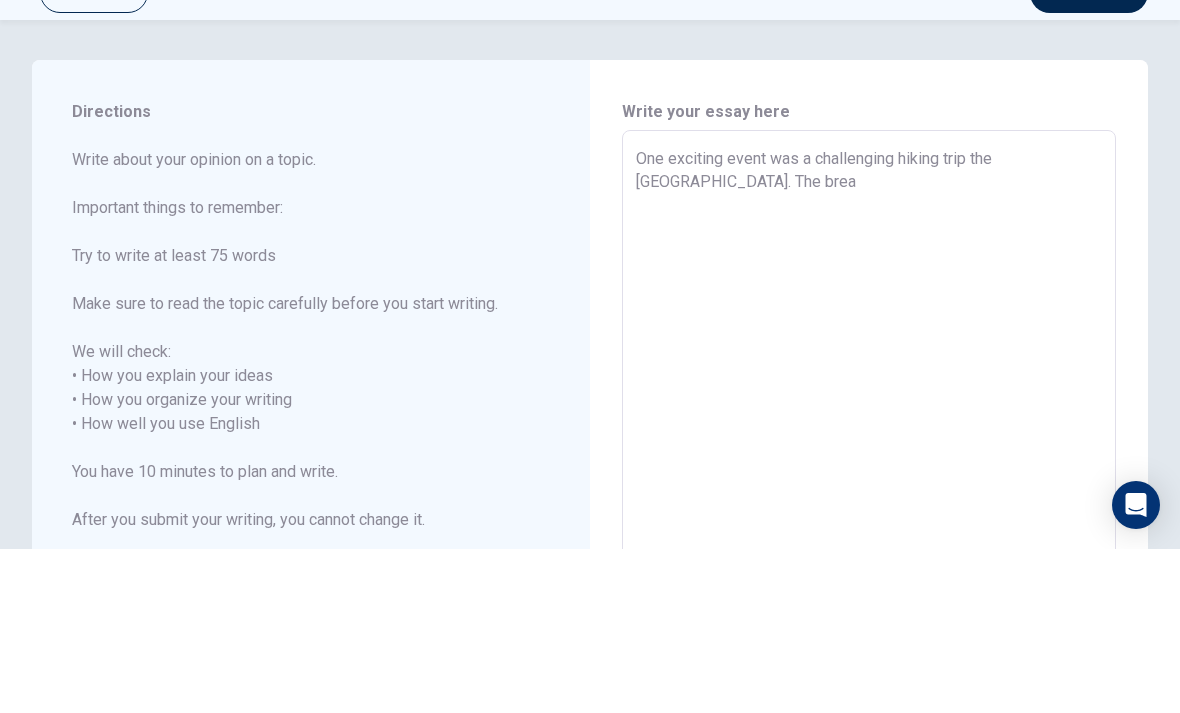 type on "x" 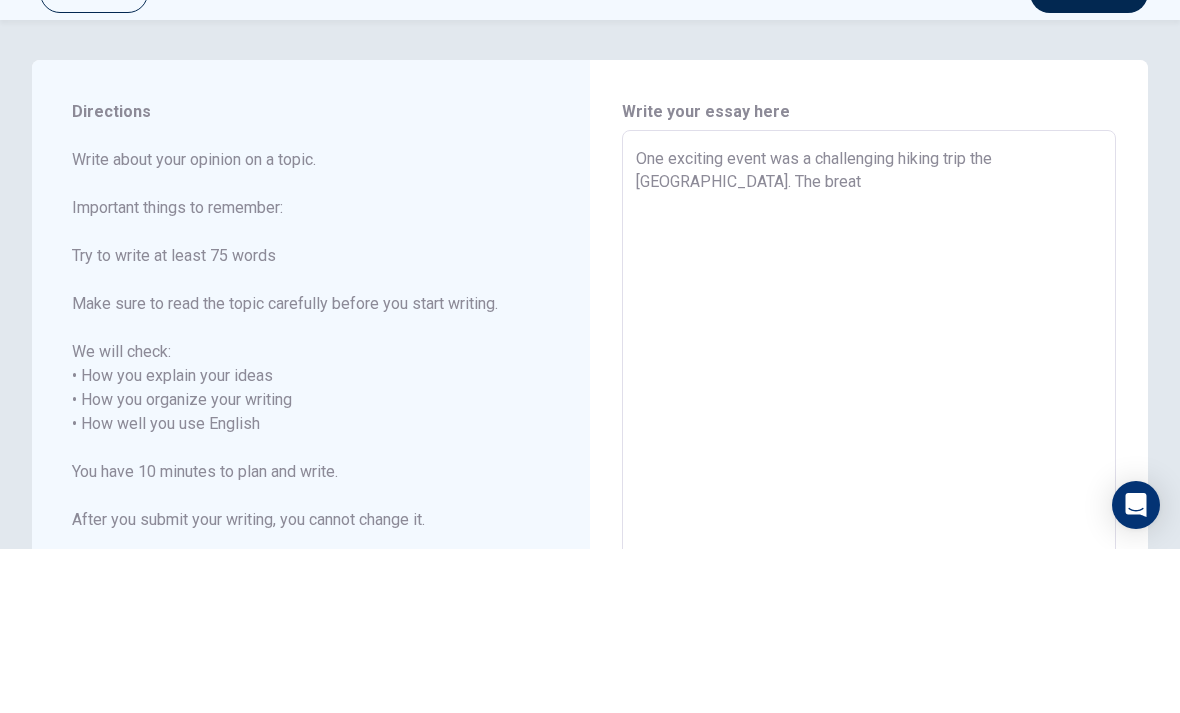 type on "x" 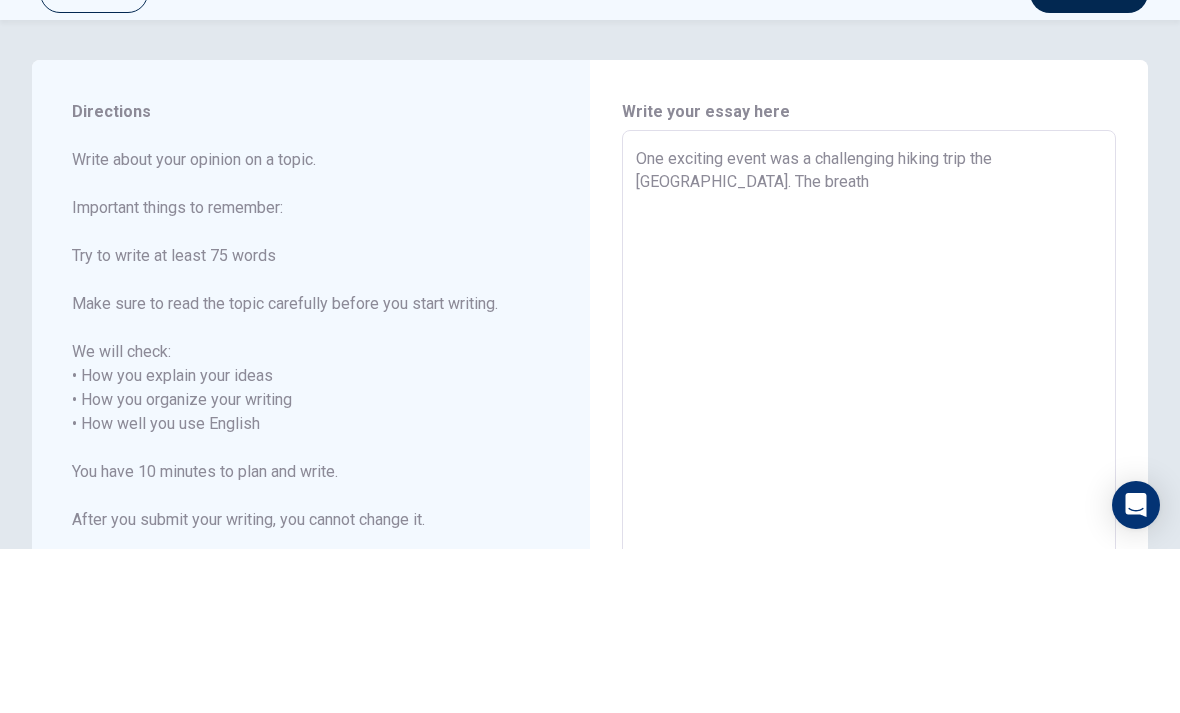 type on "x" 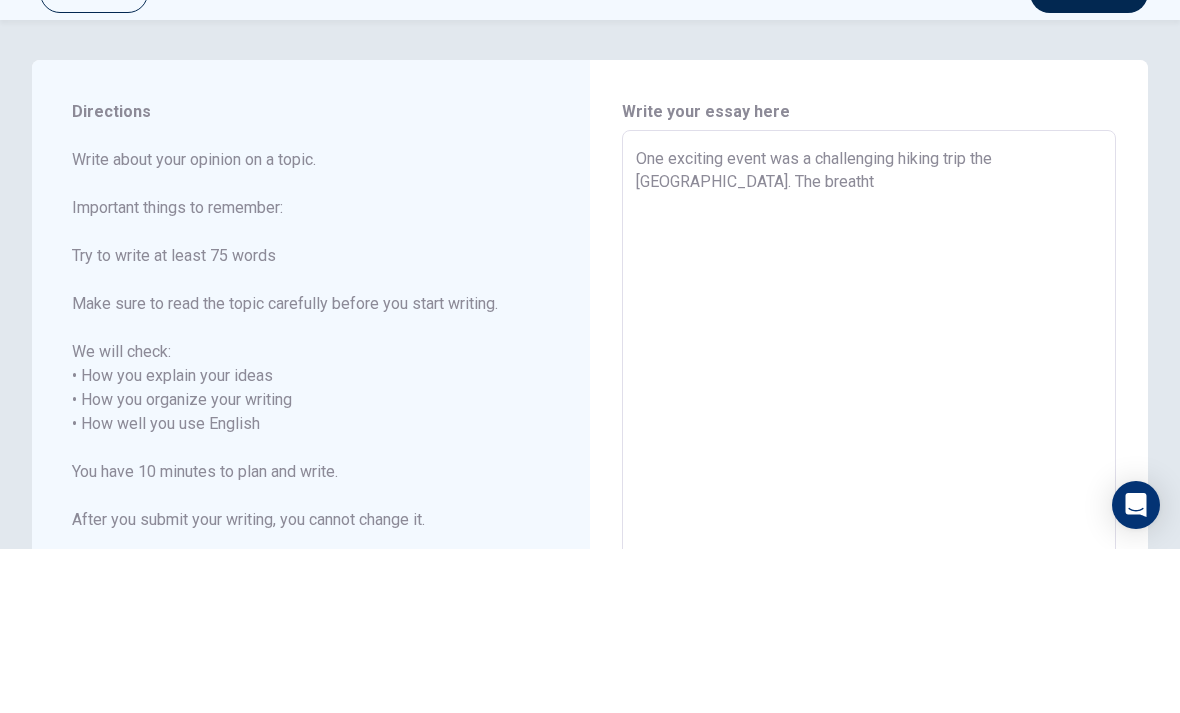 type on "x" 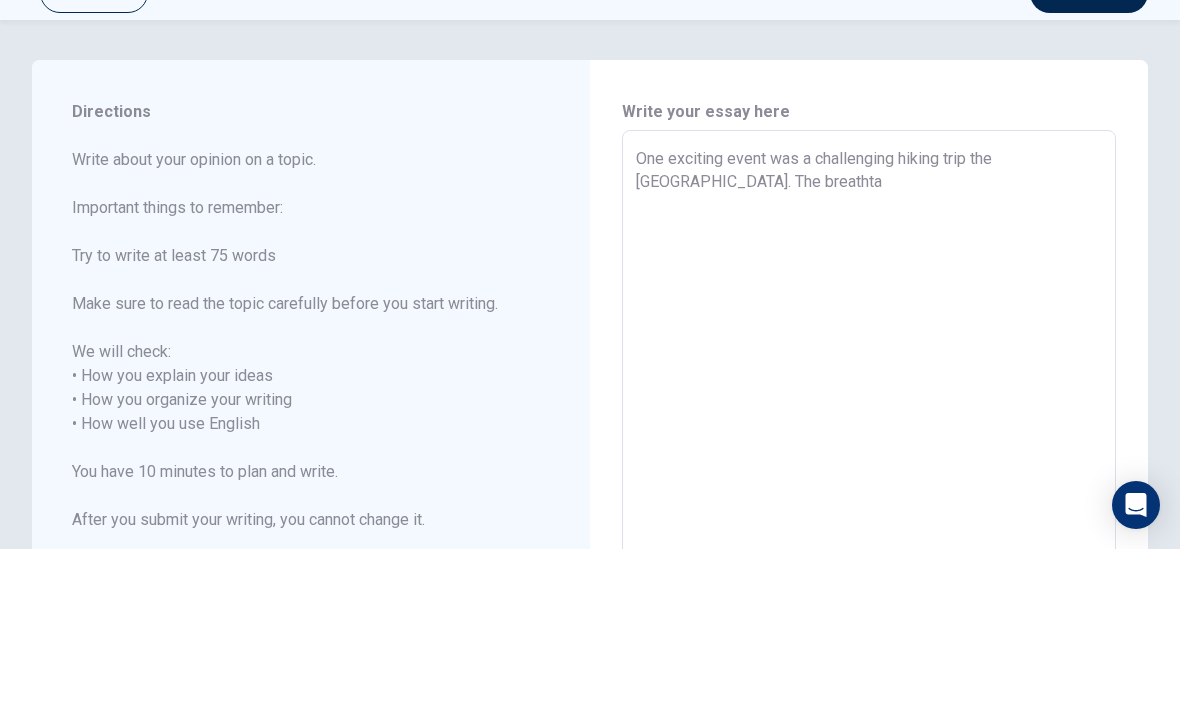 type on "x" 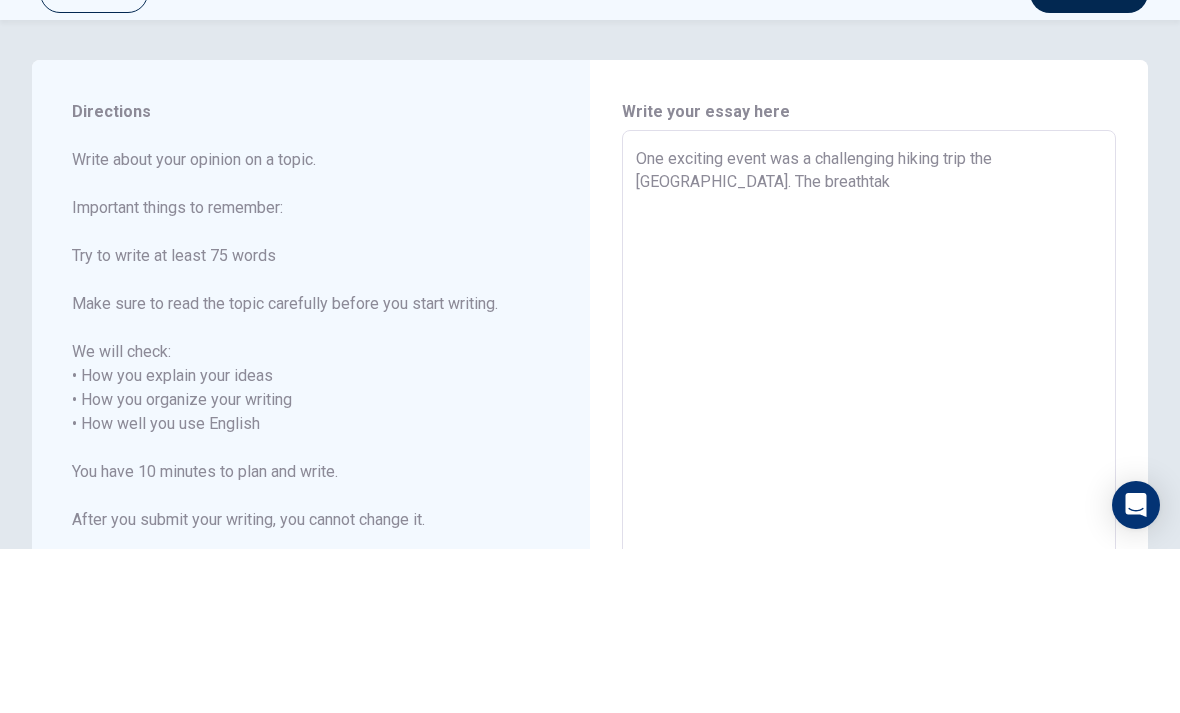 type 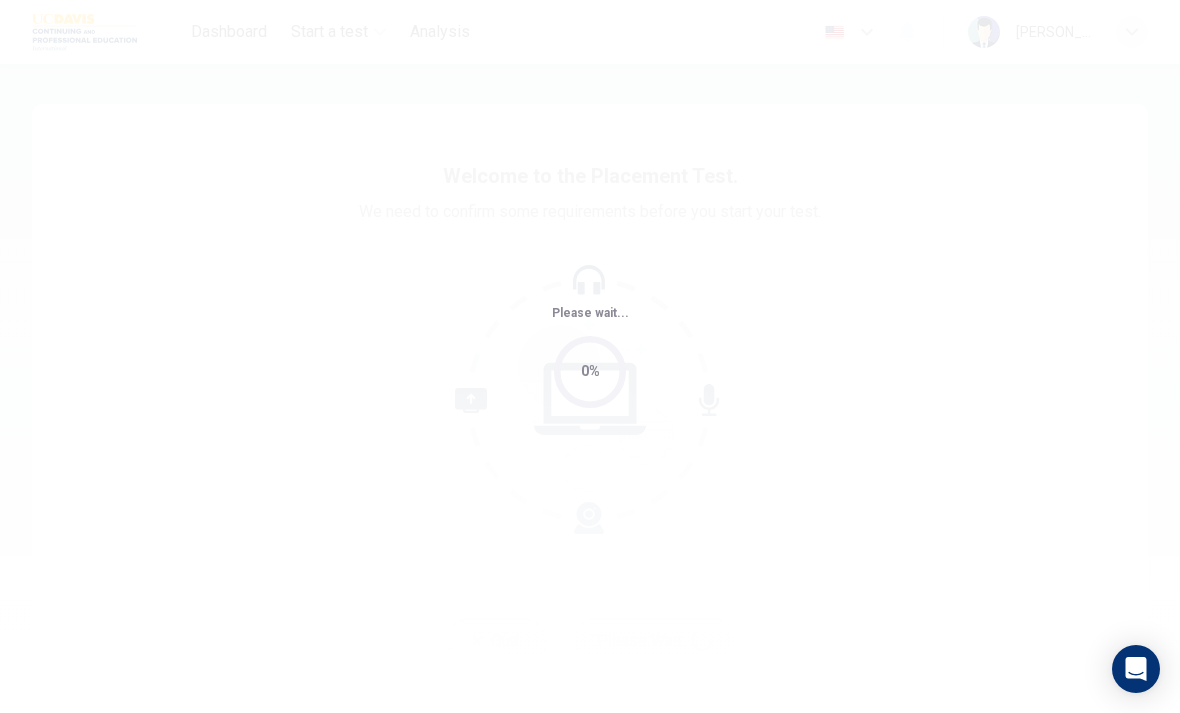 scroll, scrollTop: 0, scrollLeft: 0, axis: both 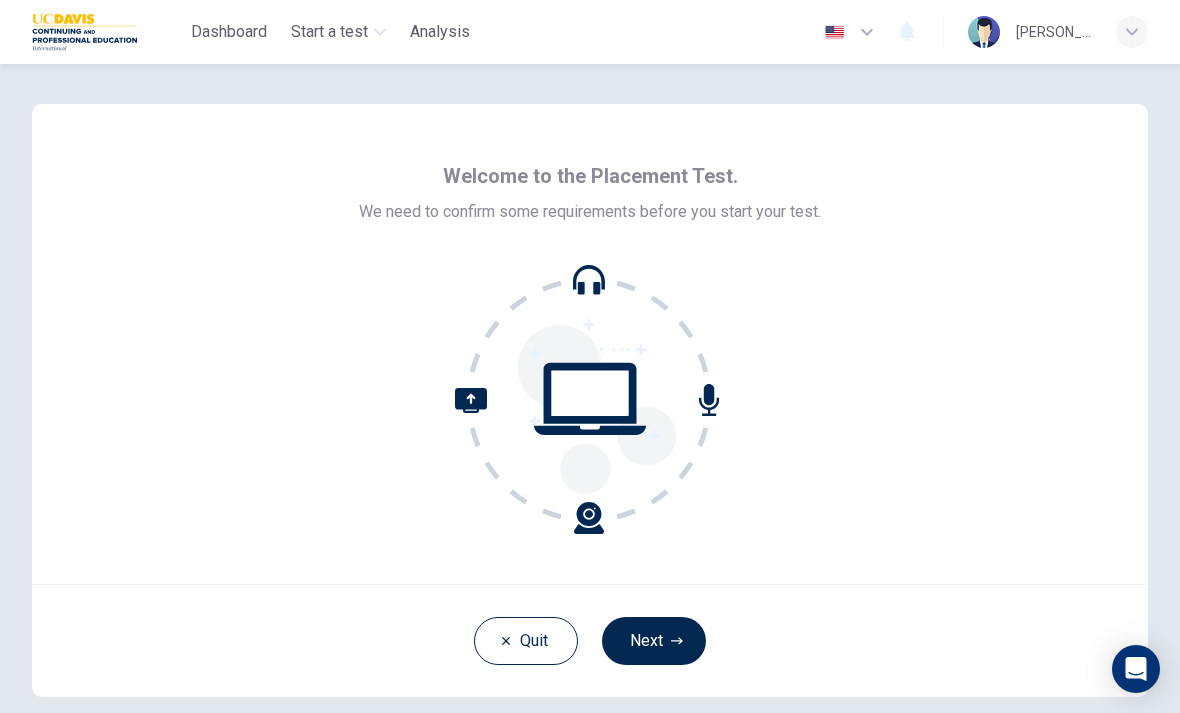 click on "Quit" at bounding box center [526, 641] 